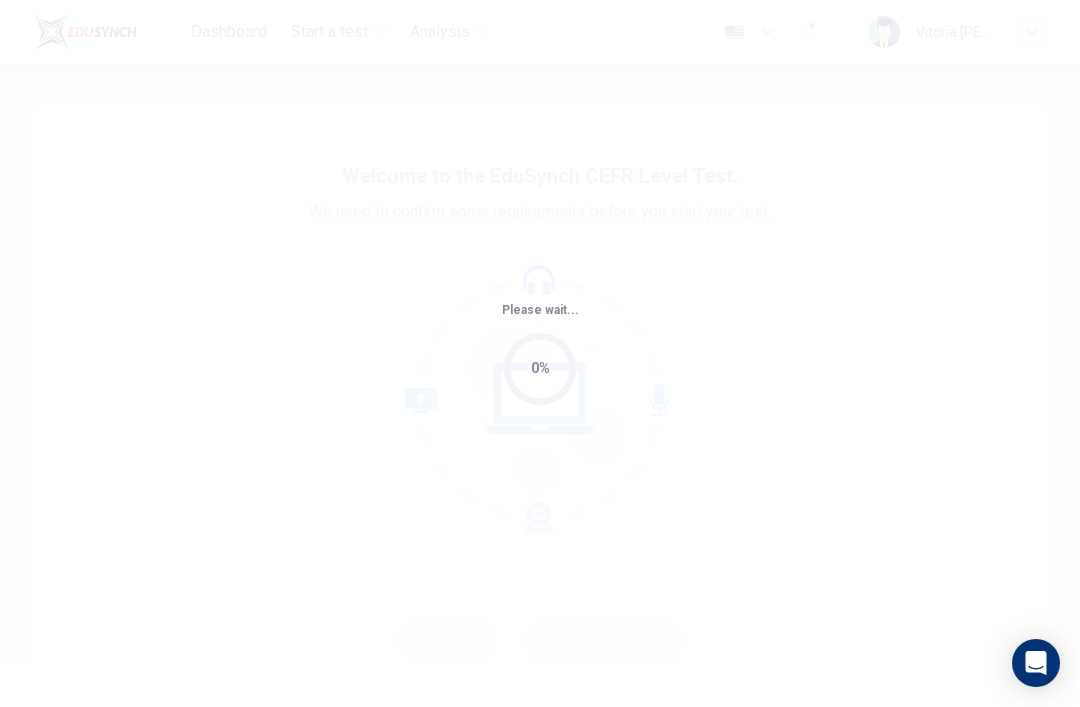 scroll, scrollTop: 0, scrollLeft: 0, axis: both 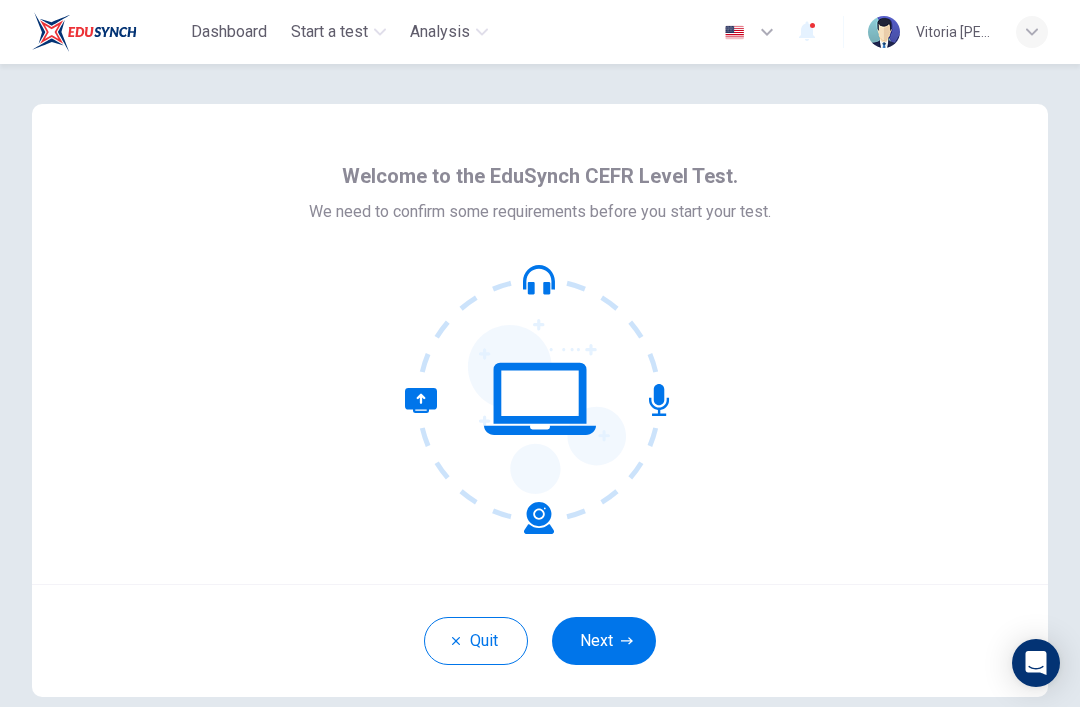click 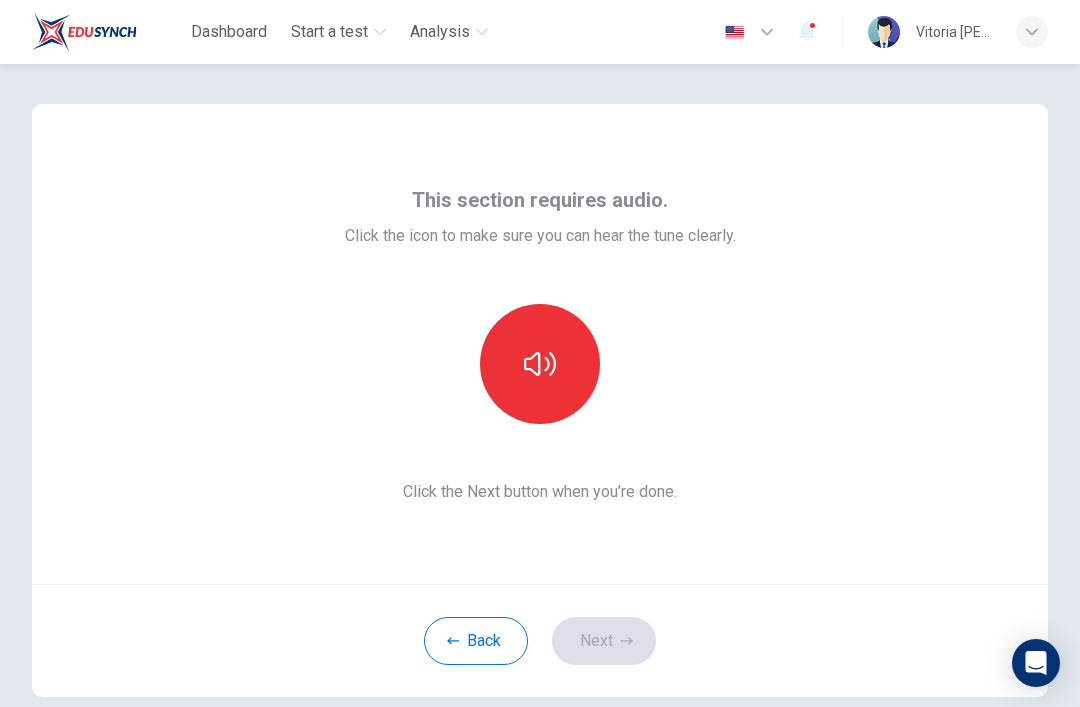 click 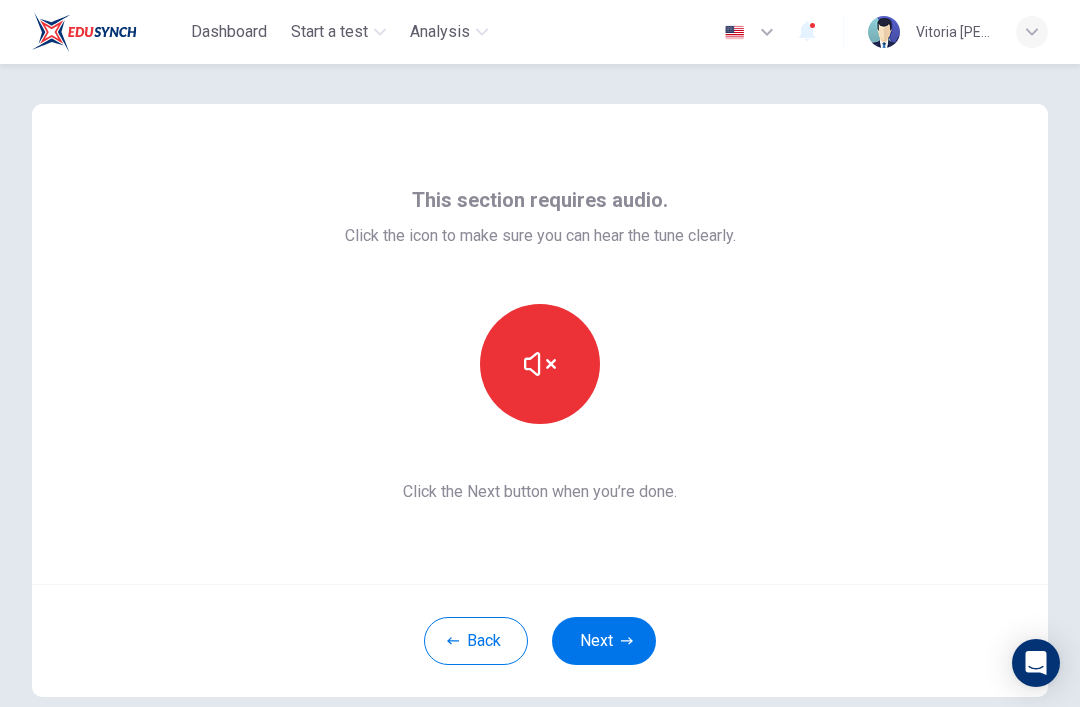 click 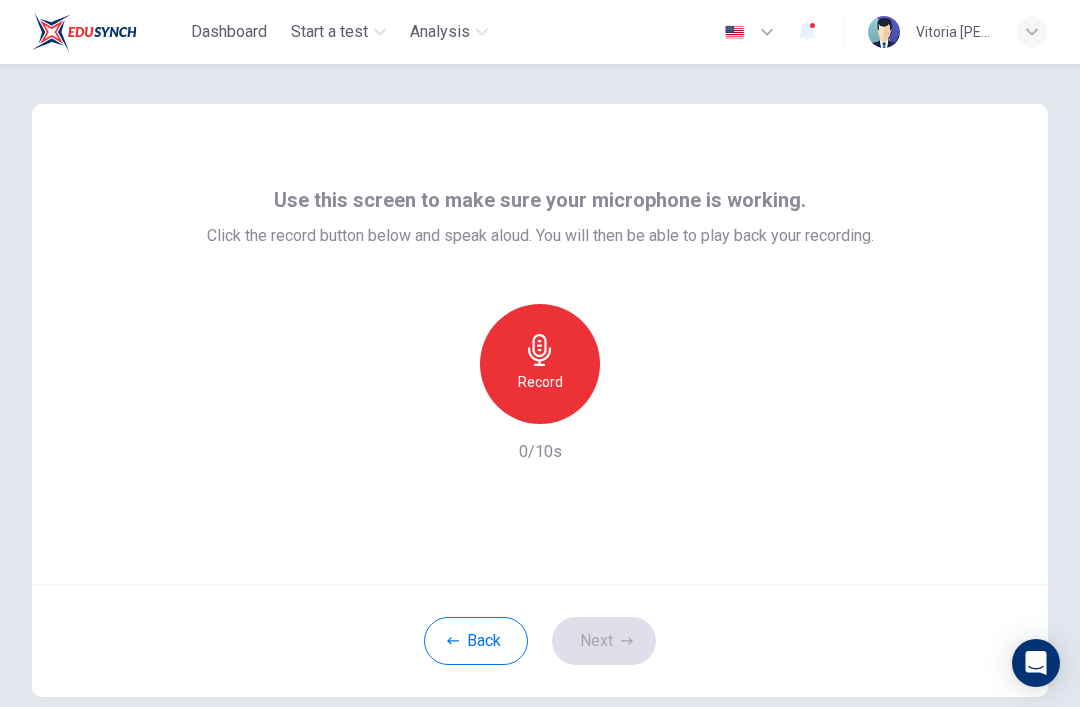 click on "Record" at bounding box center [540, 382] 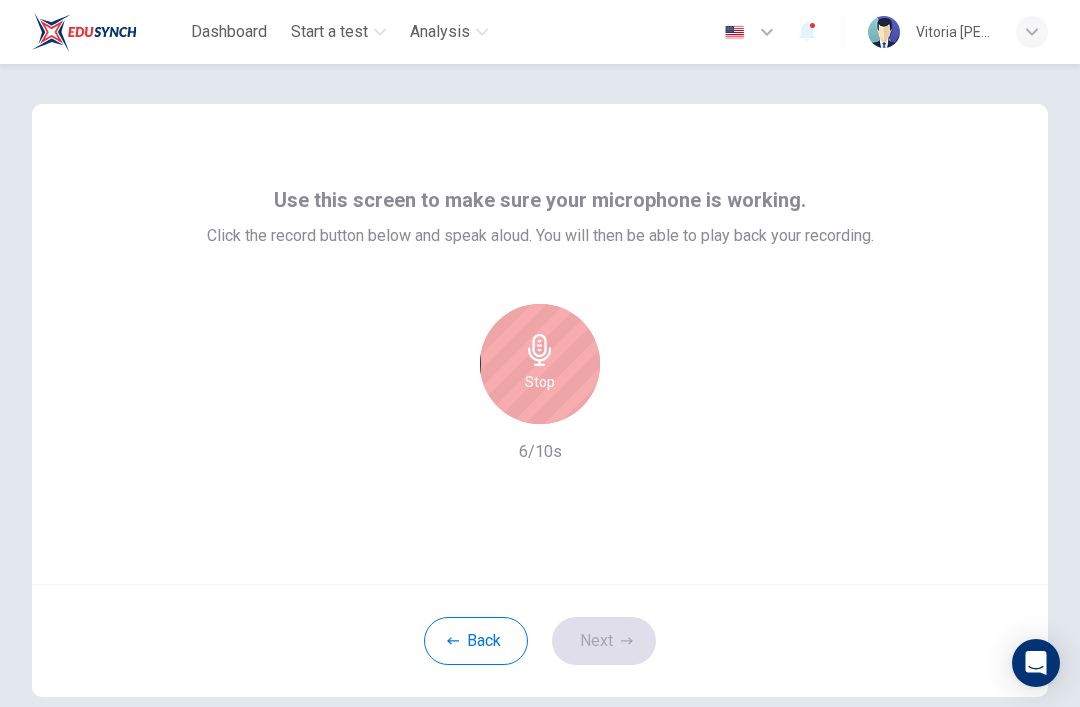 click on "Stop" at bounding box center (540, 382) 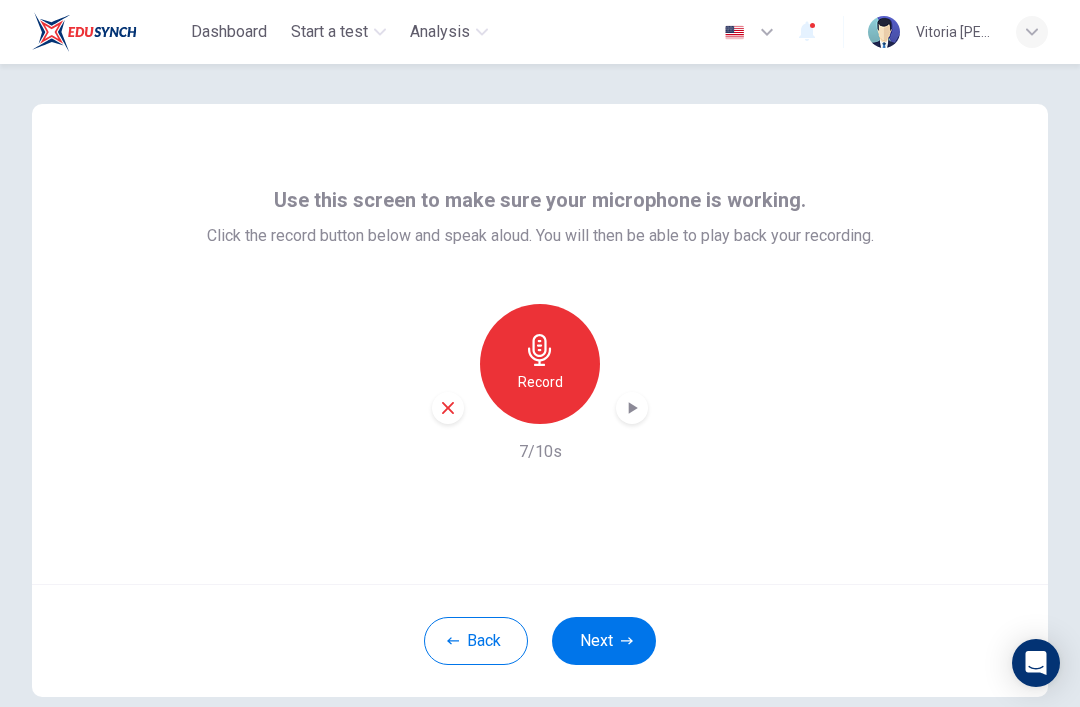 click at bounding box center (632, 408) 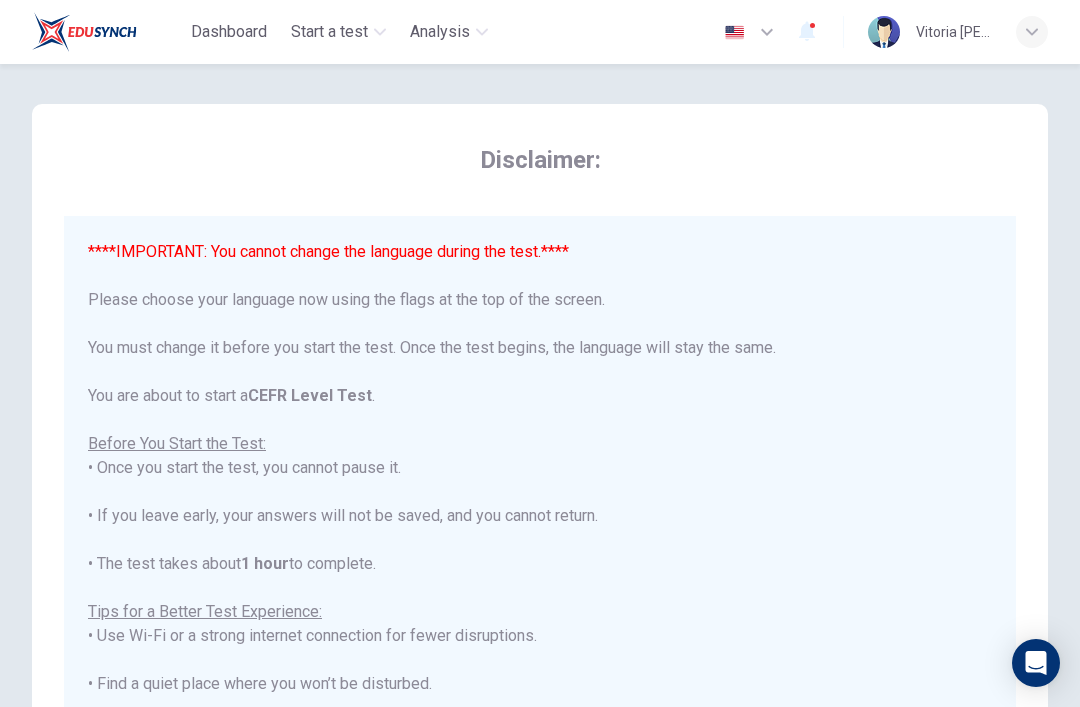 click at bounding box center (734, 32) 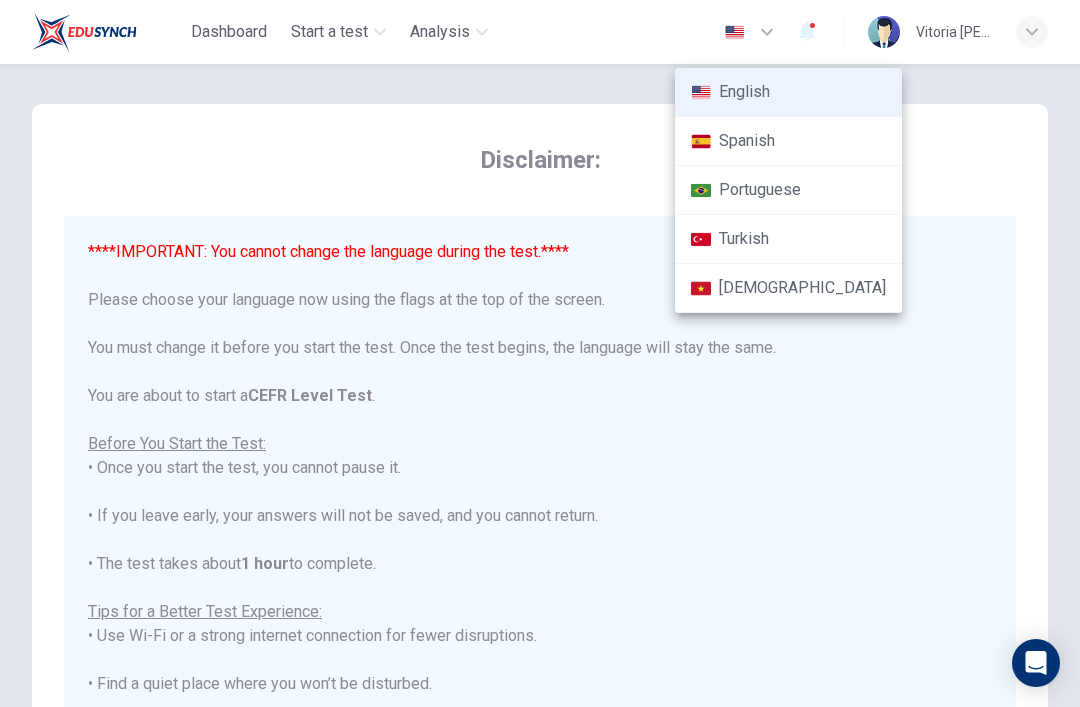 click on "Portuguese" at bounding box center [788, 190] 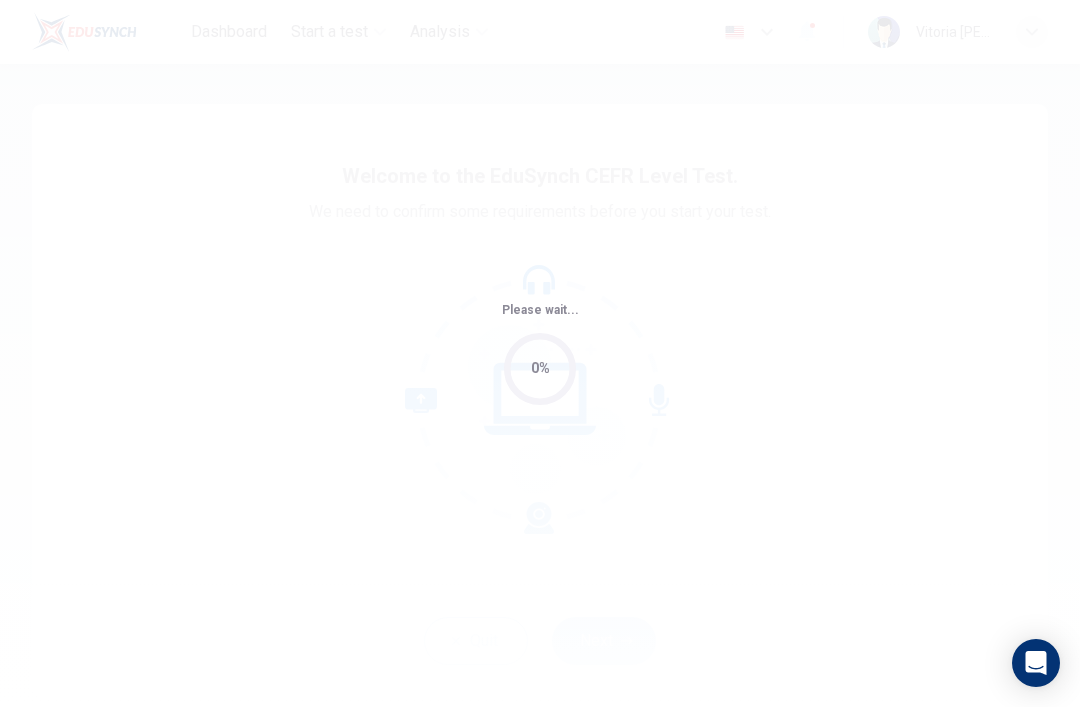 type on "en" 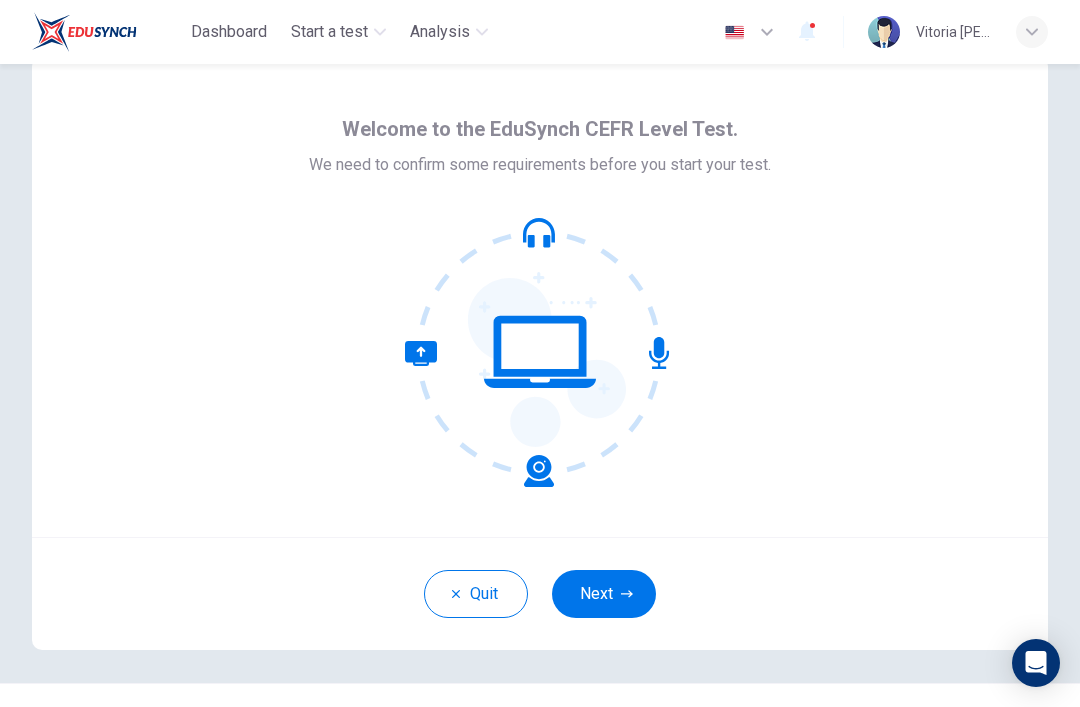 scroll, scrollTop: 54, scrollLeft: 0, axis: vertical 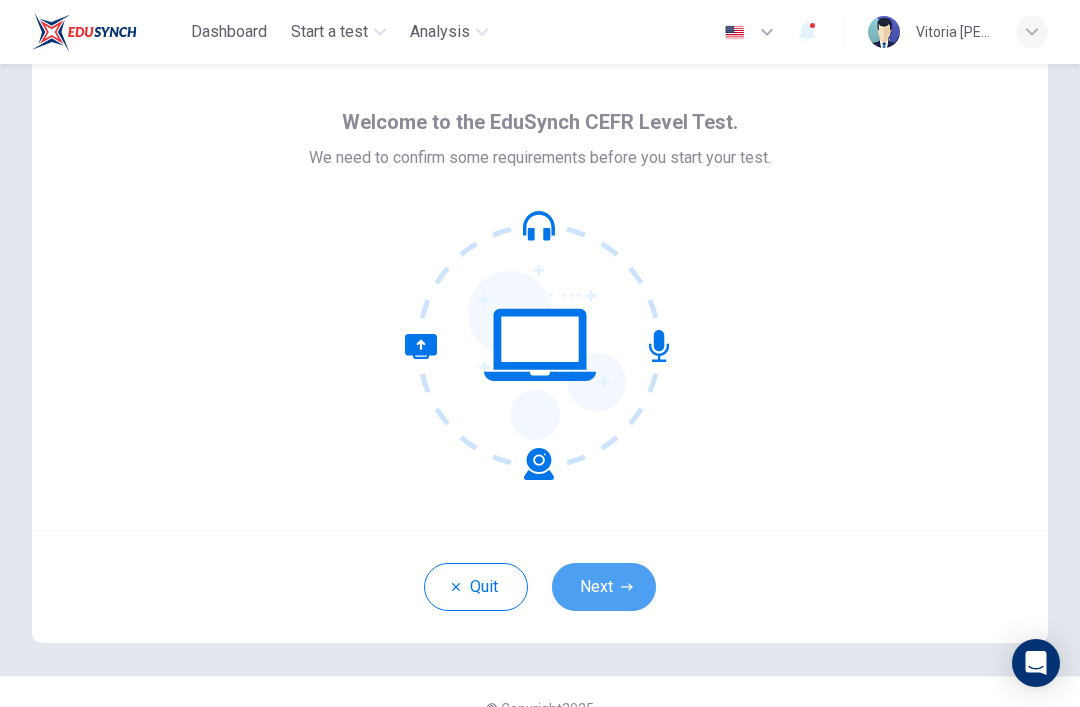 click 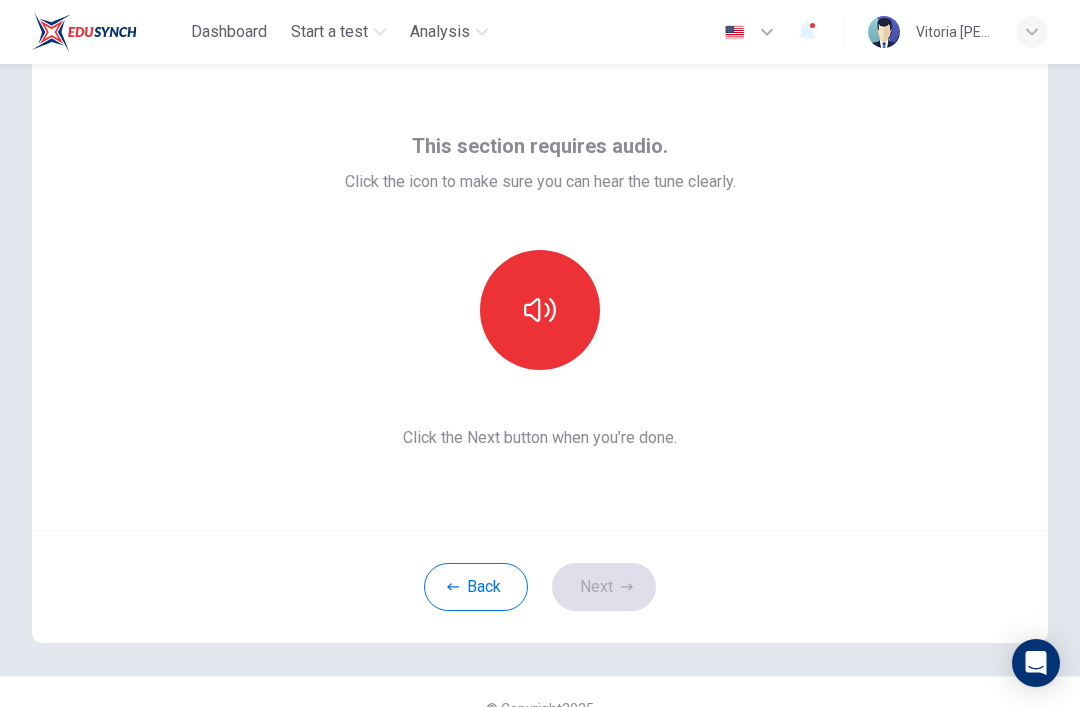 click at bounding box center (540, 310) 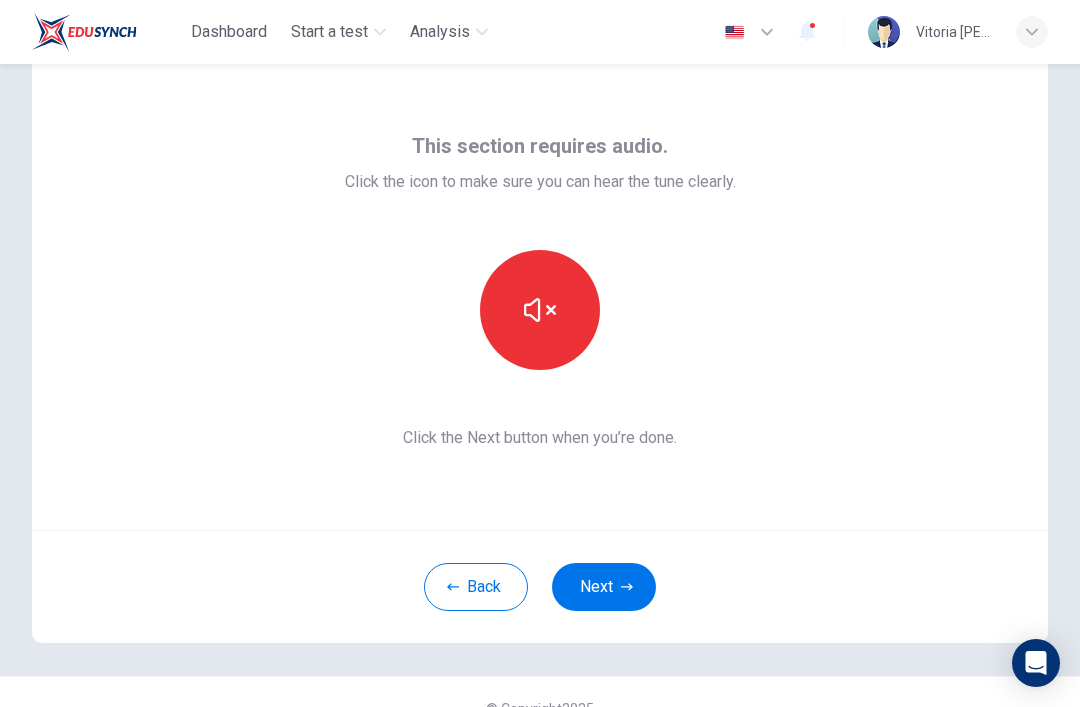 click on "Next" at bounding box center [604, 587] 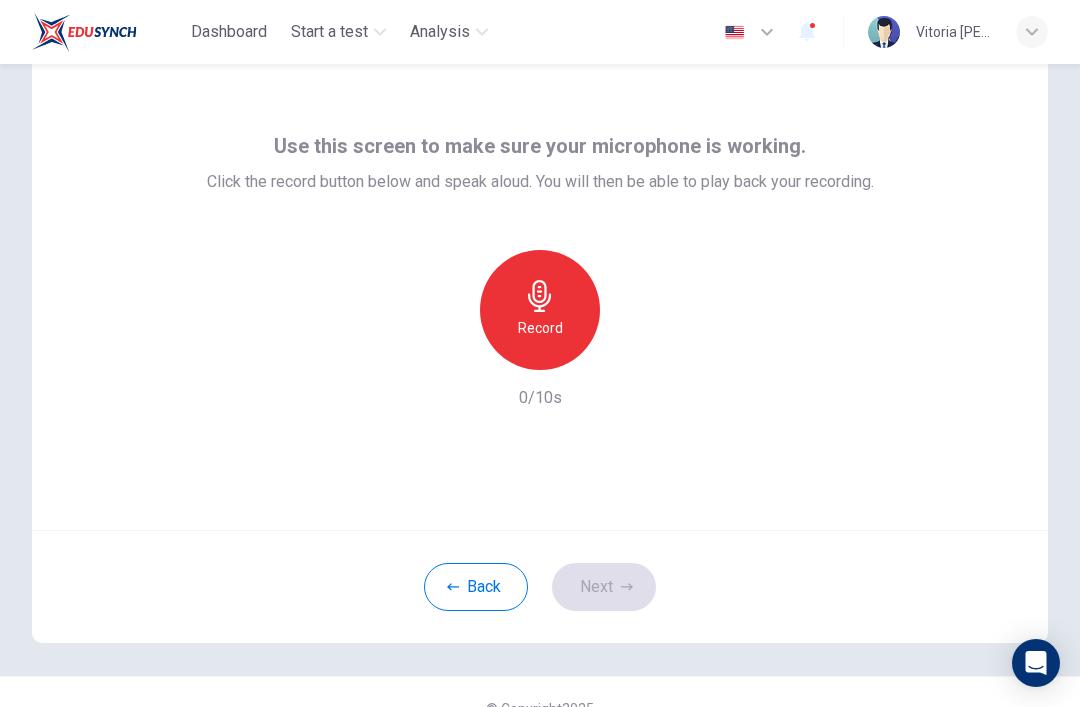 click on "Record" at bounding box center [540, 328] 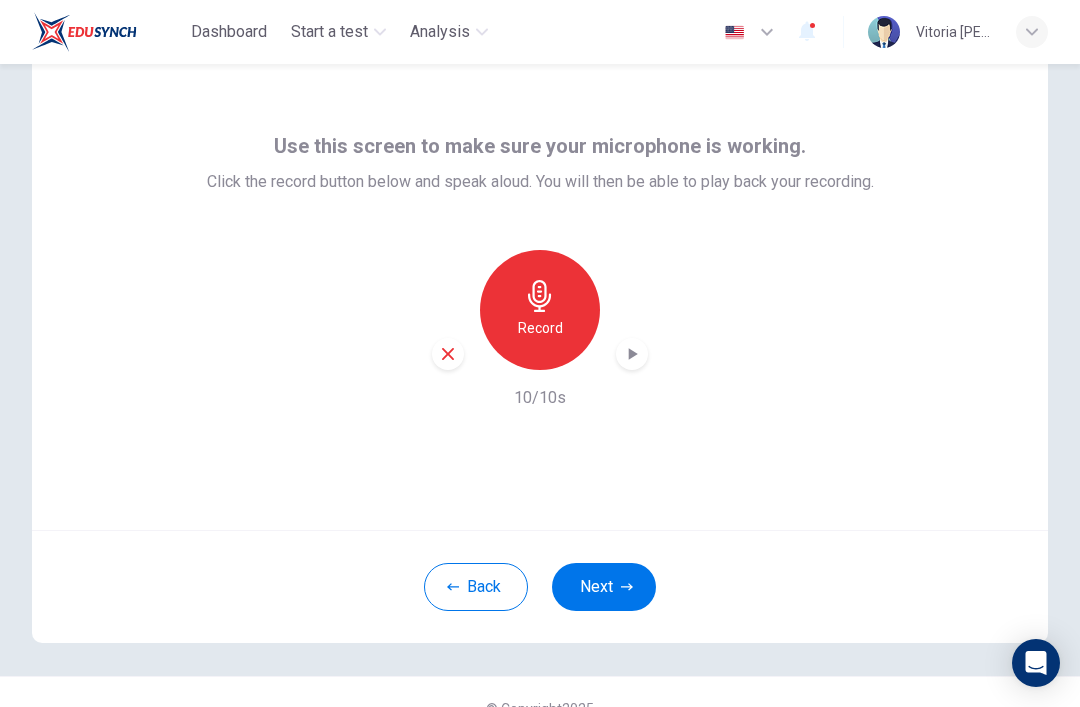 click at bounding box center [632, 354] 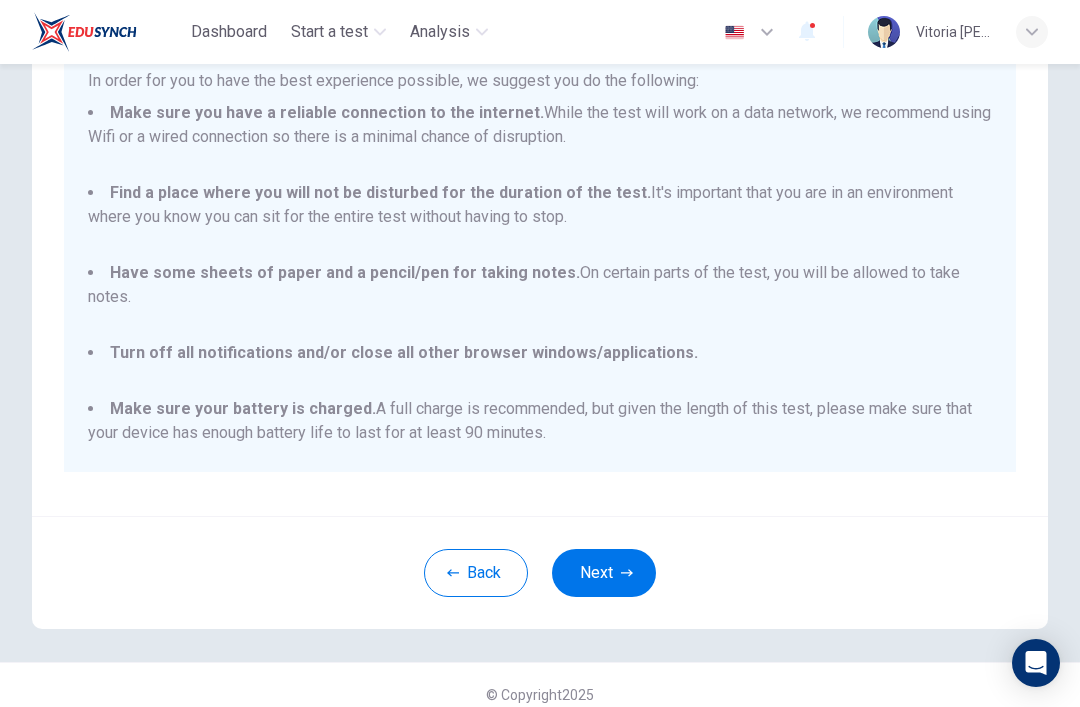 scroll, scrollTop: 323, scrollLeft: 0, axis: vertical 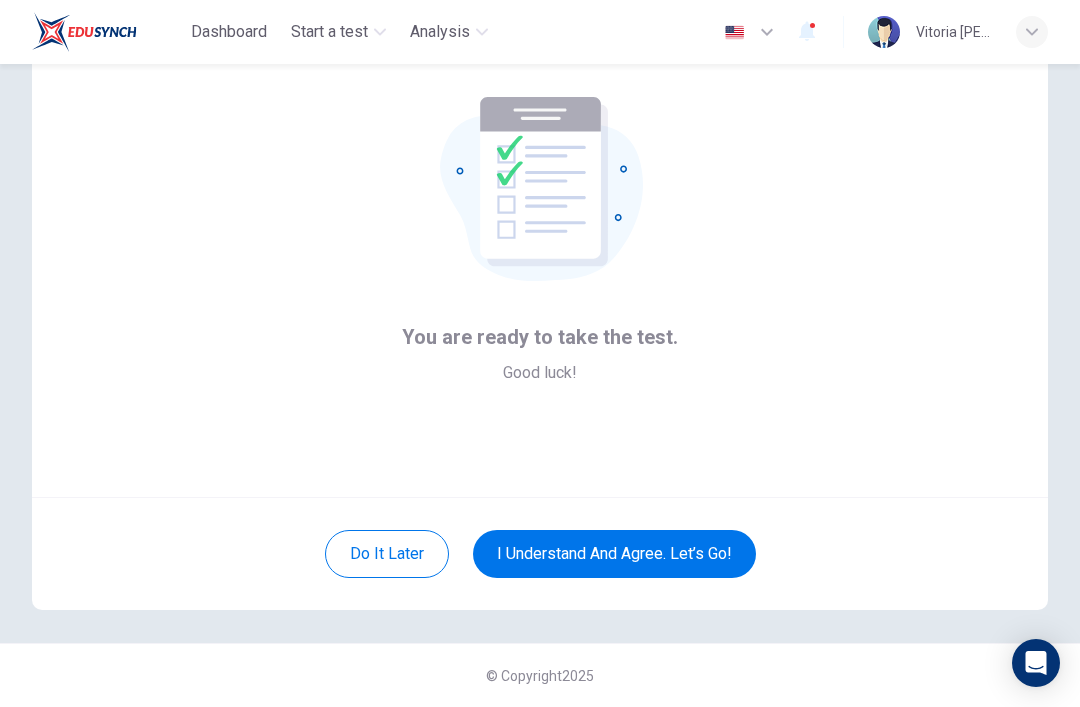 click on "I understand and agree. Let’s go!" at bounding box center (614, 554) 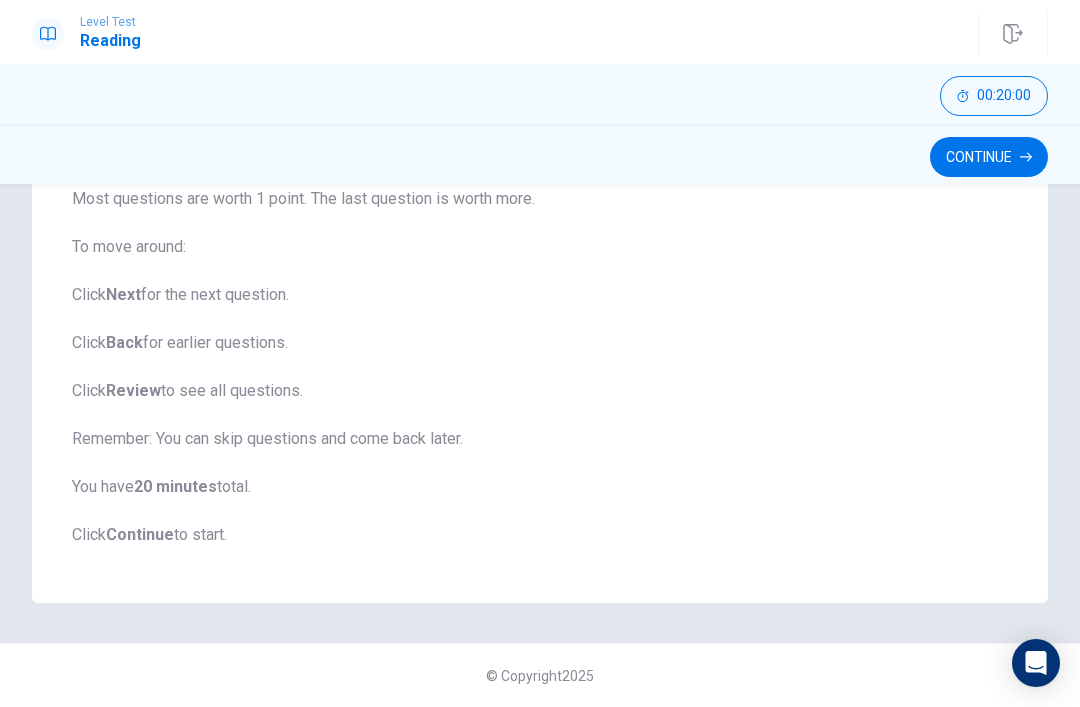 scroll, scrollTop: 261, scrollLeft: 0, axis: vertical 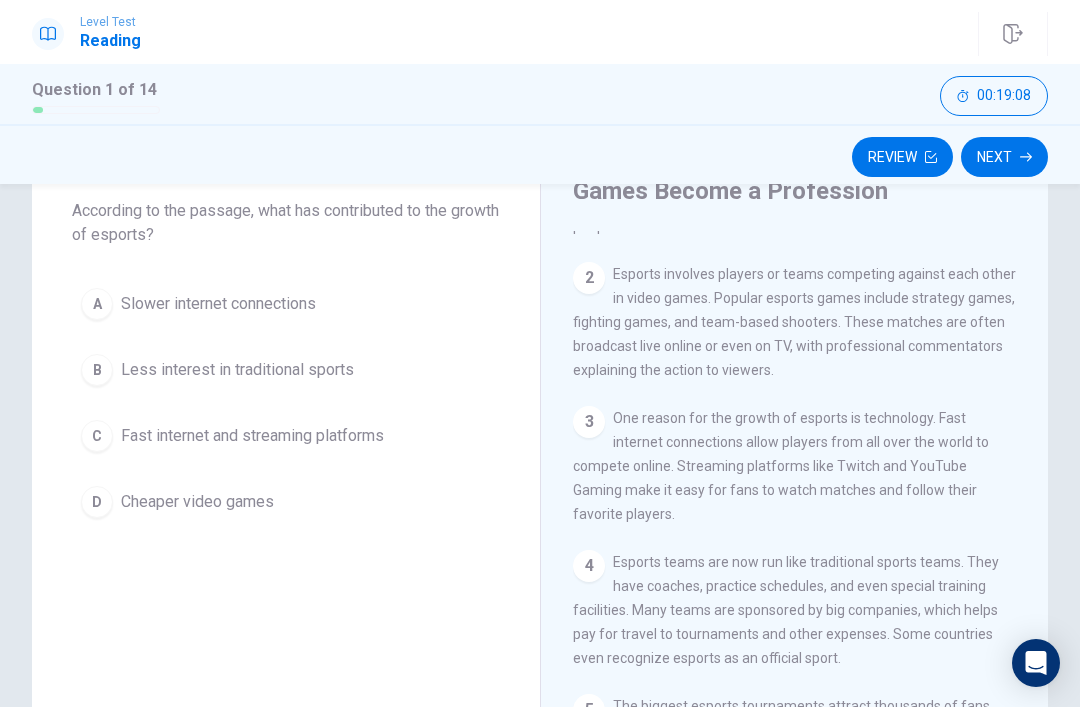 click on "C" at bounding box center [97, 436] 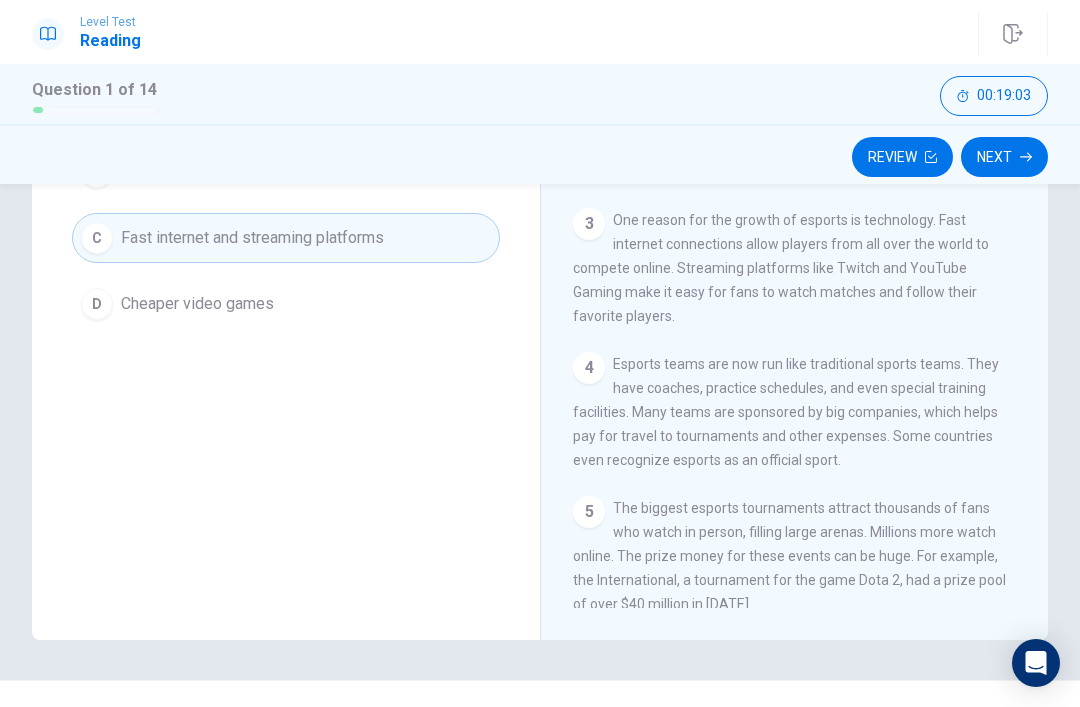 scroll, scrollTop: 345, scrollLeft: 0, axis: vertical 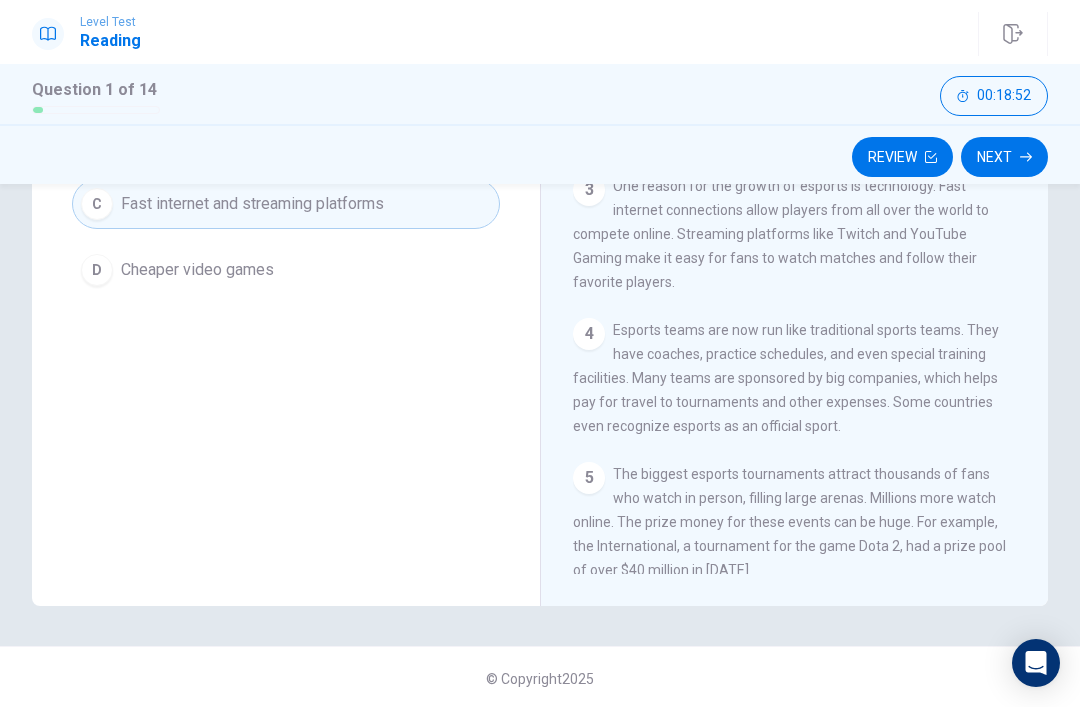 click 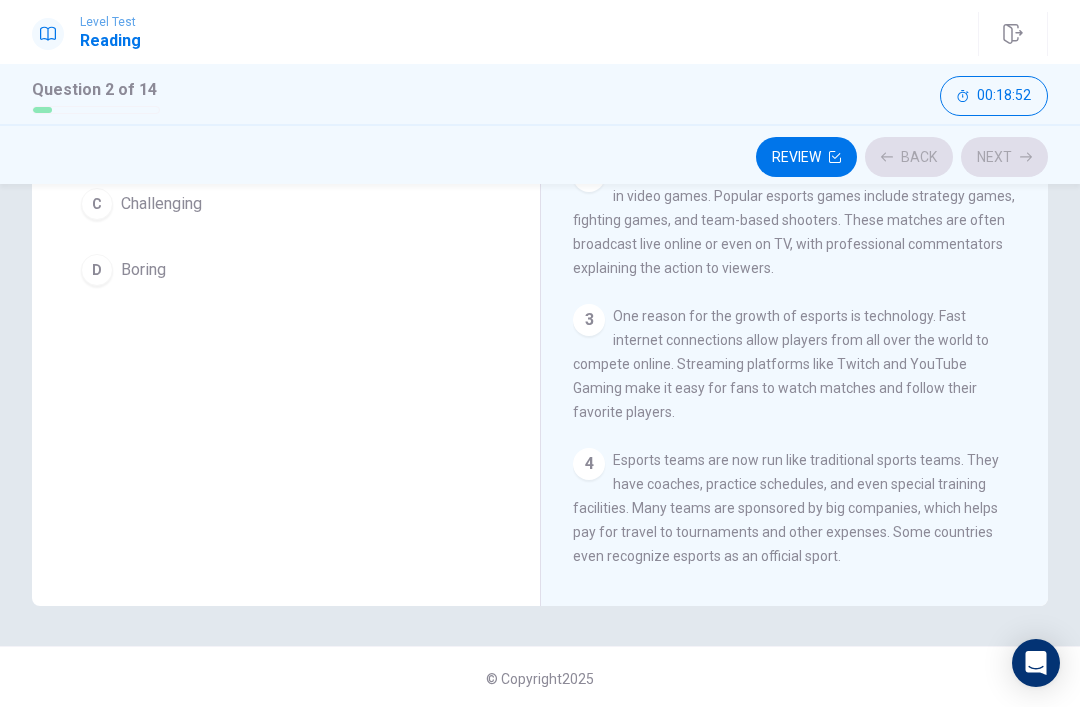 scroll, scrollTop: 0, scrollLeft: 0, axis: both 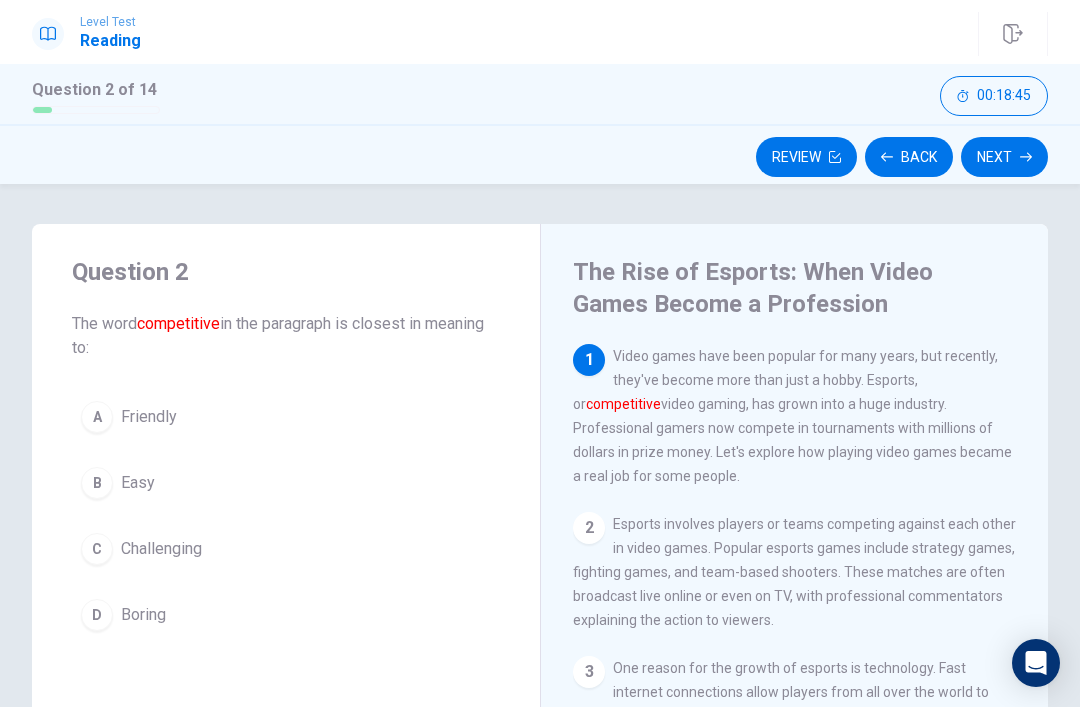 click on "C" at bounding box center (97, 549) 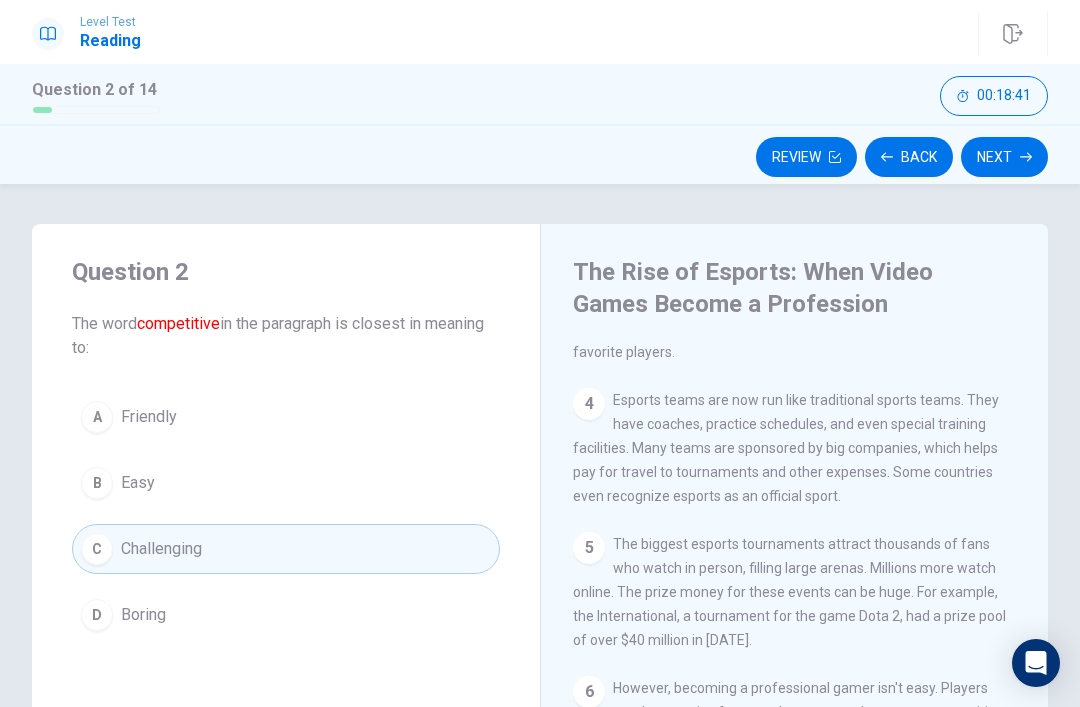 scroll, scrollTop: 419, scrollLeft: 0, axis: vertical 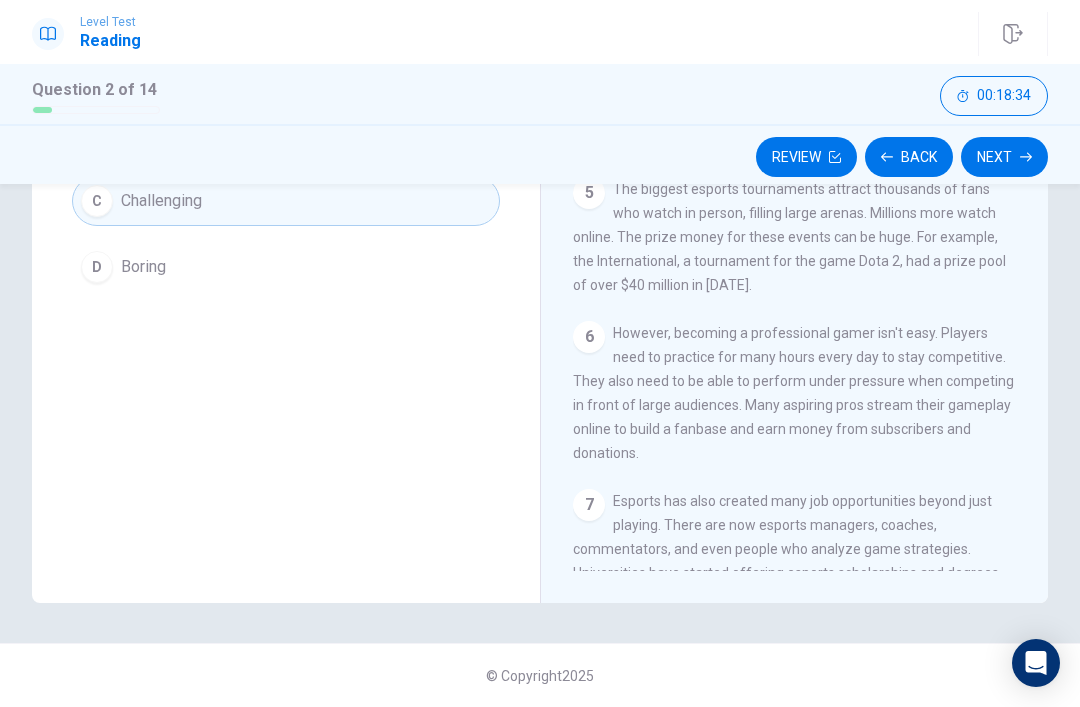 click 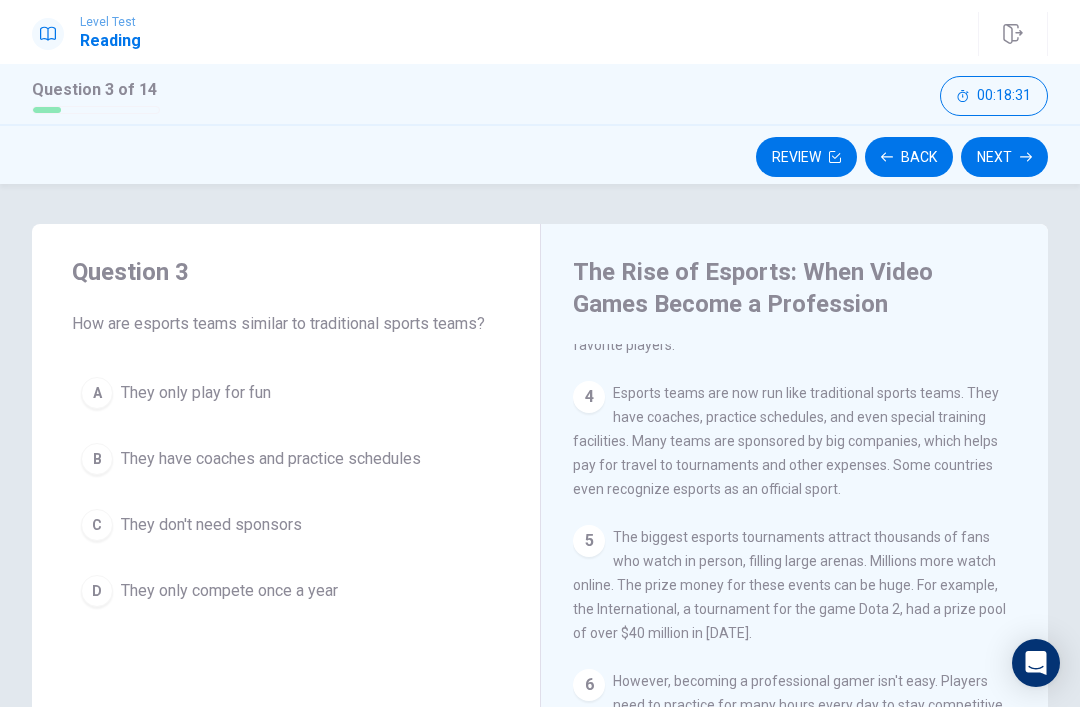 scroll, scrollTop: 0, scrollLeft: 0, axis: both 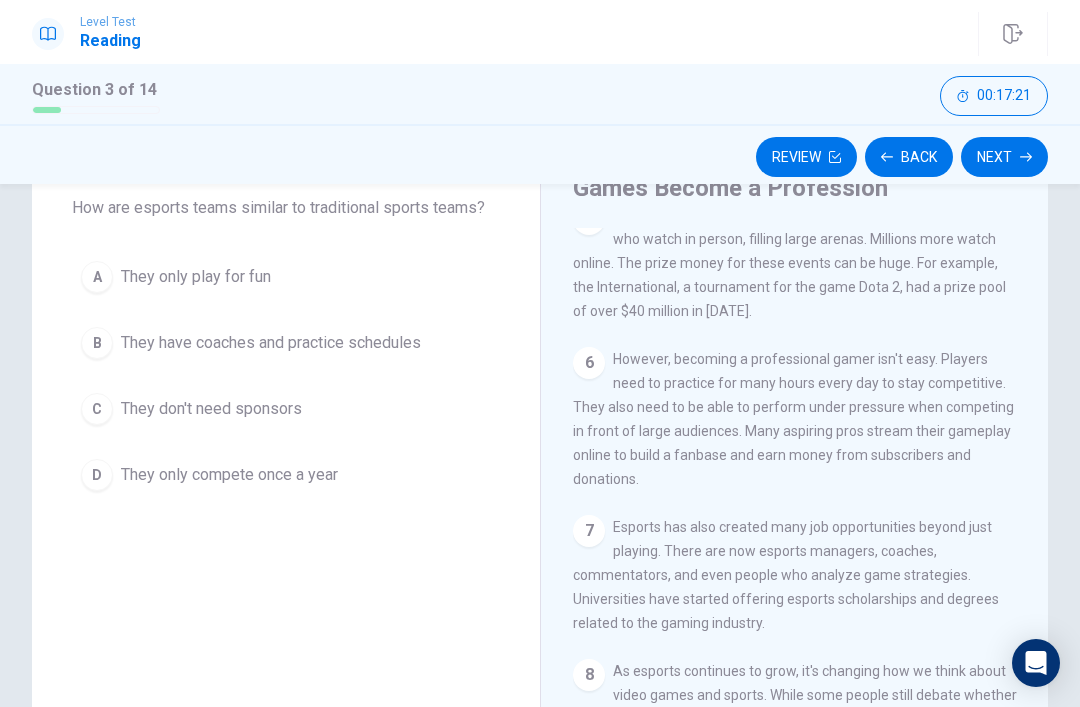 click on "C They don't need sponsors" at bounding box center (286, 409) 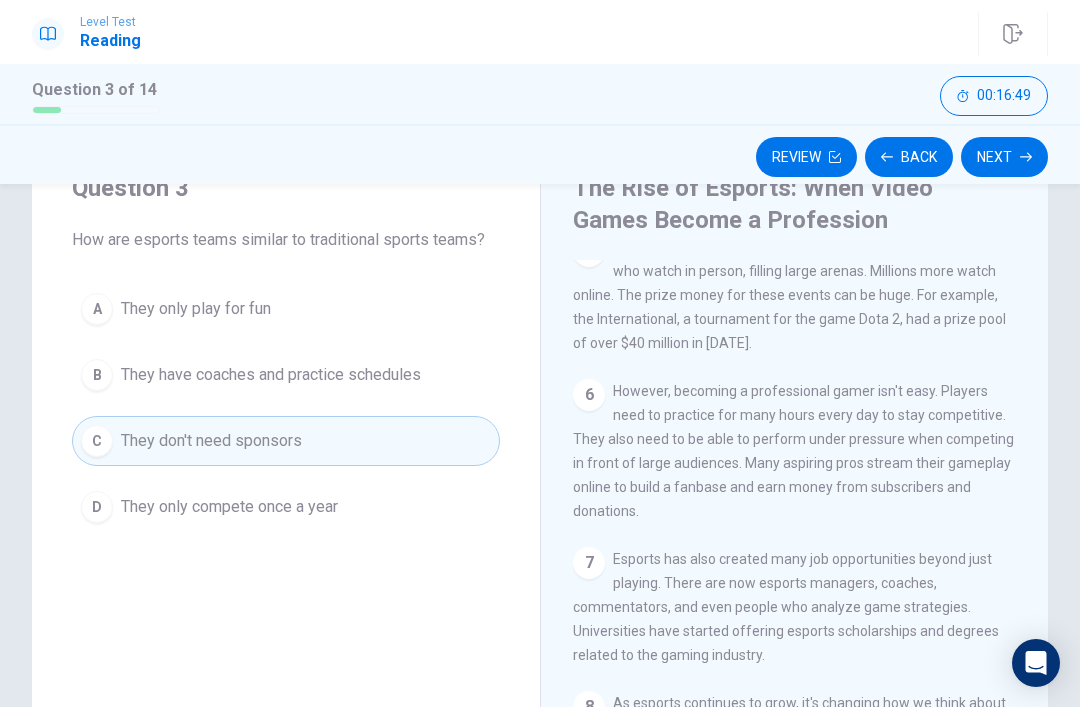 scroll, scrollTop: 78, scrollLeft: 0, axis: vertical 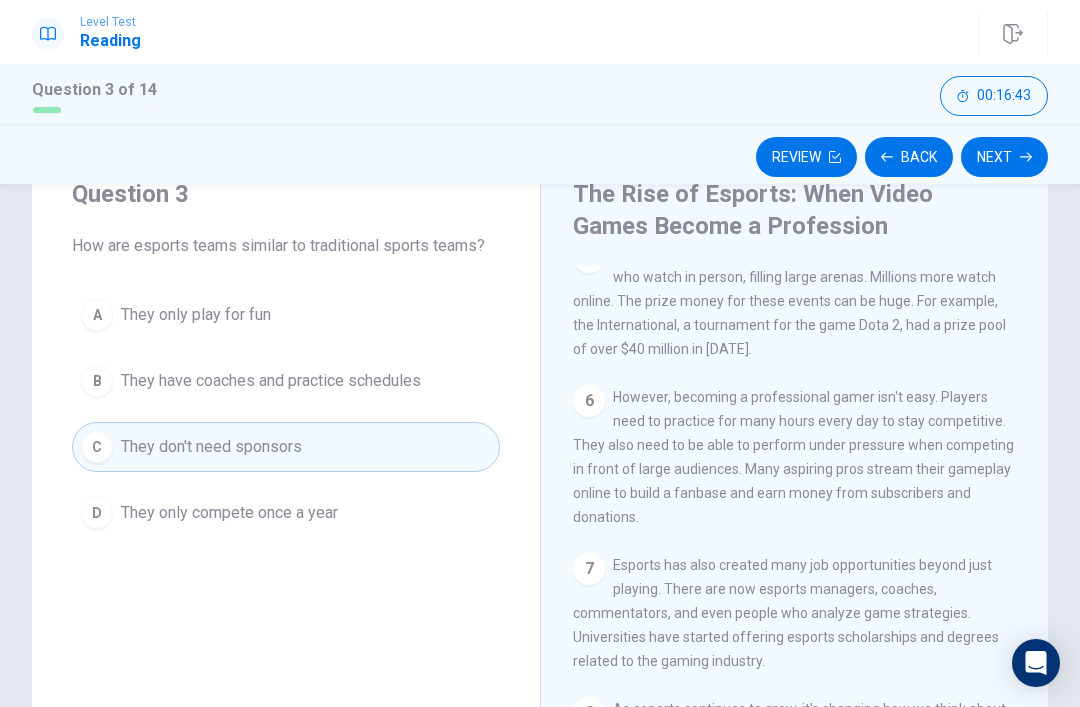click on "B" at bounding box center [97, 381] 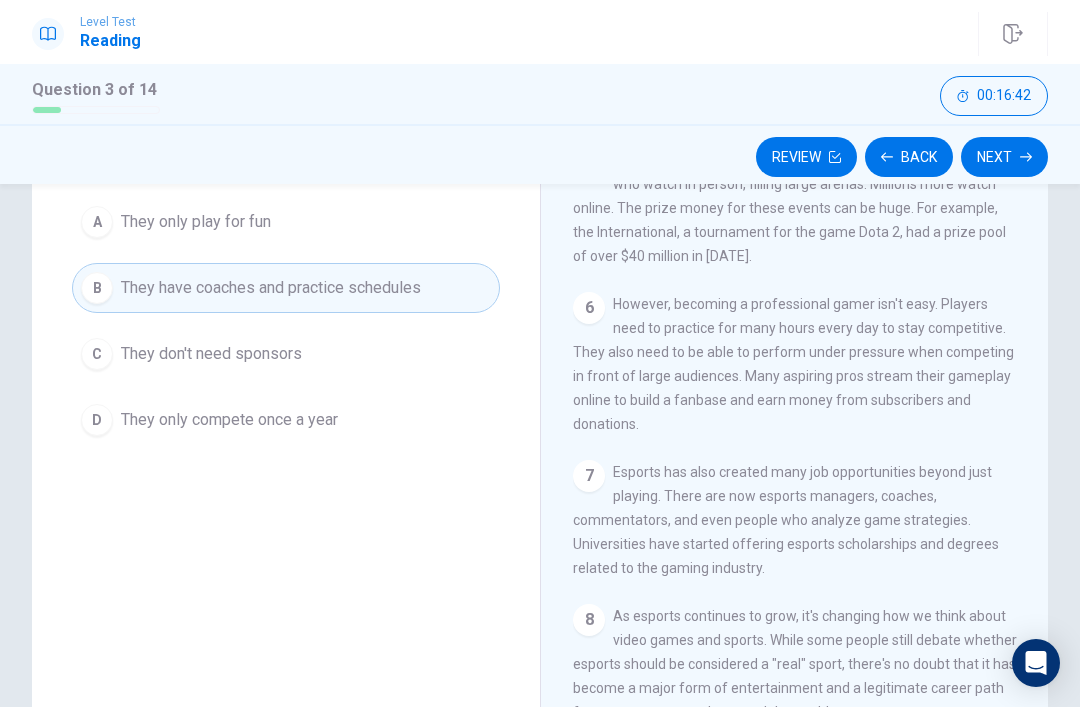 scroll, scrollTop: 172, scrollLeft: 0, axis: vertical 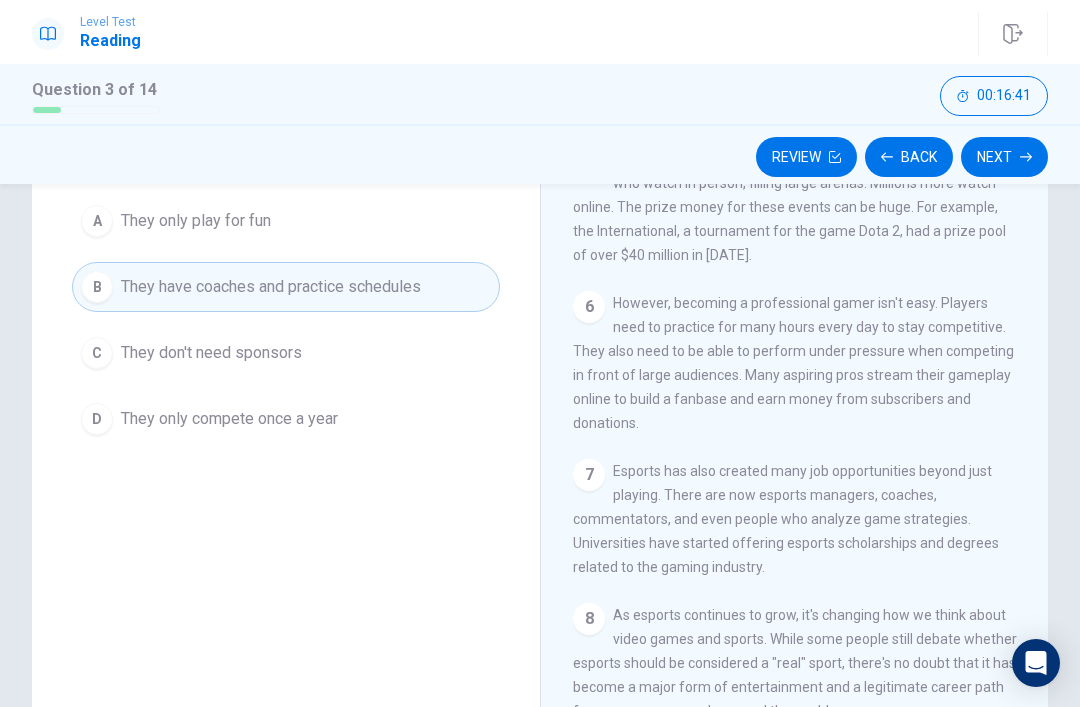 click 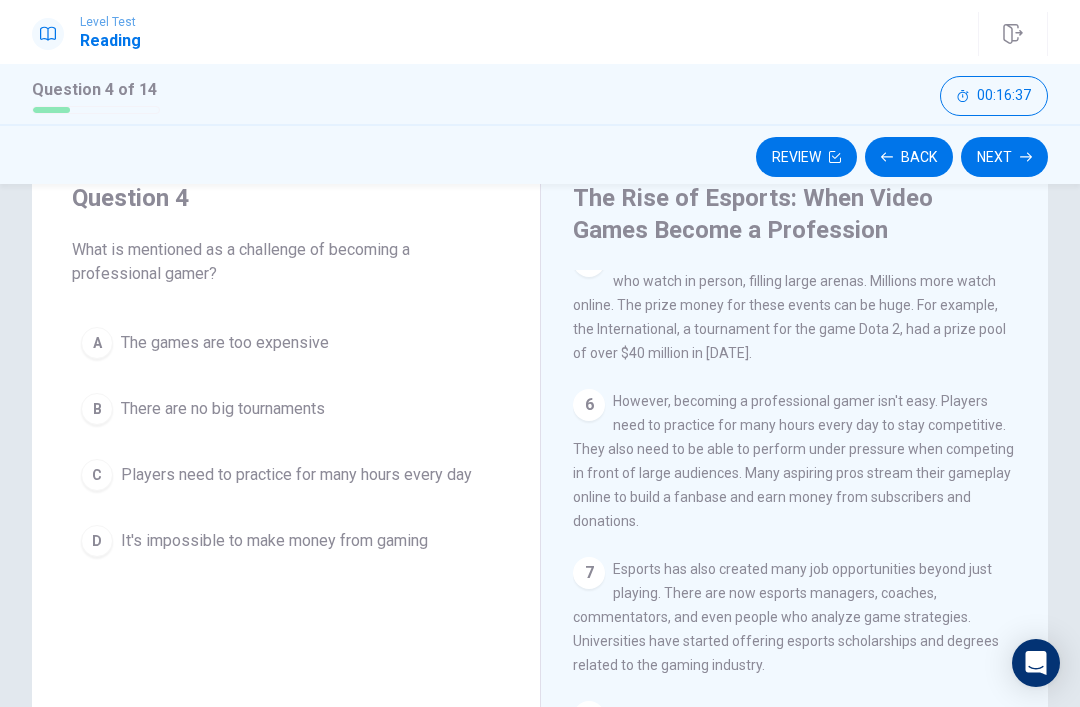 scroll, scrollTop: 75, scrollLeft: 0, axis: vertical 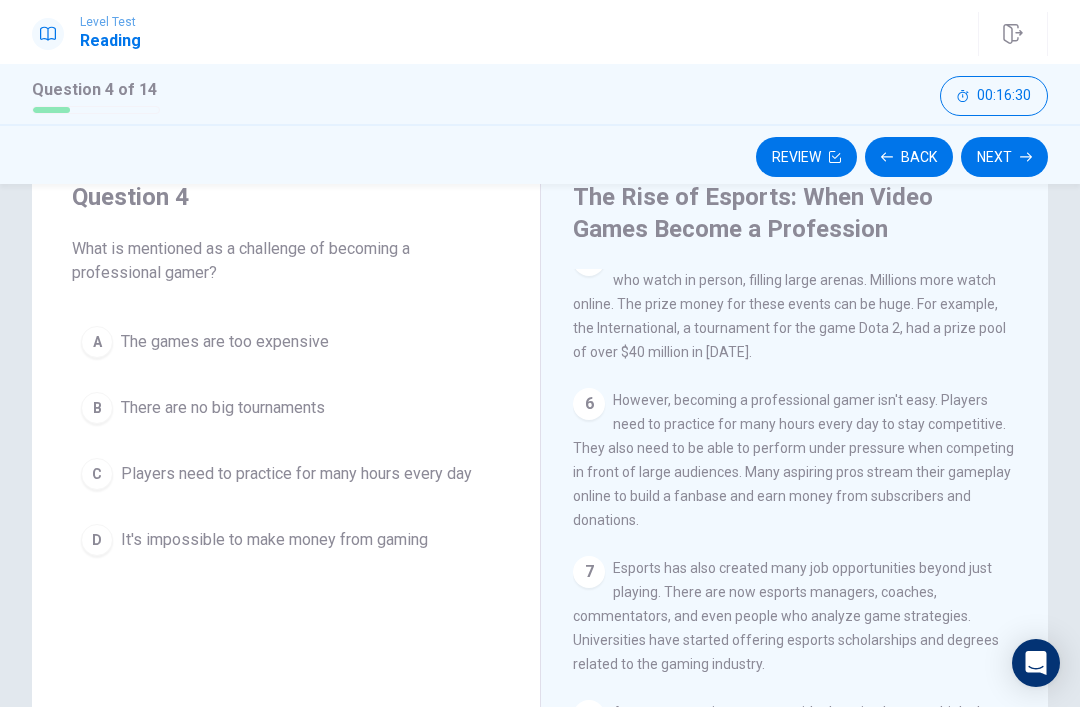 click on "C" at bounding box center [97, 474] 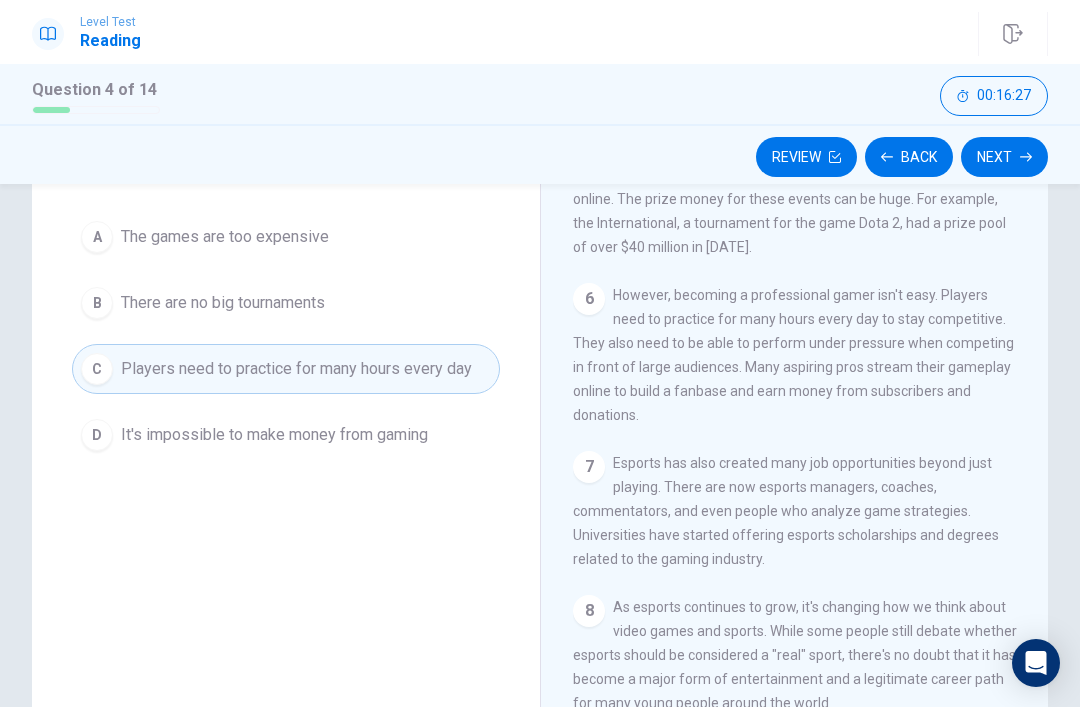 scroll, scrollTop: 178, scrollLeft: 0, axis: vertical 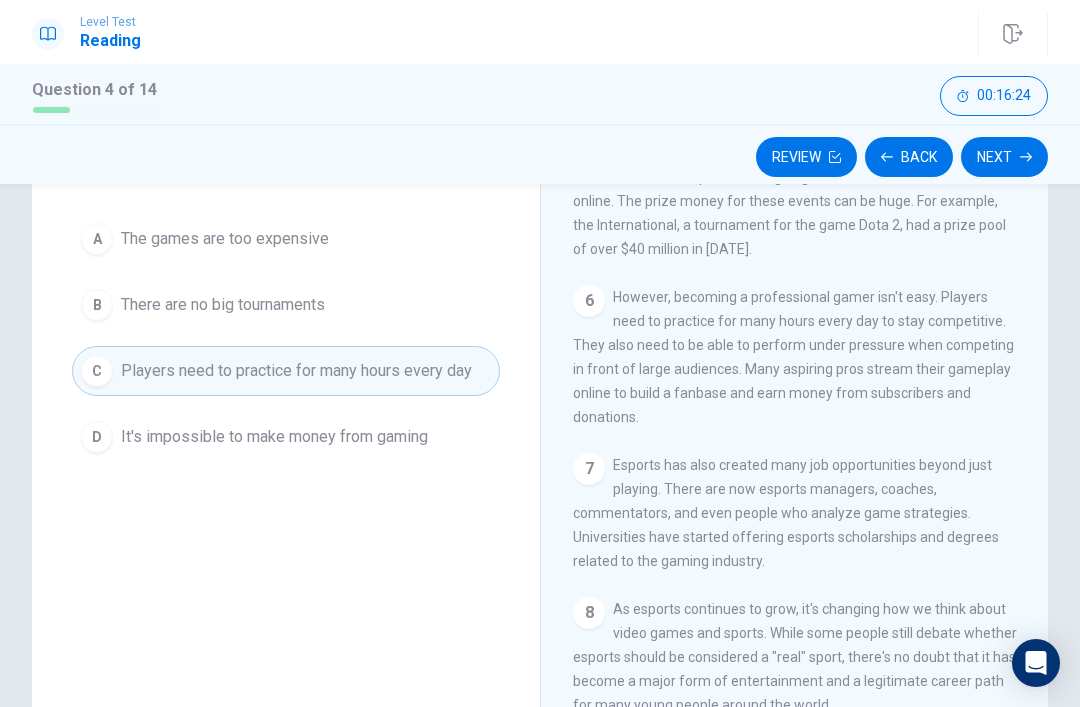 click on "Next" at bounding box center (1004, 157) 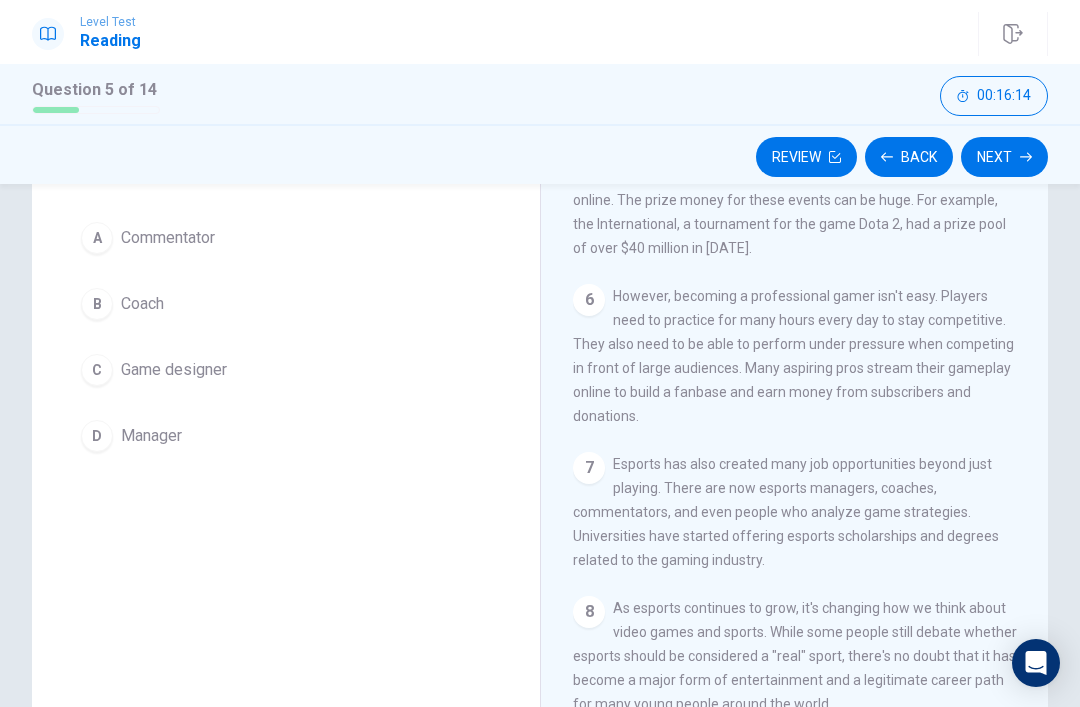 scroll, scrollTop: 174, scrollLeft: 0, axis: vertical 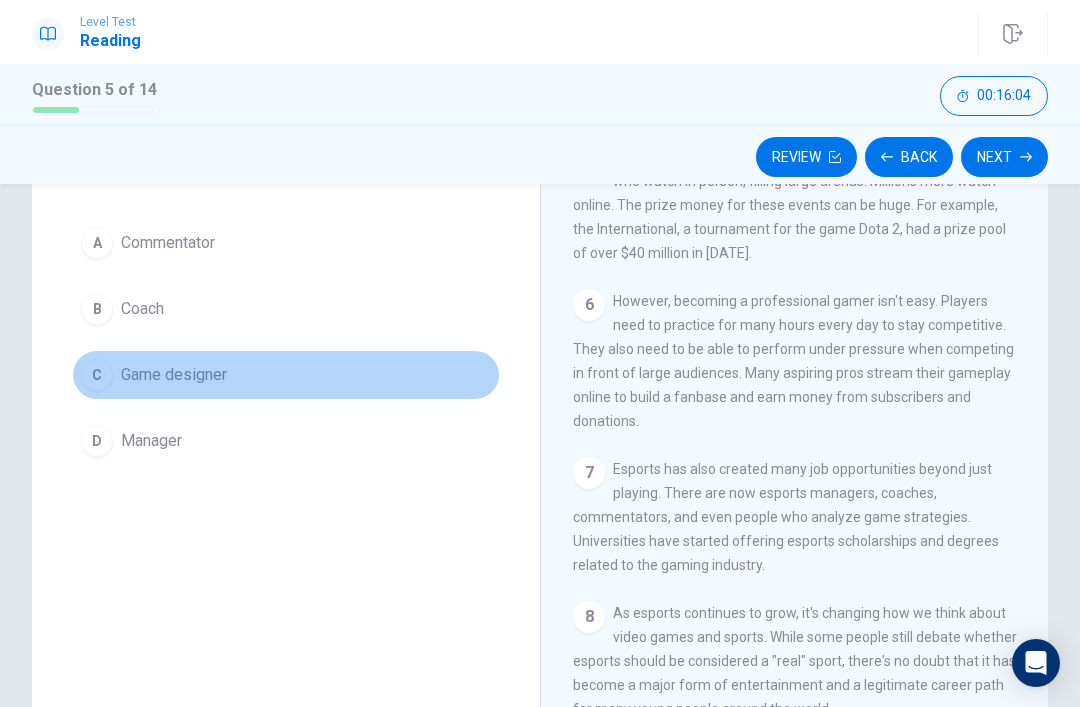 click on "C" at bounding box center (97, 375) 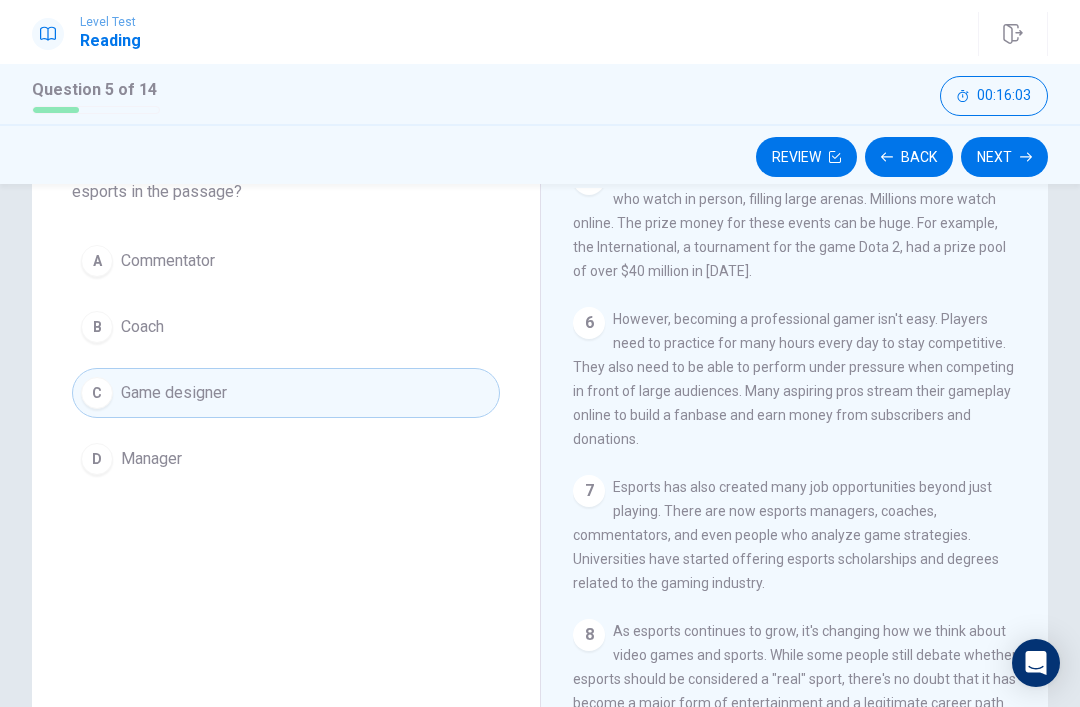 scroll, scrollTop: 155, scrollLeft: 0, axis: vertical 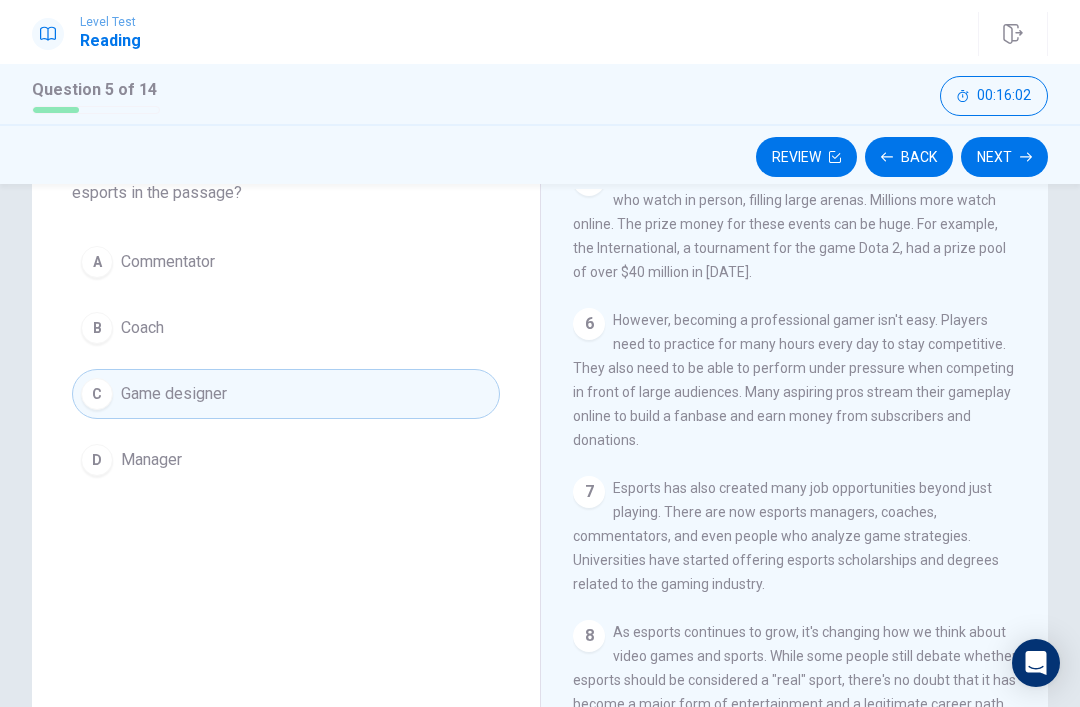 click on "Next" at bounding box center [1004, 157] 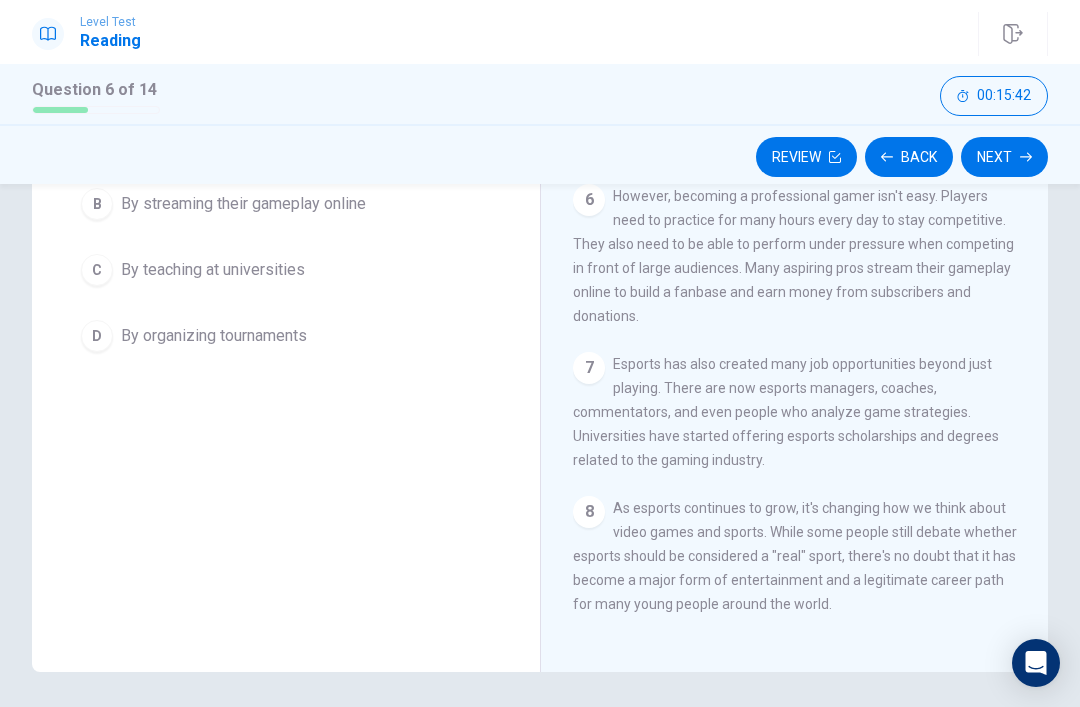 scroll, scrollTop: 279, scrollLeft: 0, axis: vertical 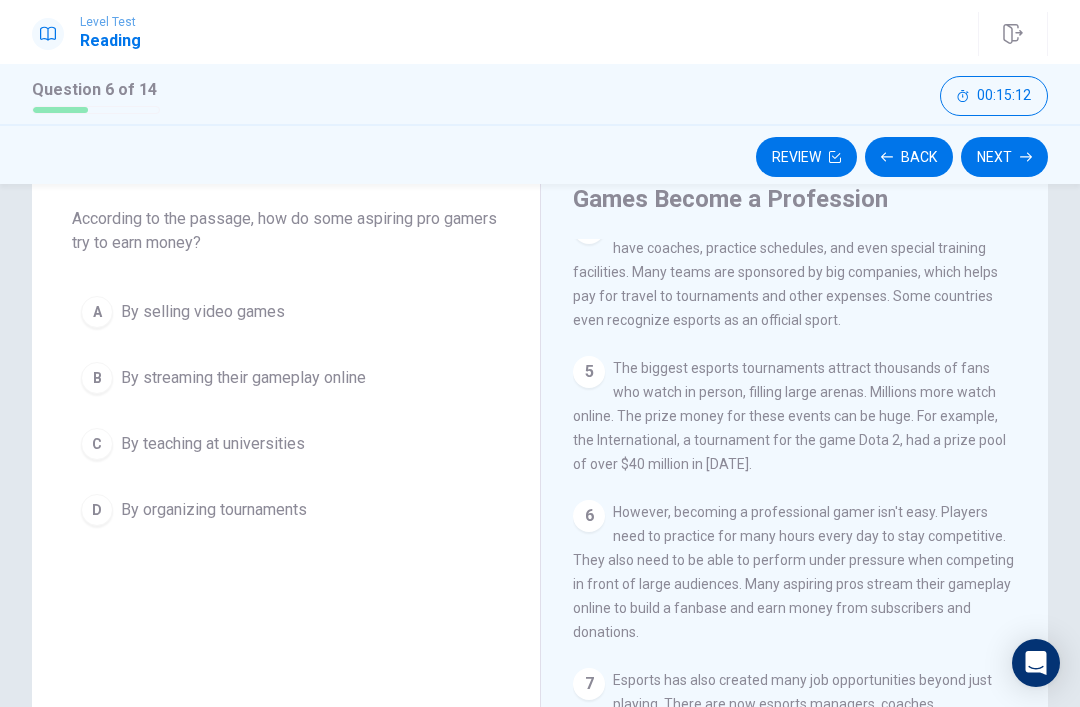 click on "B" at bounding box center (97, 378) 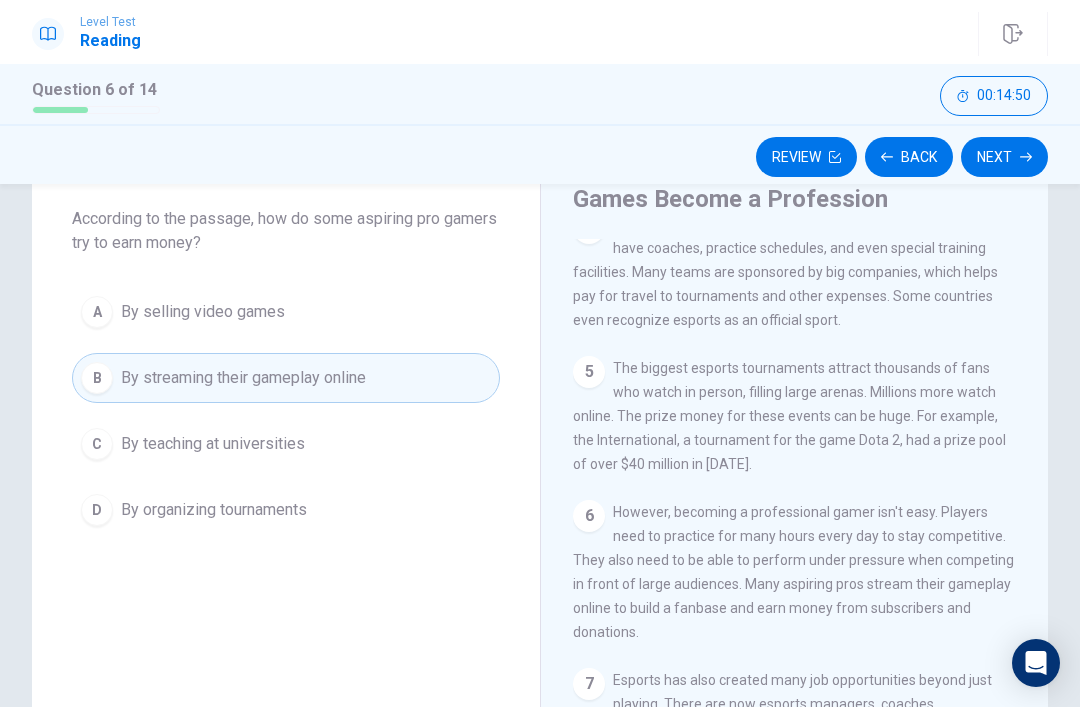 click on "Next" at bounding box center (1004, 157) 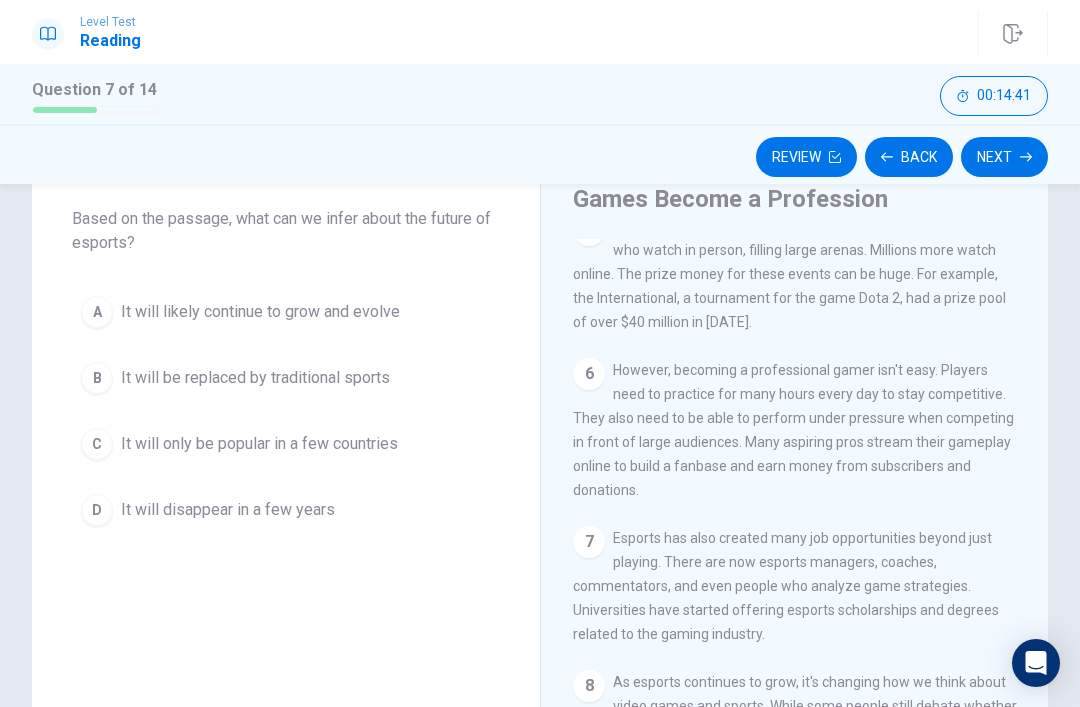 scroll, scrollTop: 642, scrollLeft: 0, axis: vertical 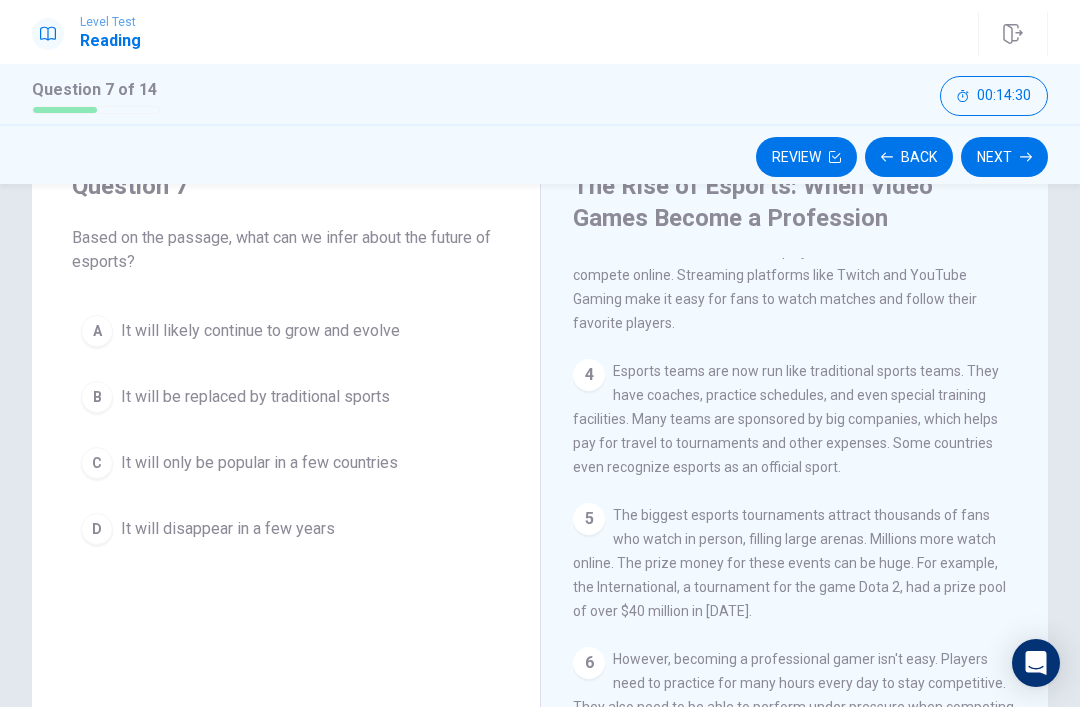 click on "A" at bounding box center [97, 331] 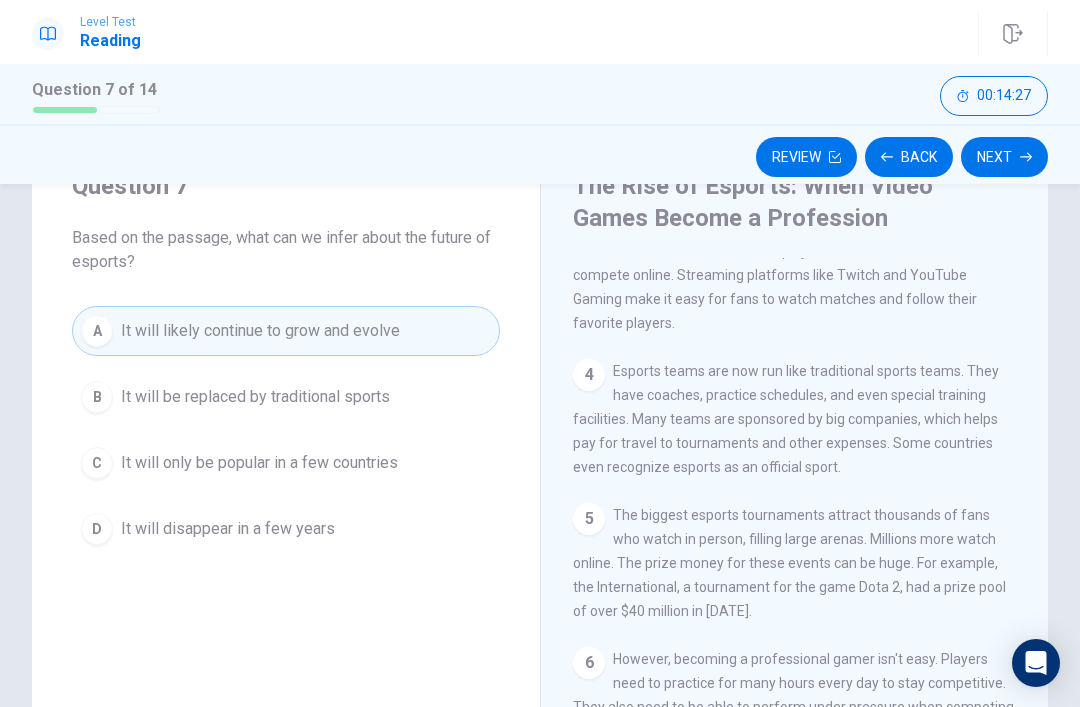 click on "Next" at bounding box center [1004, 157] 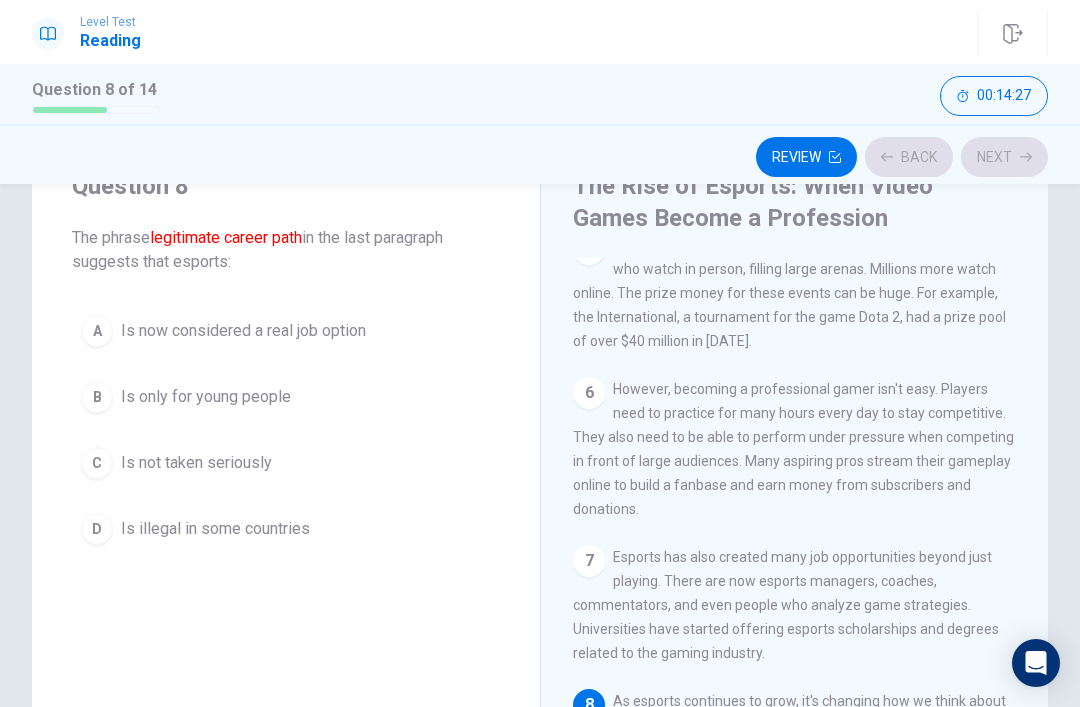 scroll, scrollTop: 642, scrollLeft: 0, axis: vertical 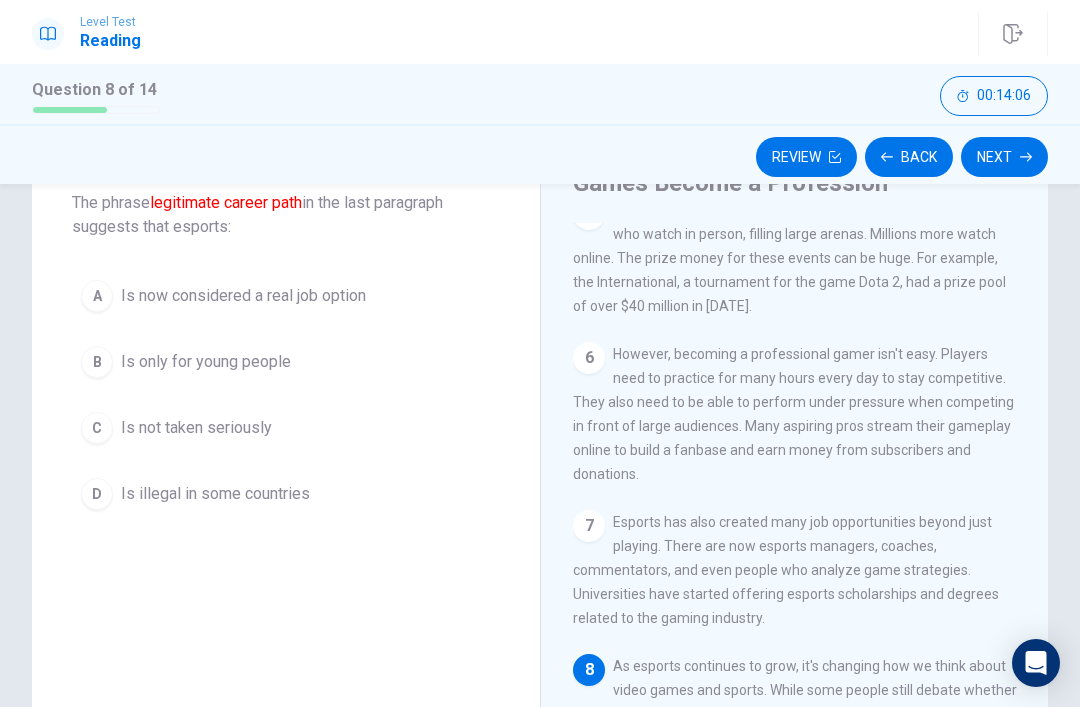 click on "A" at bounding box center [97, 296] 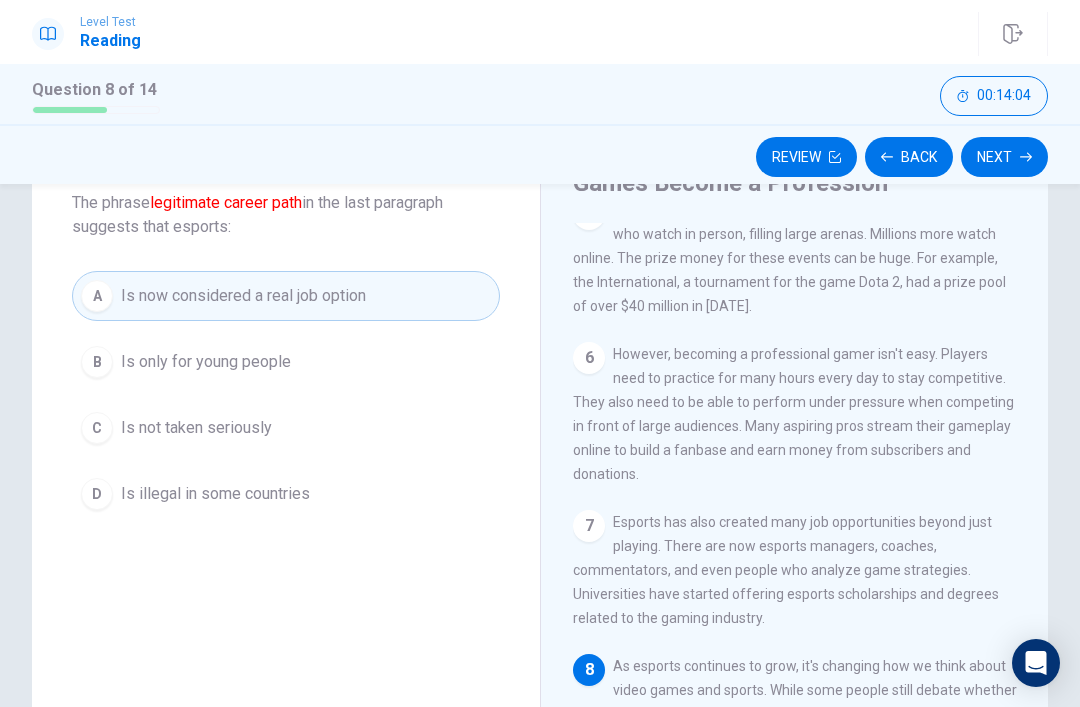 click on "Next" at bounding box center [1004, 157] 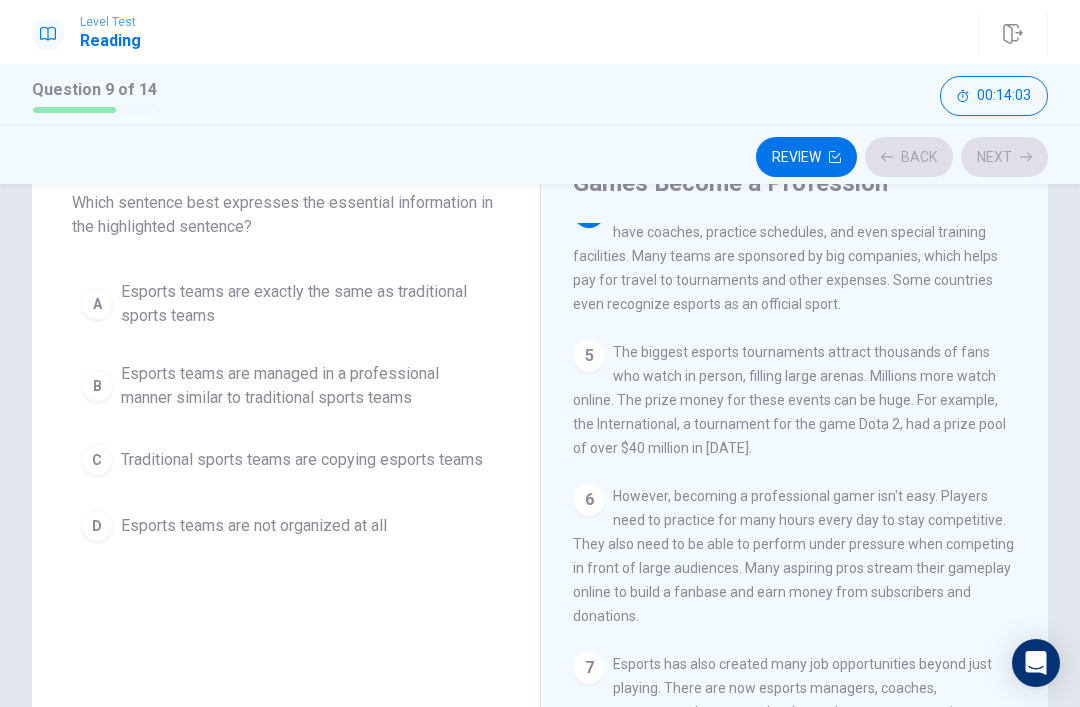 scroll, scrollTop: 447, scrollLeft: 0, axis: vertical 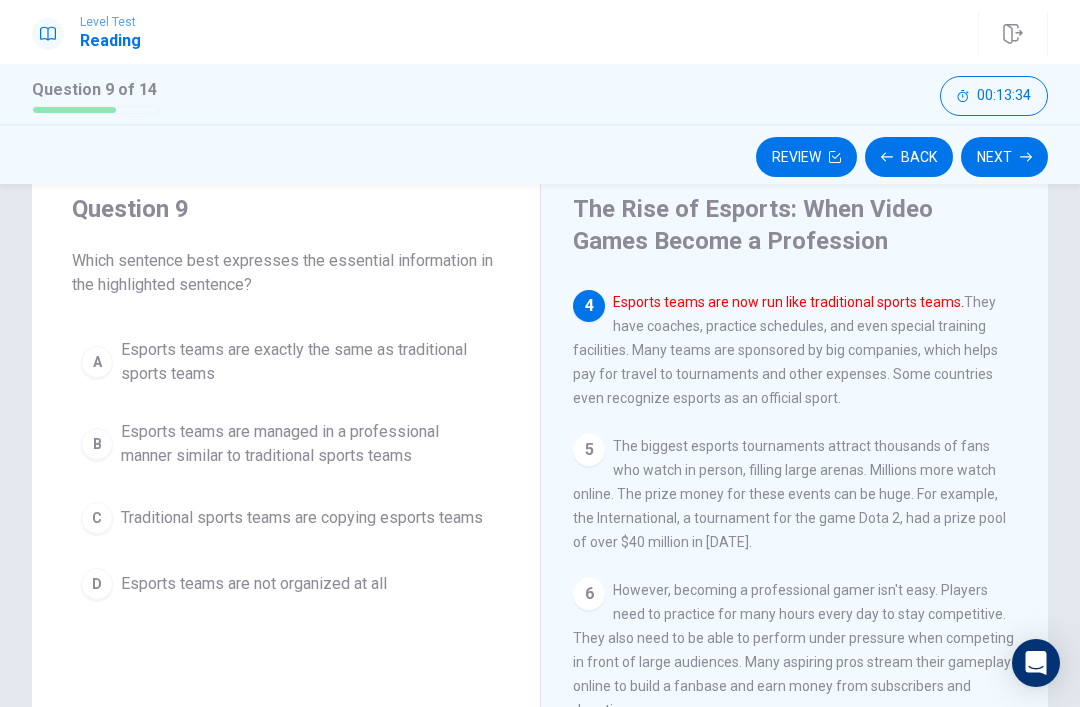 click on "B" at bounding box center (97, 444) 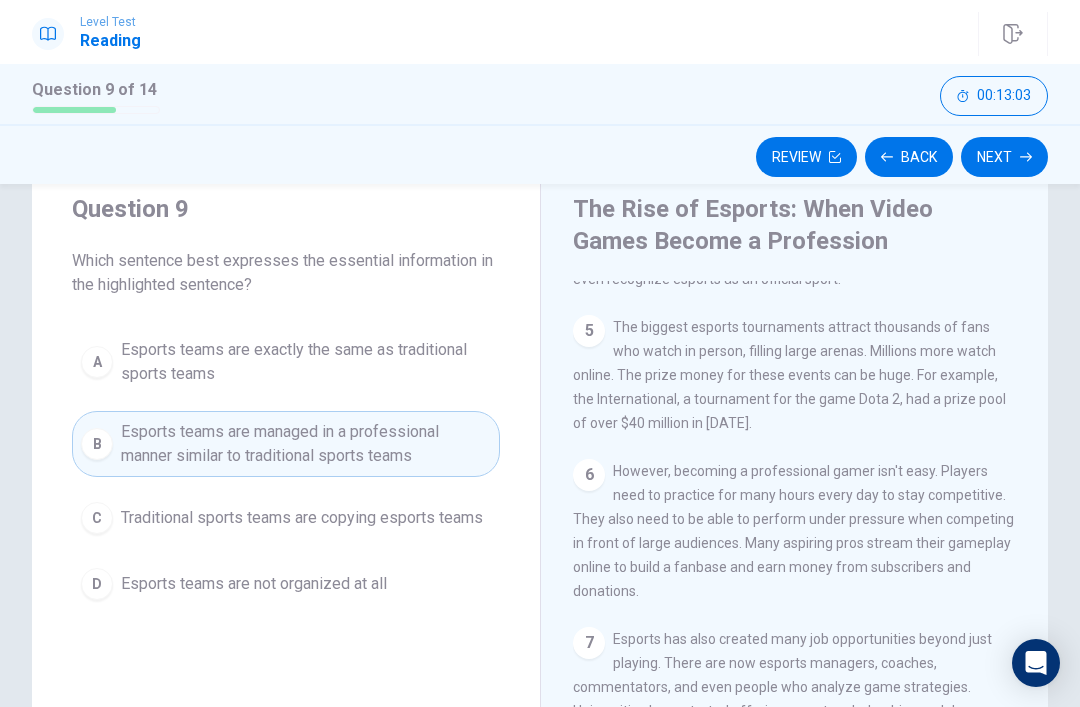 scroll, scrollTop: 566, scrollLeft: 0, axis: vertical 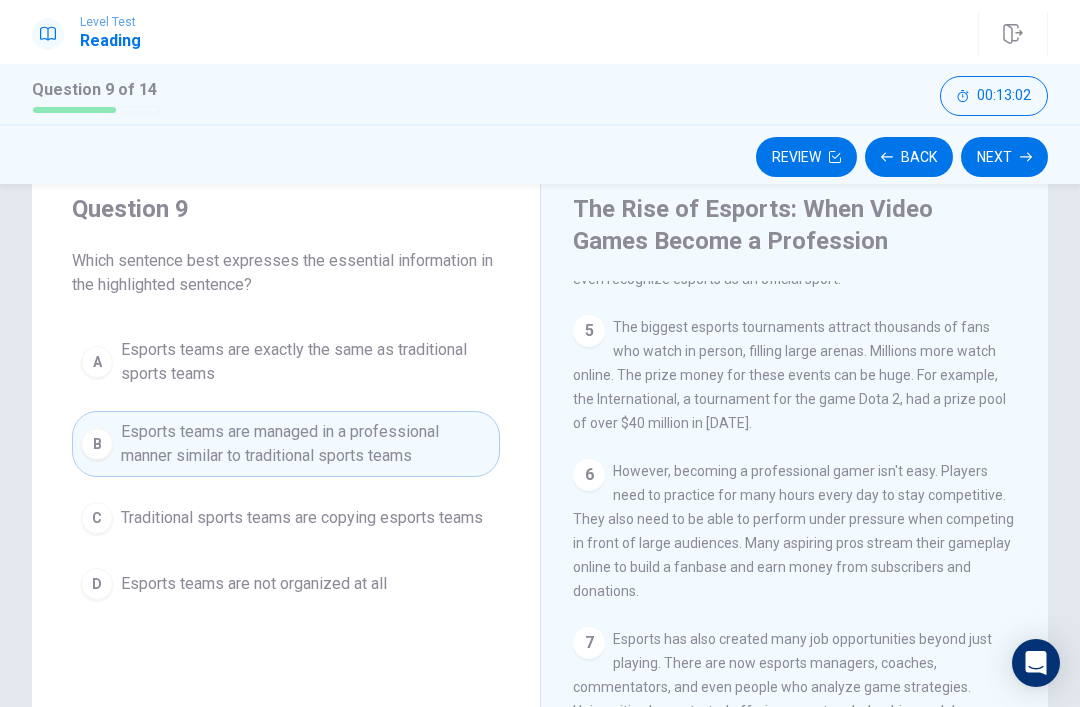 click on "Next" at bounding box center [1004, 157] 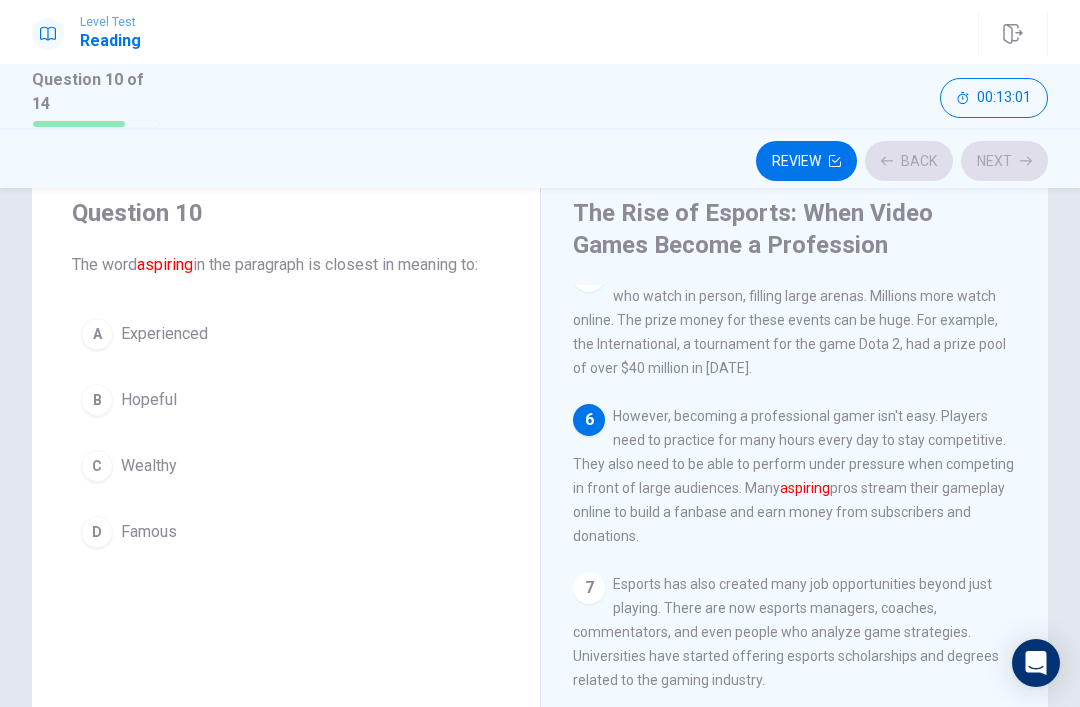 scroll, scrollTop: 642, scrollLeft: 0, axis: vertical 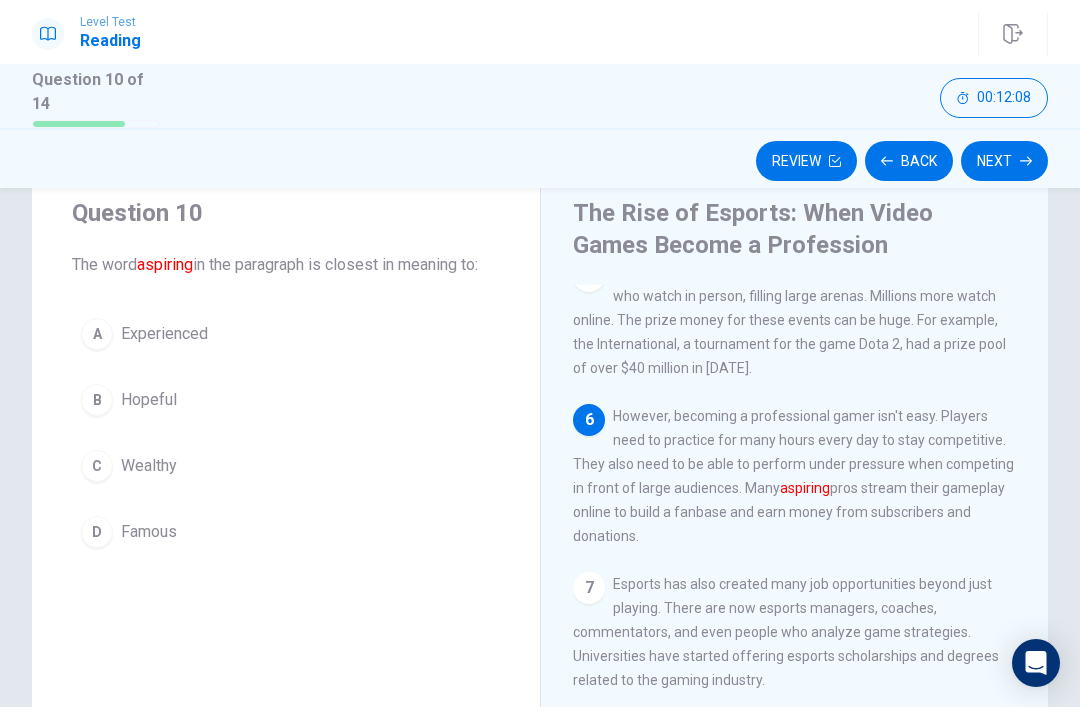 click on "B Hopeful" at bounding box center (286, 400) 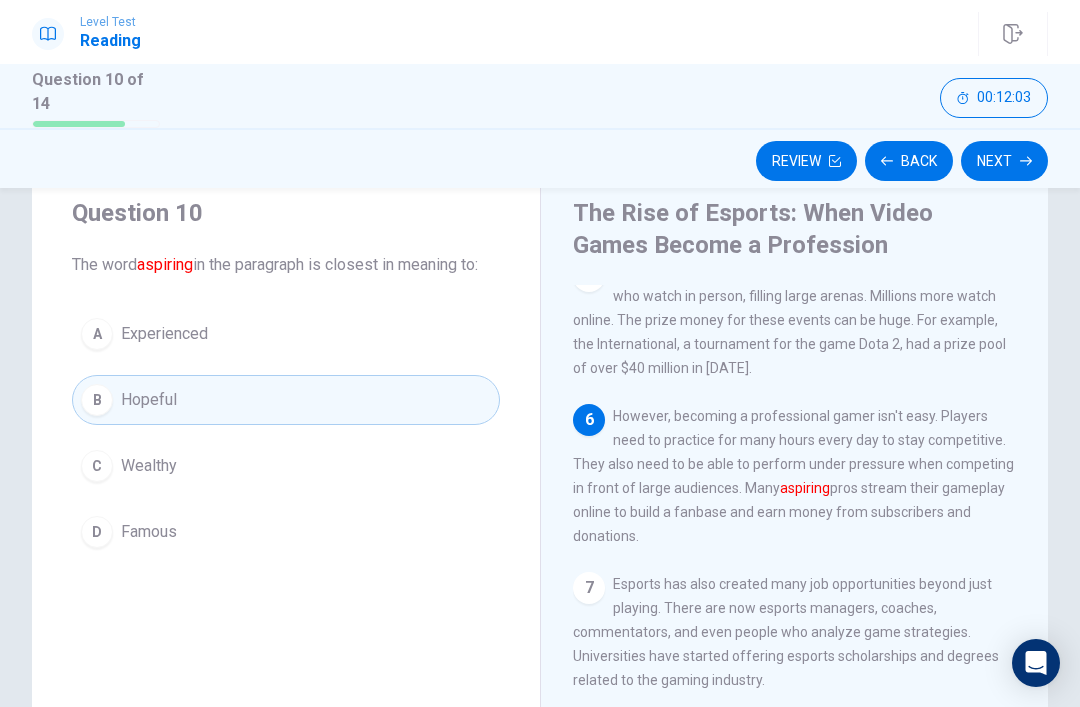 click 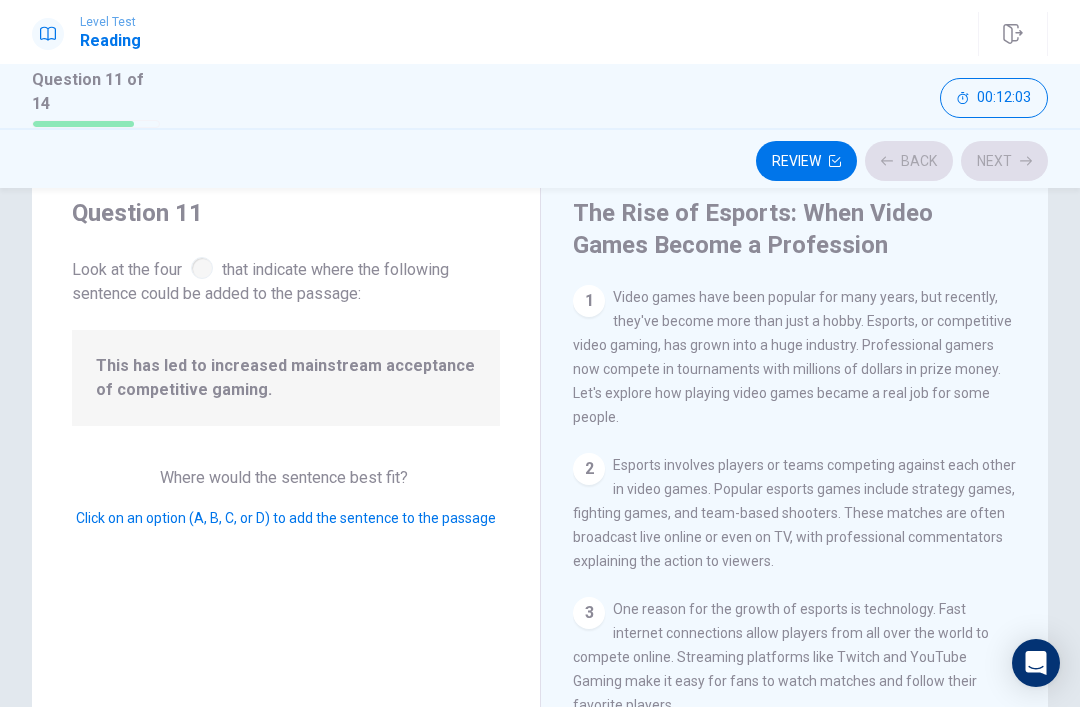 scroll, scrollTop: 224, scrollLeft: 0, axis: vertical 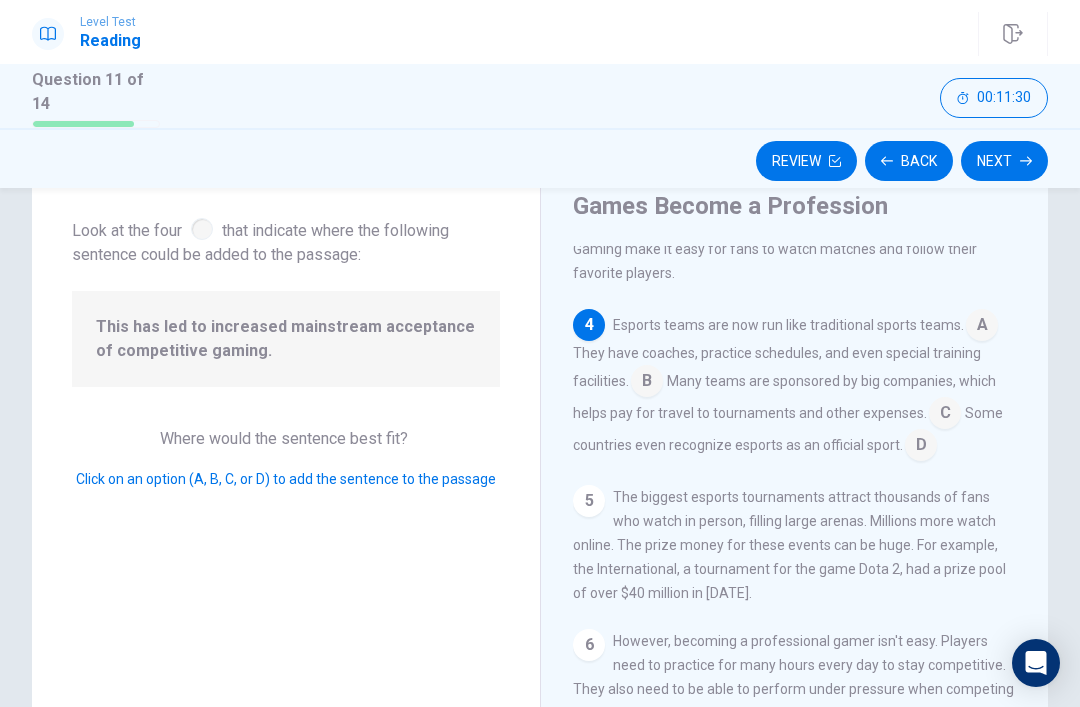 click on "This has led to increased mainstream acceptance of competitive gaming." at bounding box center [286, 339] 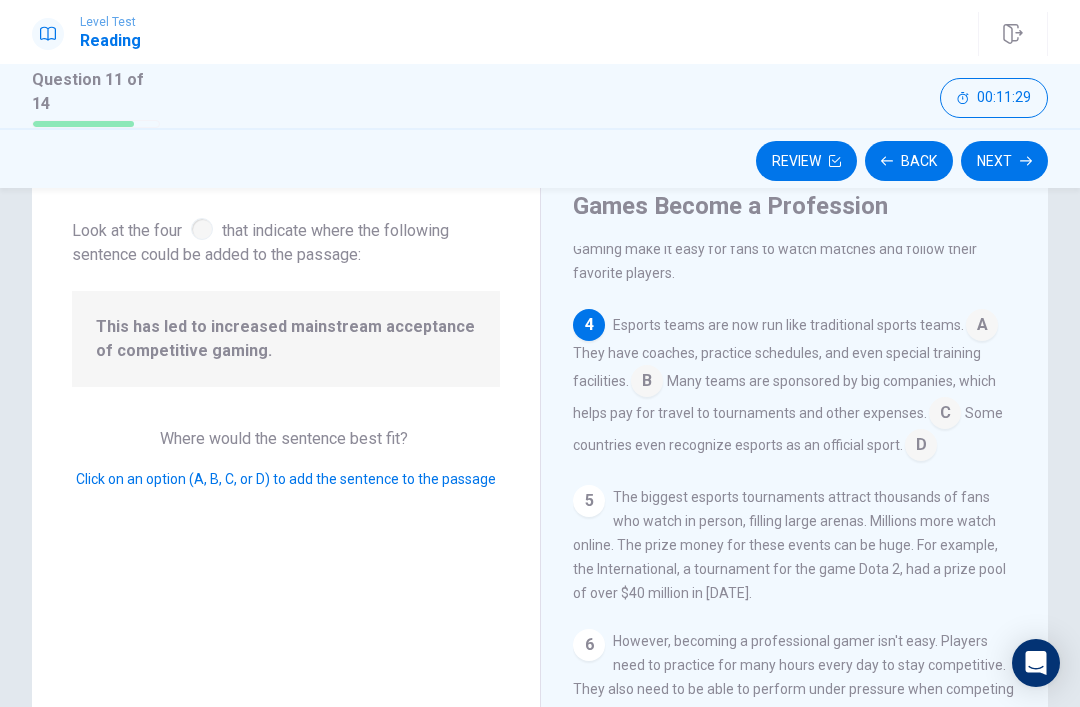 click at bounding box center [921, 447] 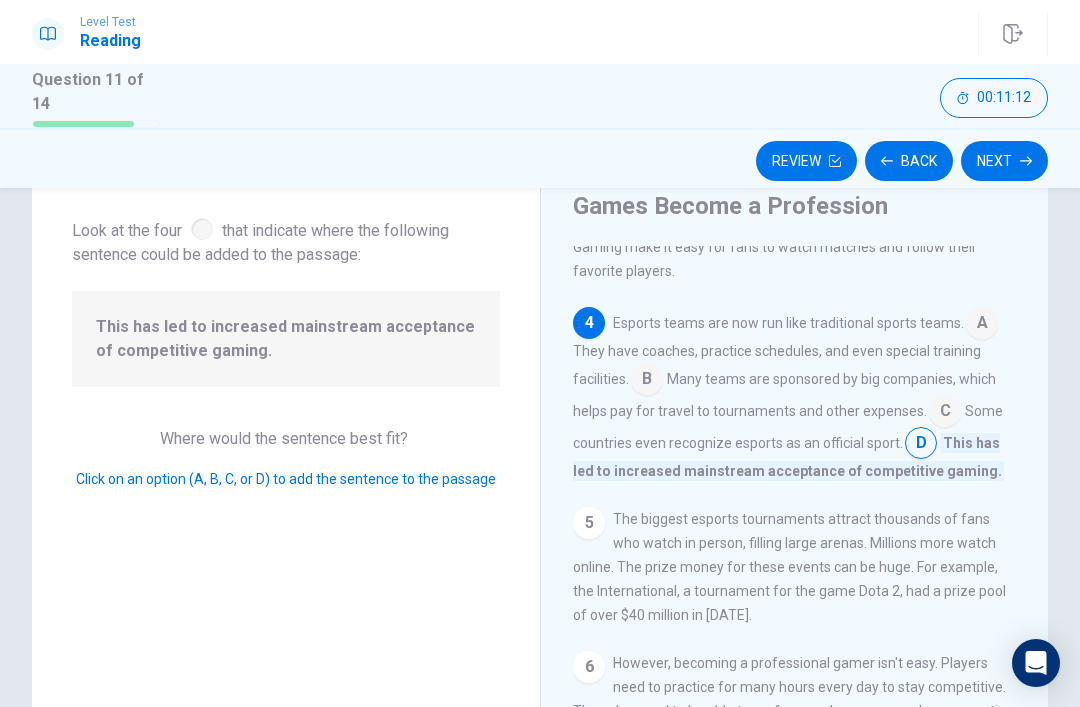 scroll, scrollTop: 396, scrollLeft: 0, axis: vertical 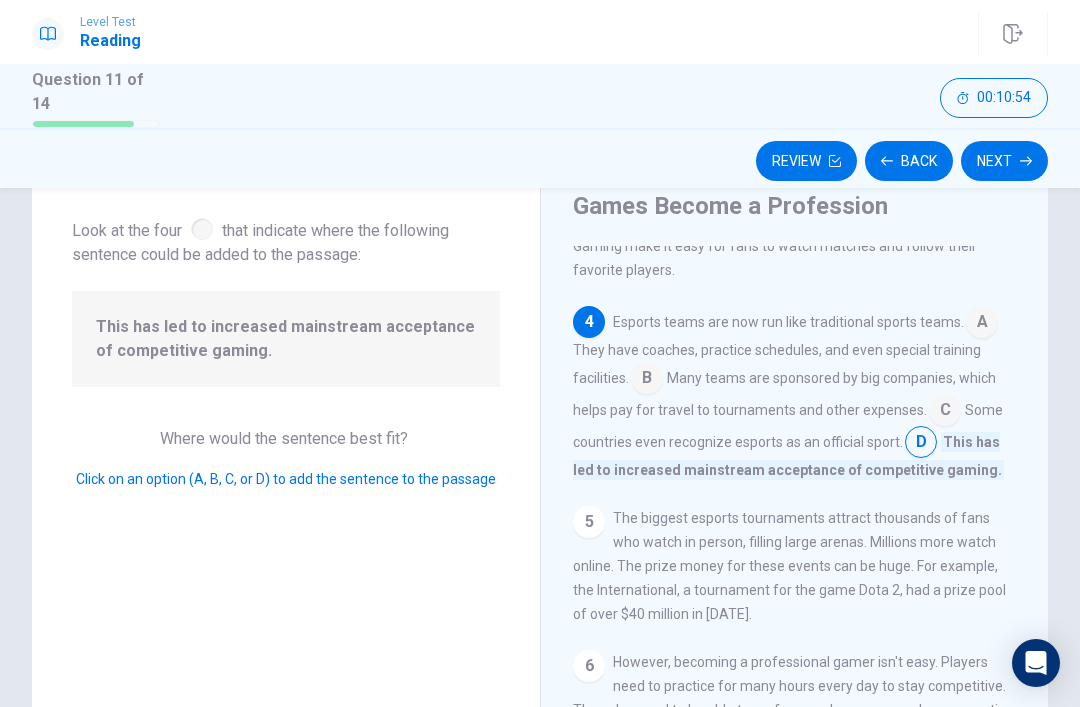 click on "Next" at bounding box center [1004, 161] 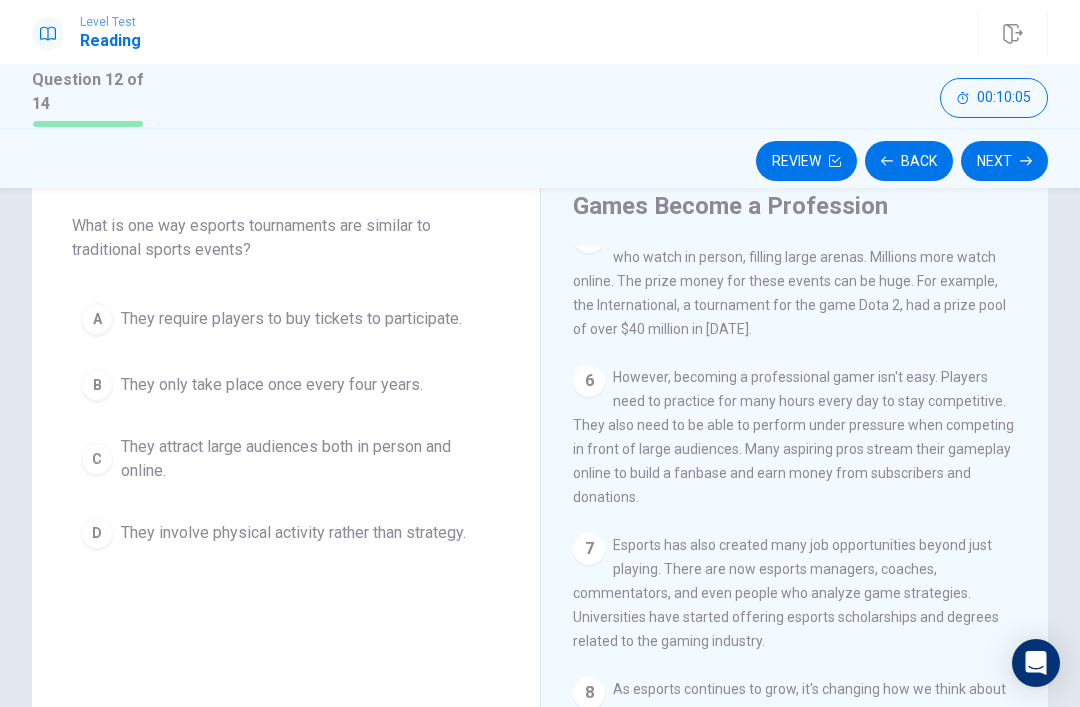 scroll, scrollTop: 628, scrollLeft: 0, axis: vertical 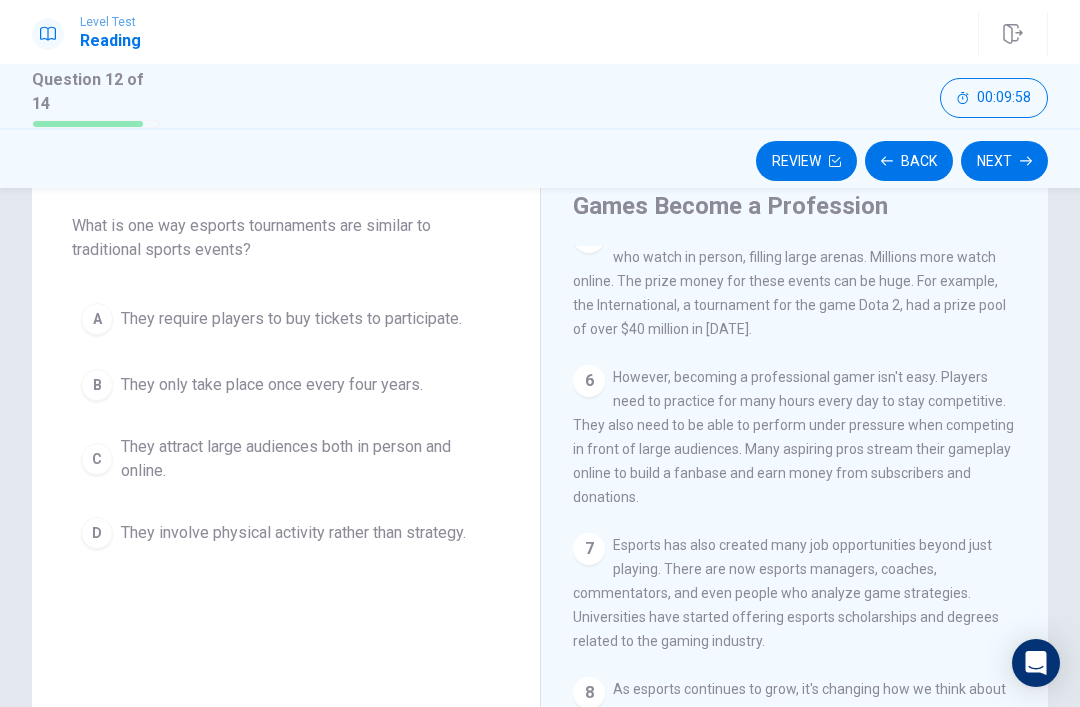 click on "C" at bounding box center [97, 459] 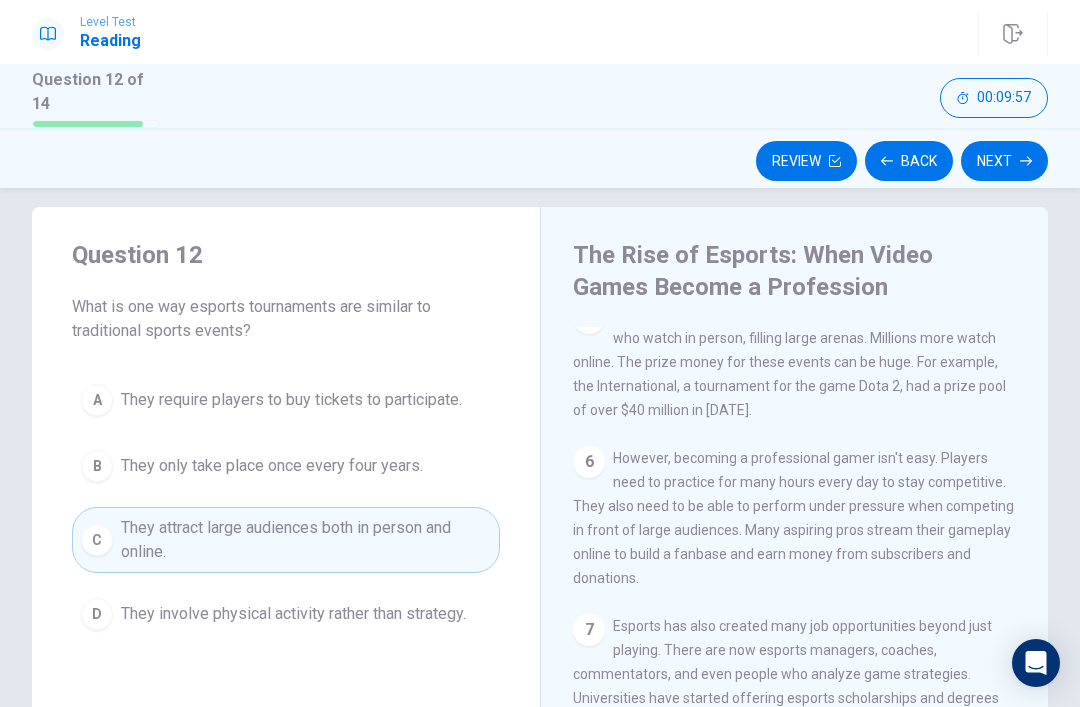 scroll, scrollTop: 17, scrollLeft: 0, axis: vertical 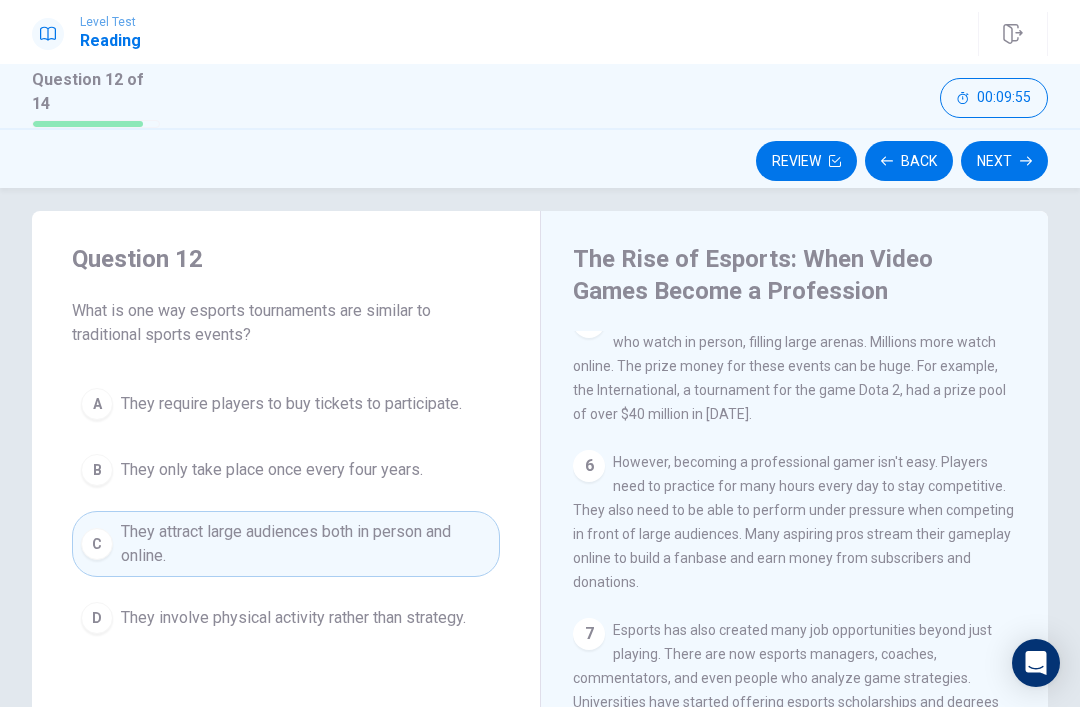 click 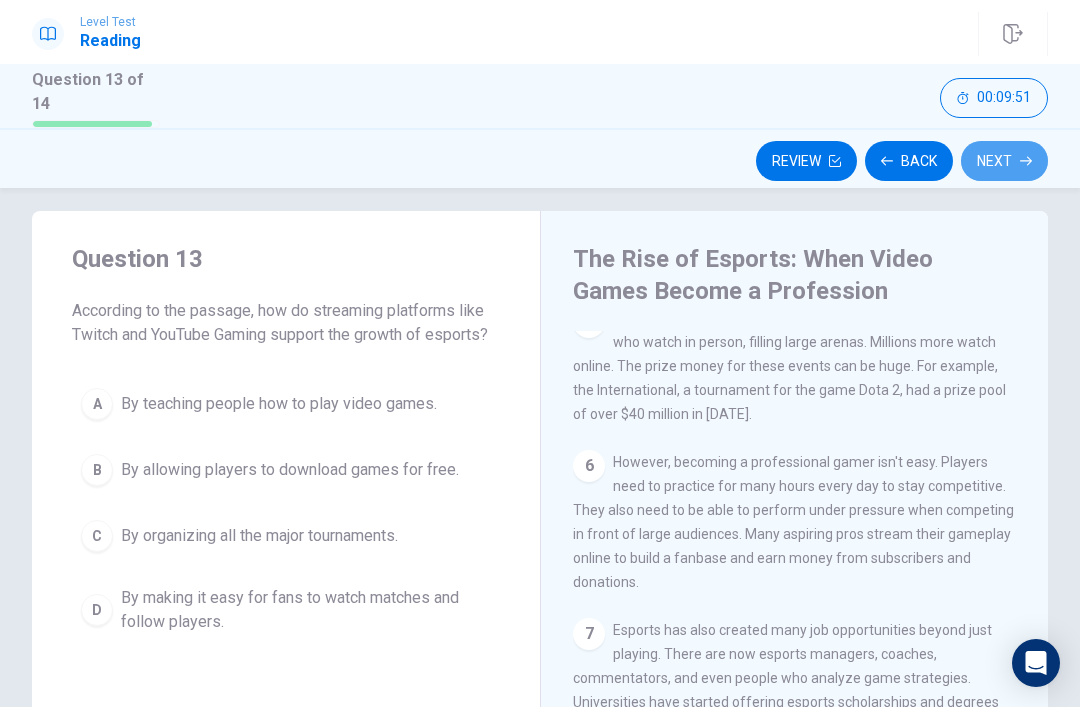 click 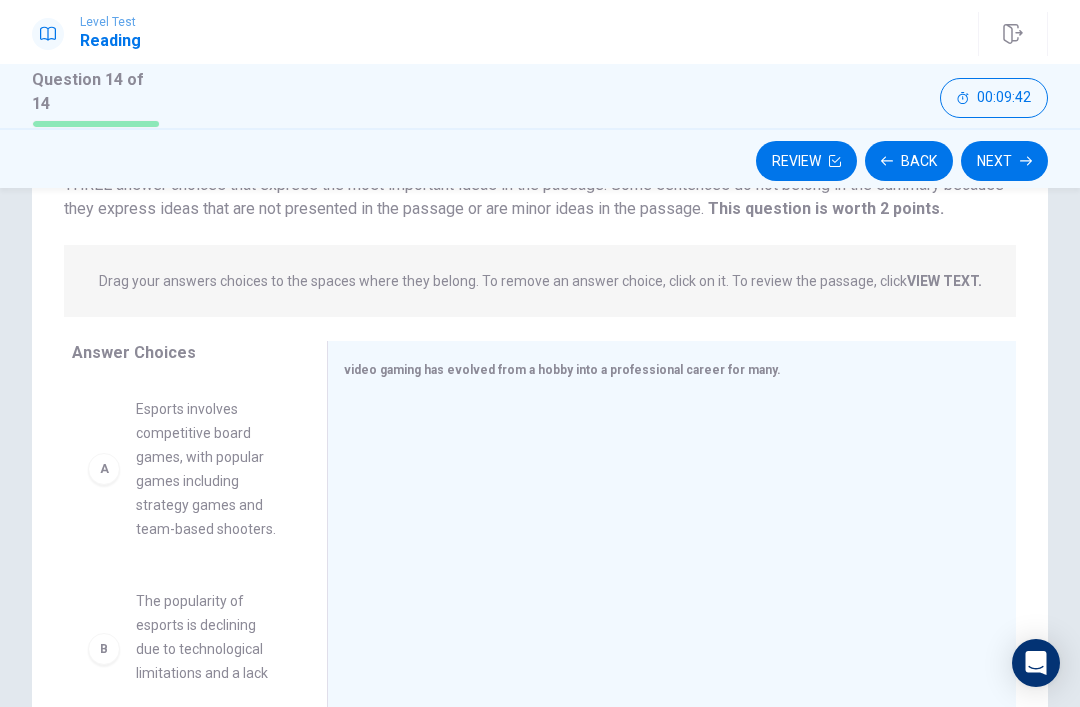 scroll, scrollTop: 195, scrollLeft: 0, axis: vertical 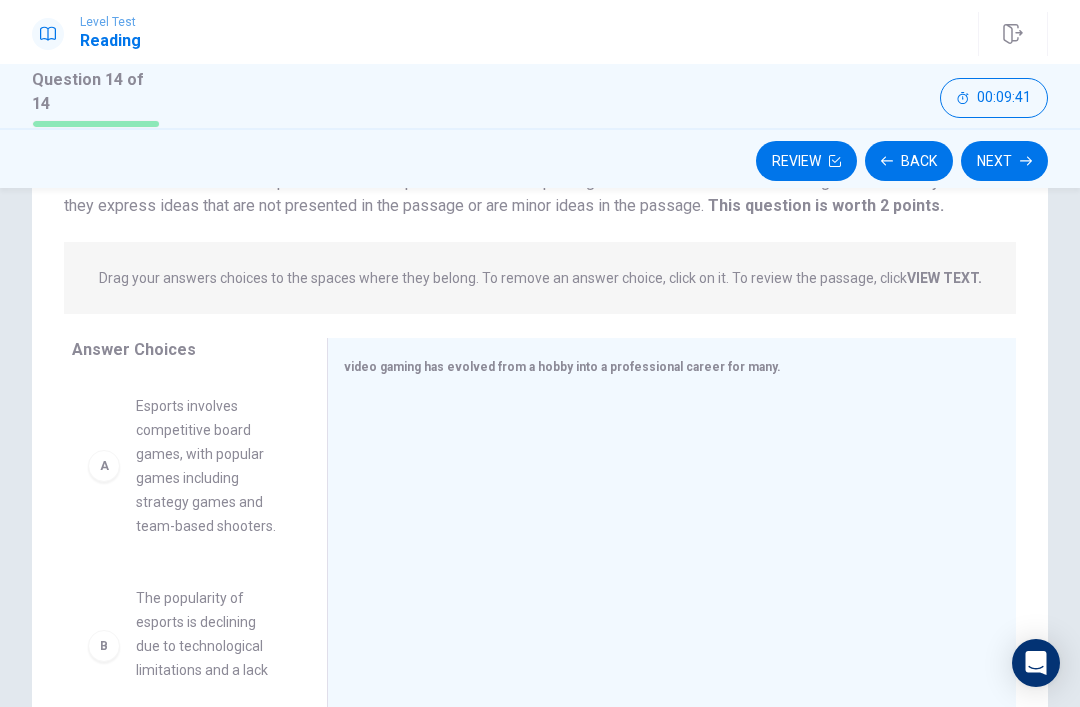 click on "Back" at bounding box center (909, 161) 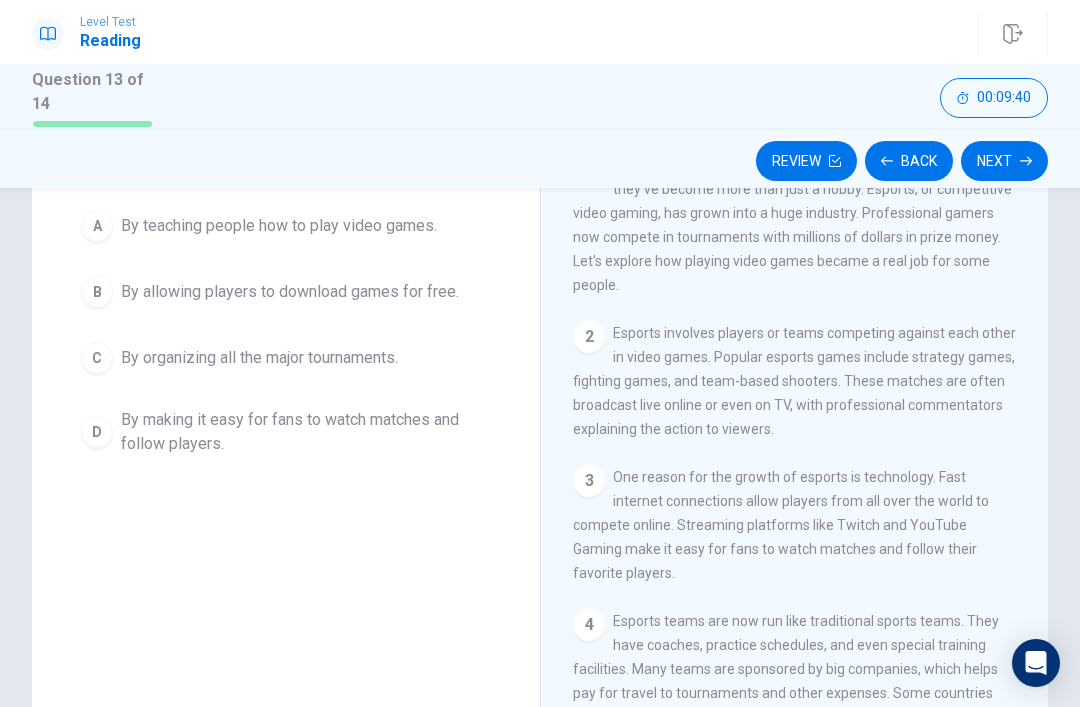 click on "Back" at bounding box center [909, 161] 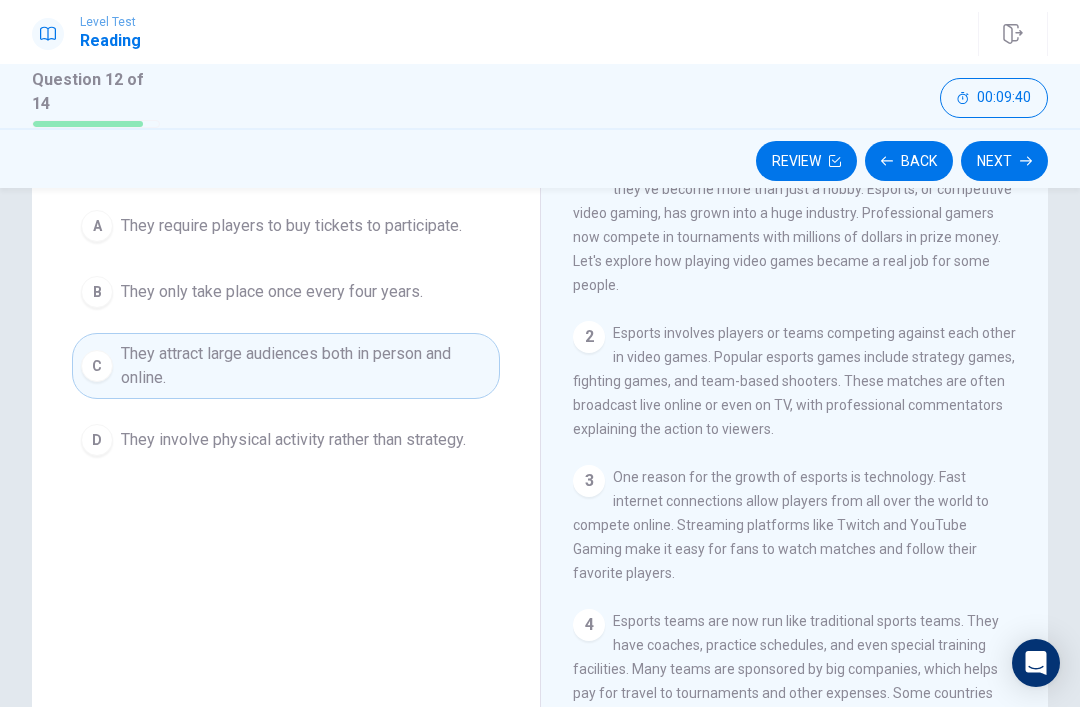 click on "Back" at bounding box center [909, 161] 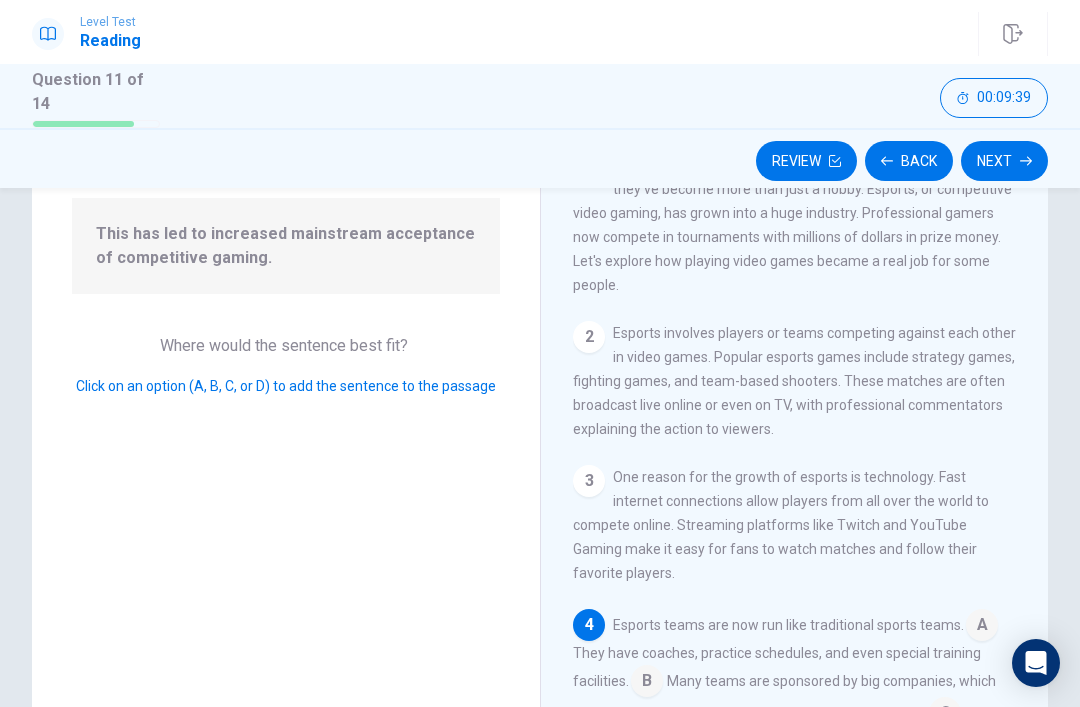 scroll, scrollTop: 248, scrollLeft: 0, axis: vertical 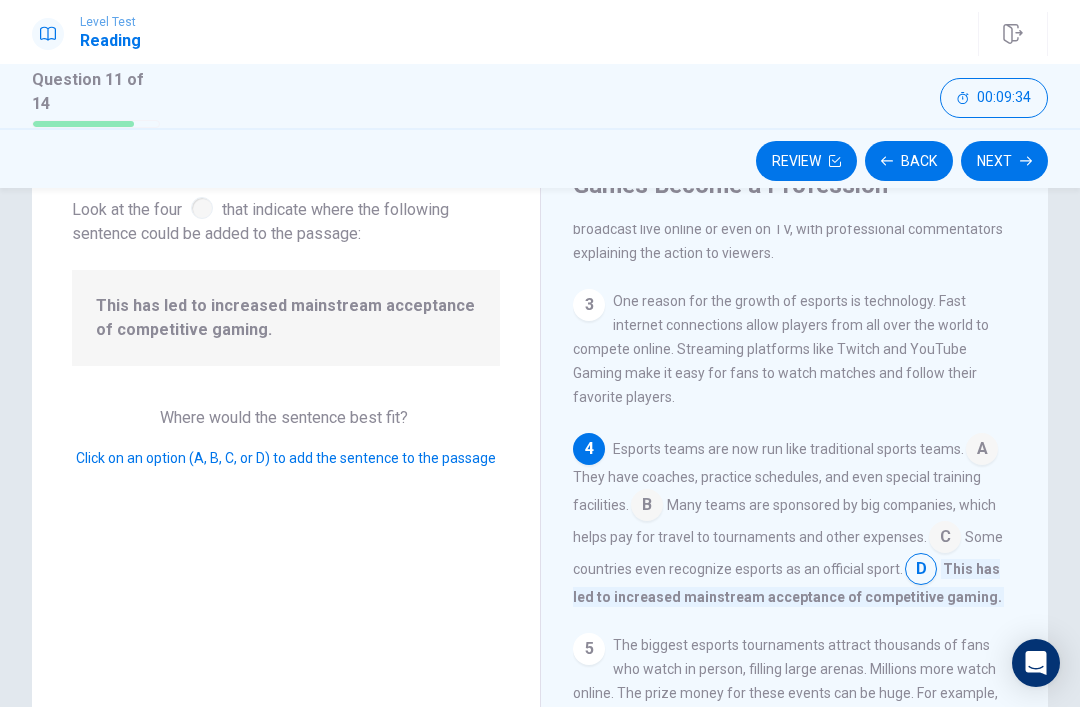 click at bounding box center [921, 571] 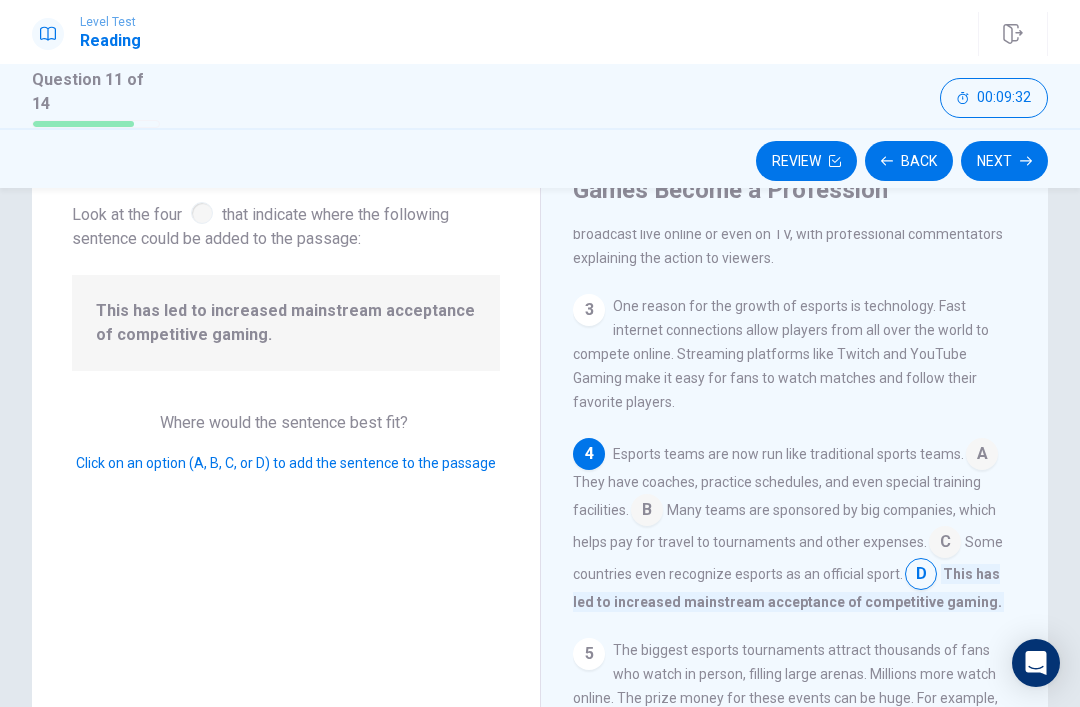 scroll, scrollTop: 116, scrollLeft: 0, axis: vertical 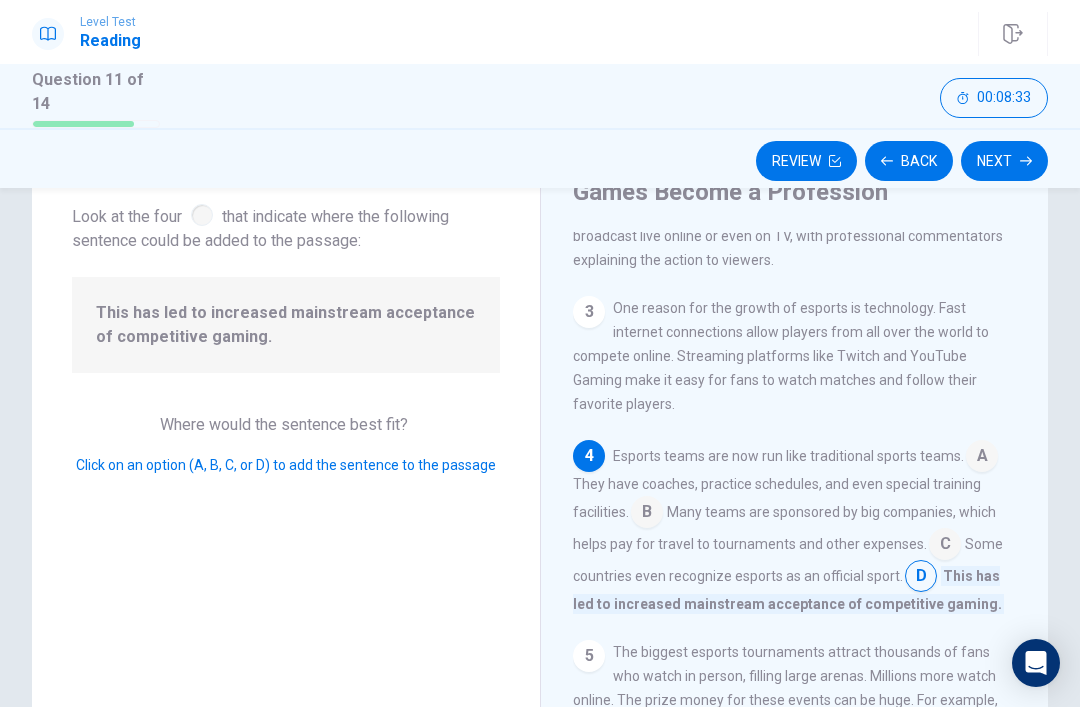 click on "Next" at bounding box center (1004, 161) 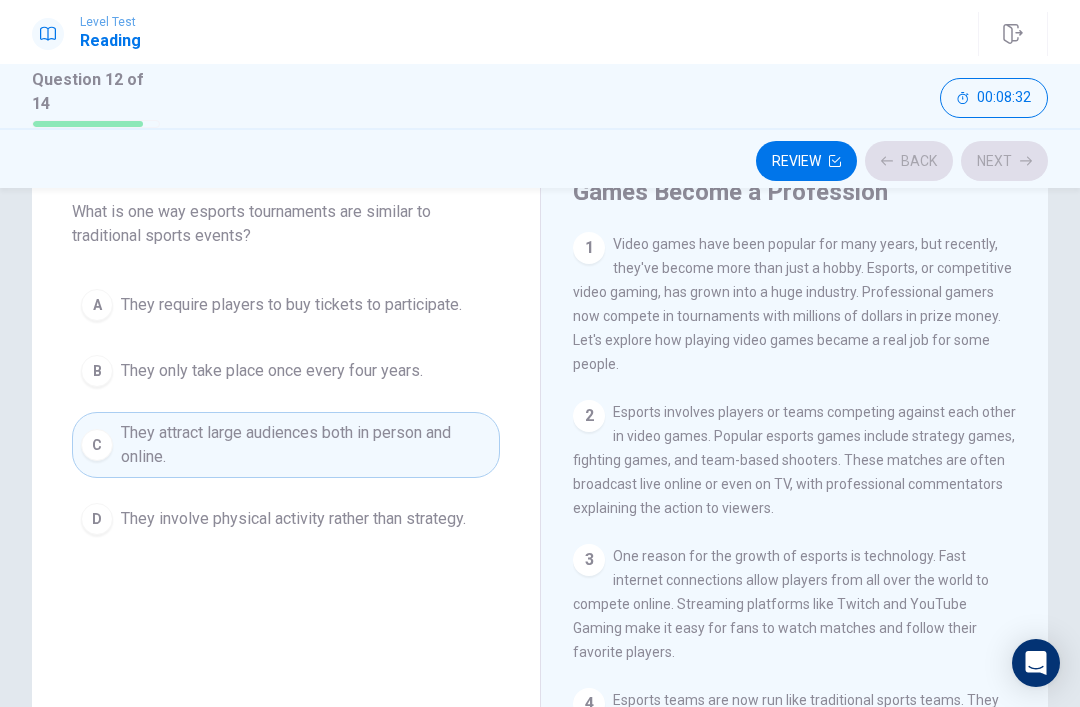 click on "Next" at bounding box center (1004, 161) 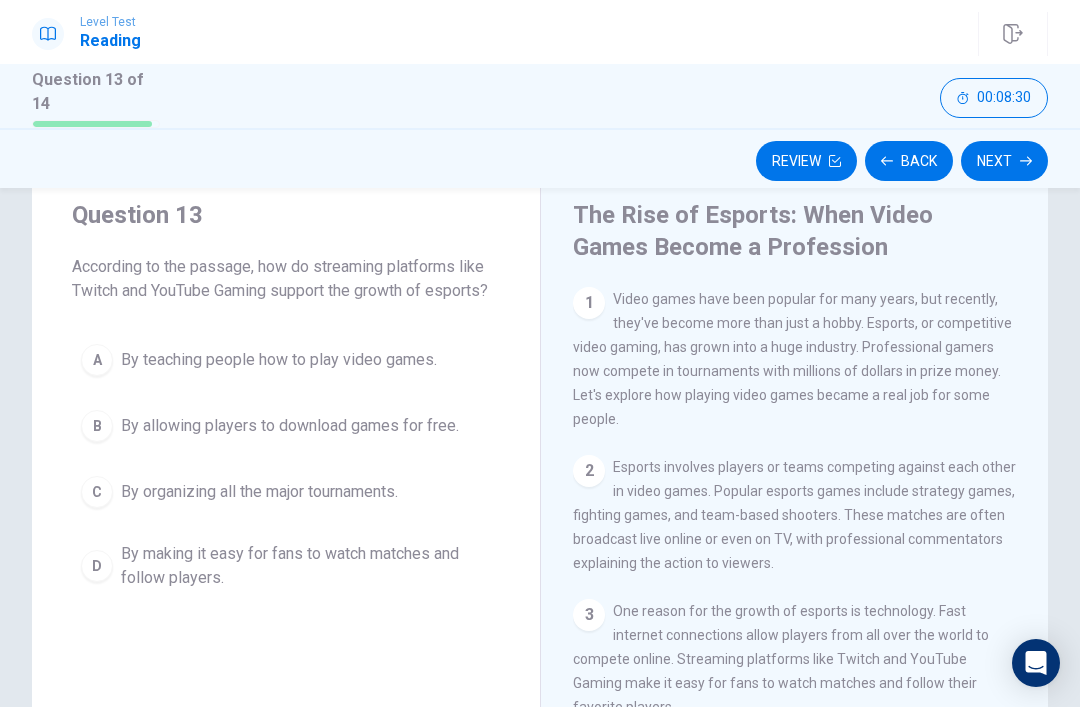 scroll, scrollTop: 63, scrollLeft: 0, axis: vertical 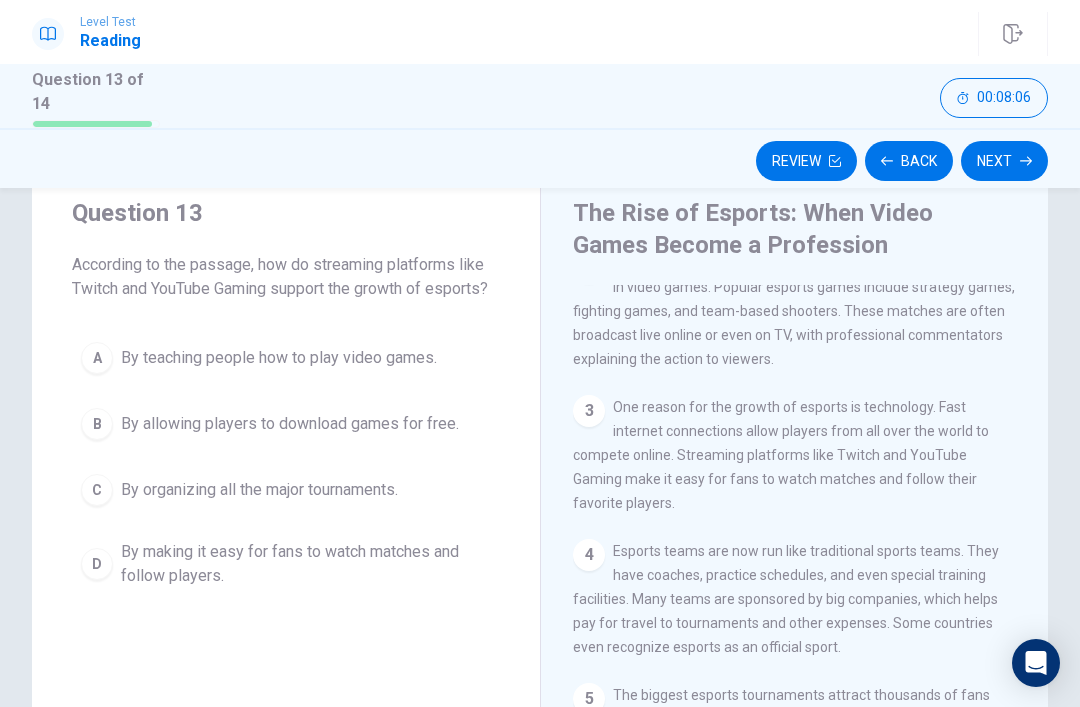 click on "D" at bounding box center (97, 564) 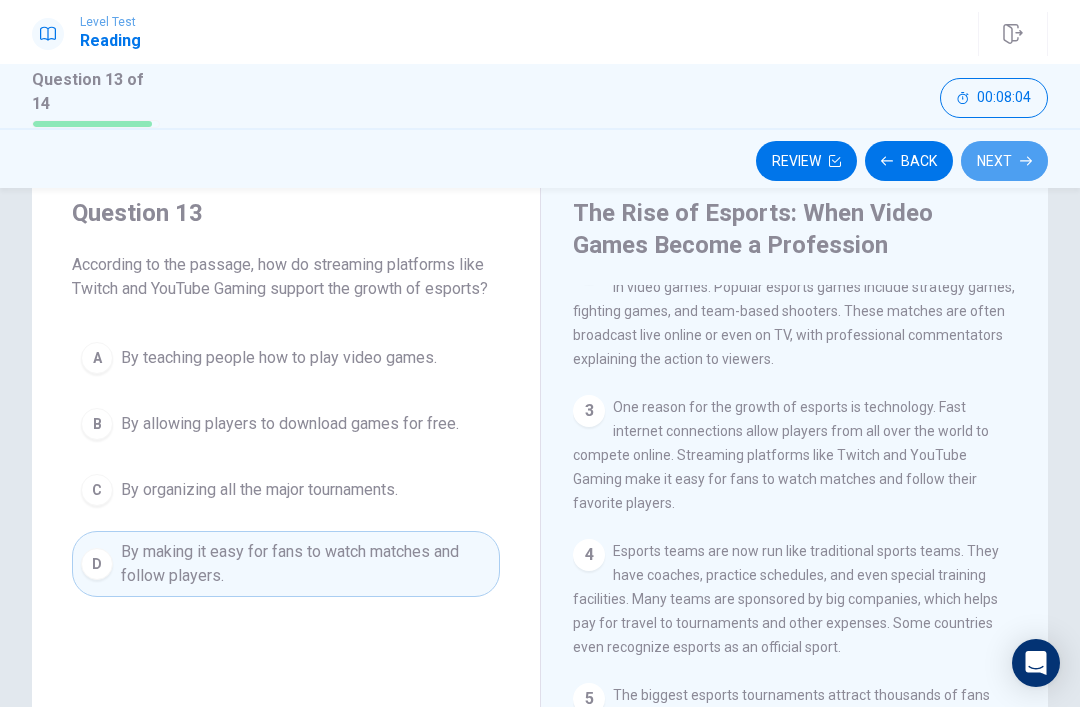 click on "Next" at bounding box center (1004, 161) 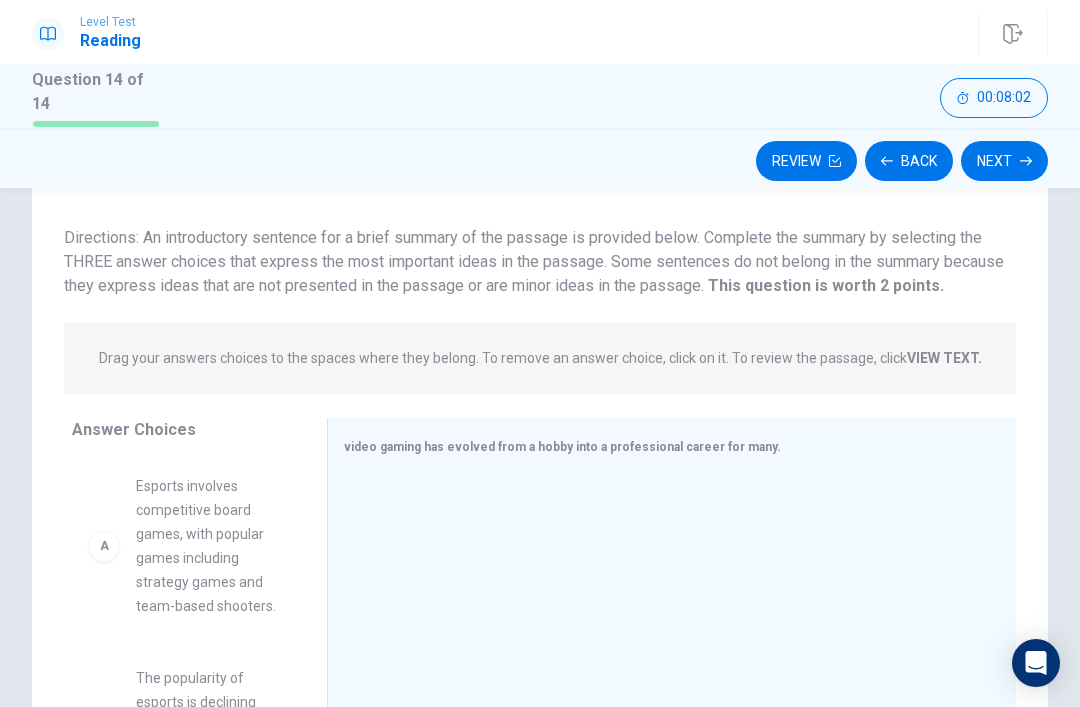 scroll, scrollTop: 114, scrollLeft: 0, axis: vertical 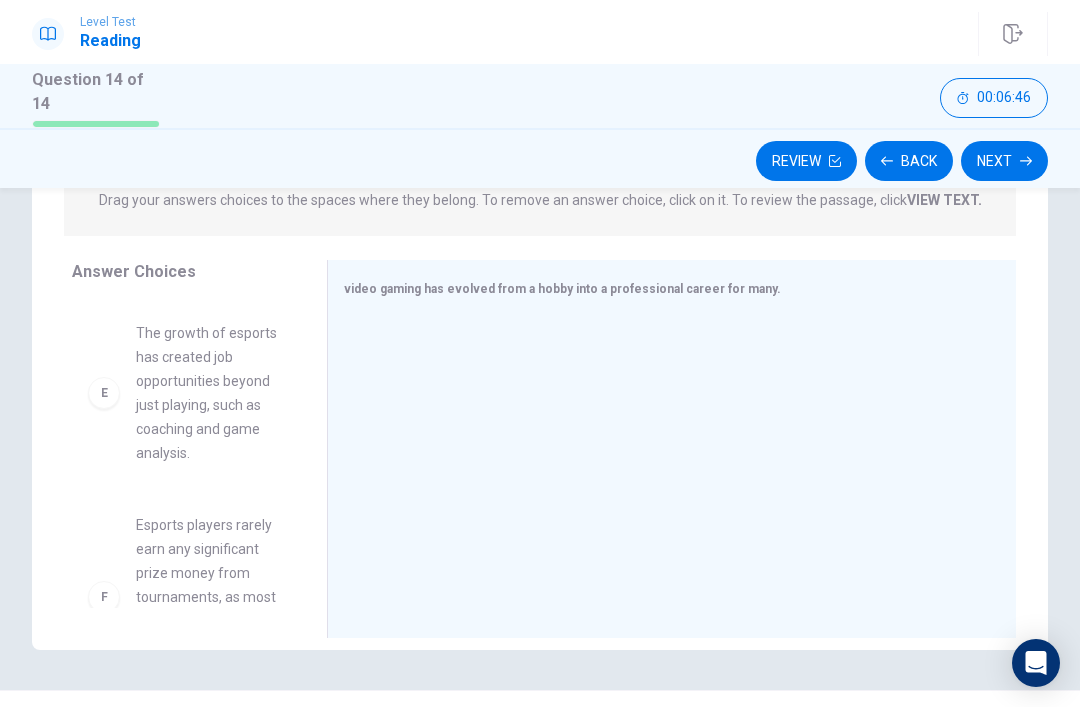 click on "The growth of esports has created job opportunities beyond just playing, such as coaching and game analysis." at bounding box center (207, 393) 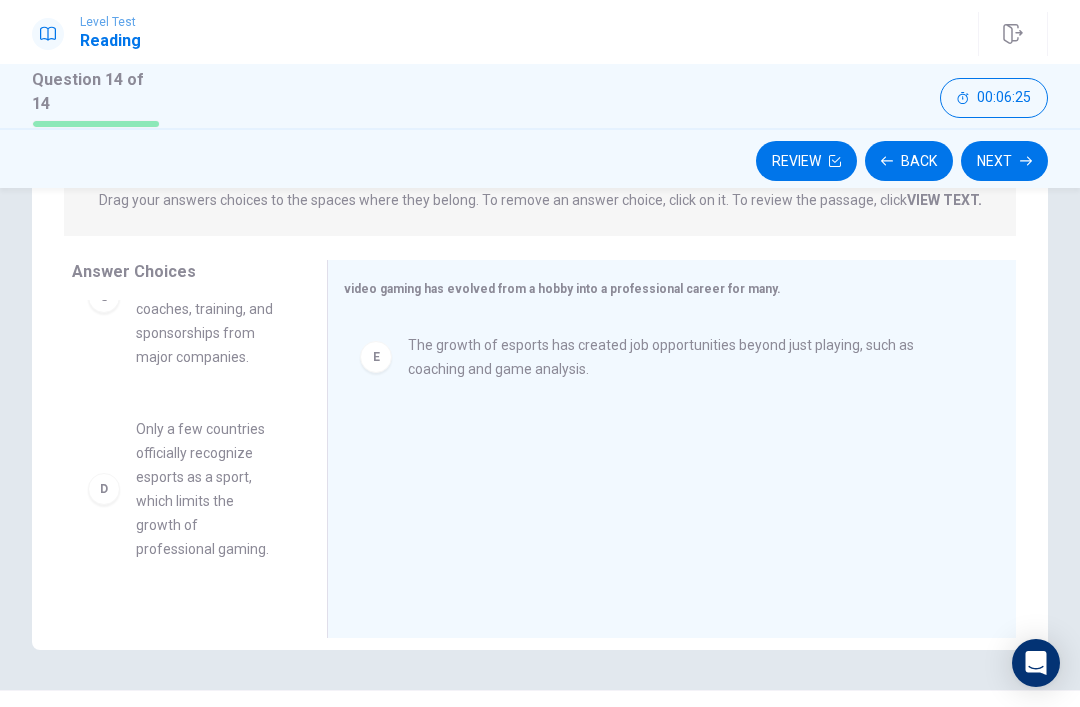 scroll, scrollTop: 446, scrollLeft: 0, axis: vertical 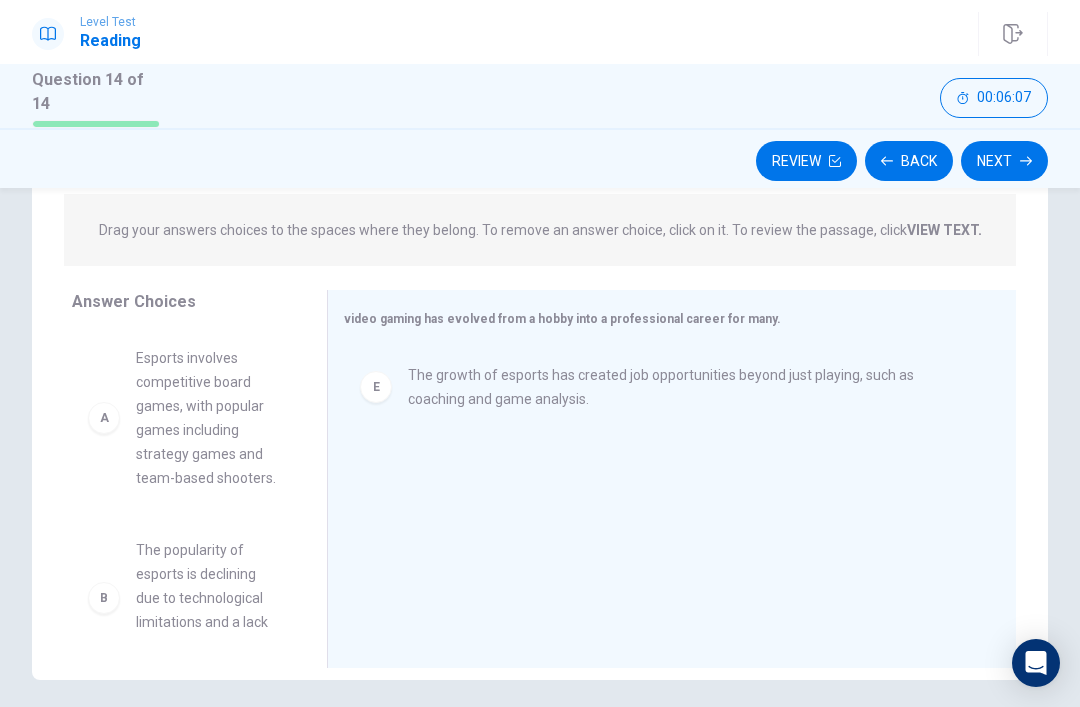 click on "Esports involves competitive board games, with popular games including strategy games and team-based shooters." at bounding box center (207, 418) 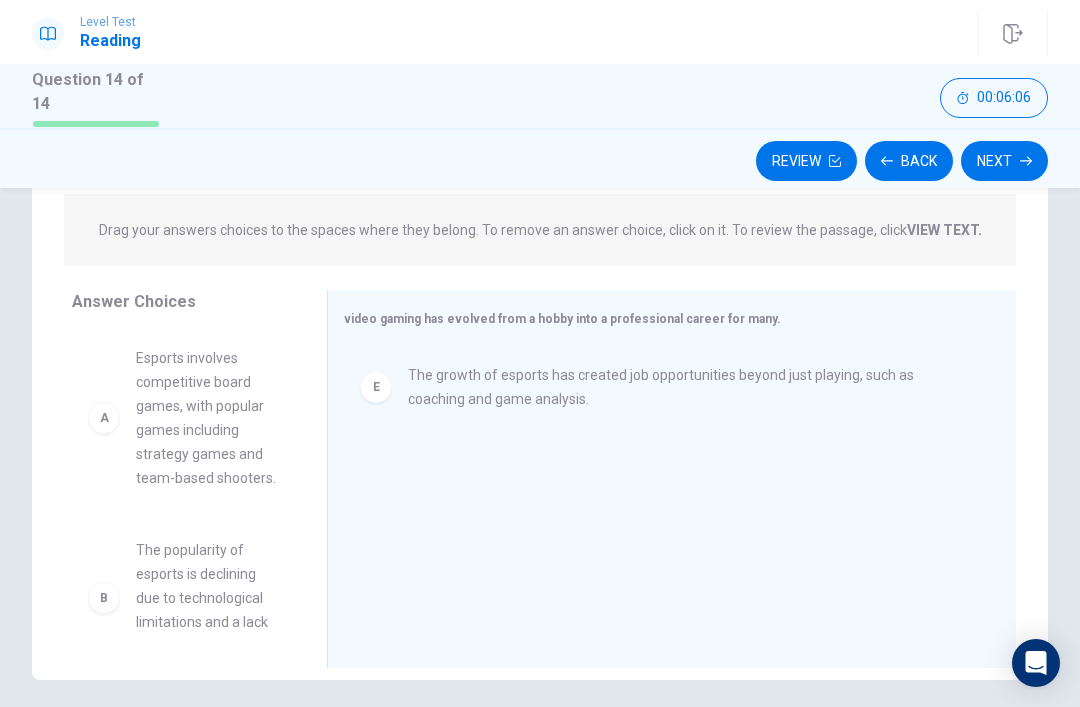scroll, scrollTop: 7, scrollLeft: 0, axis: vertical 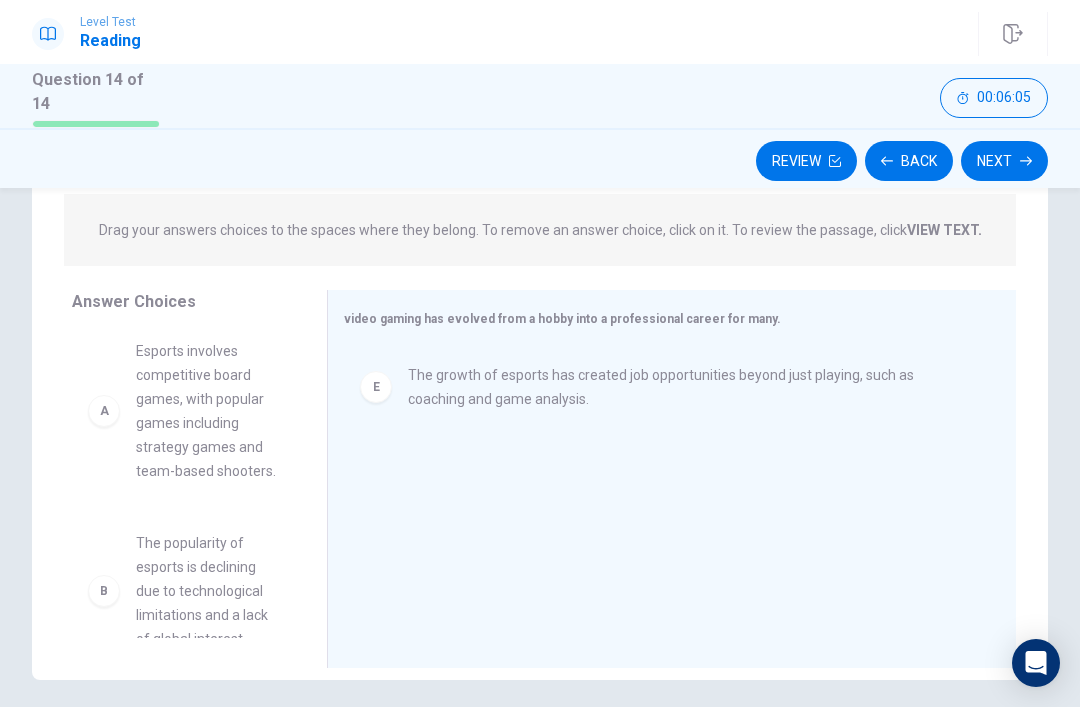 click on "A" at bounding box center (104, 411) 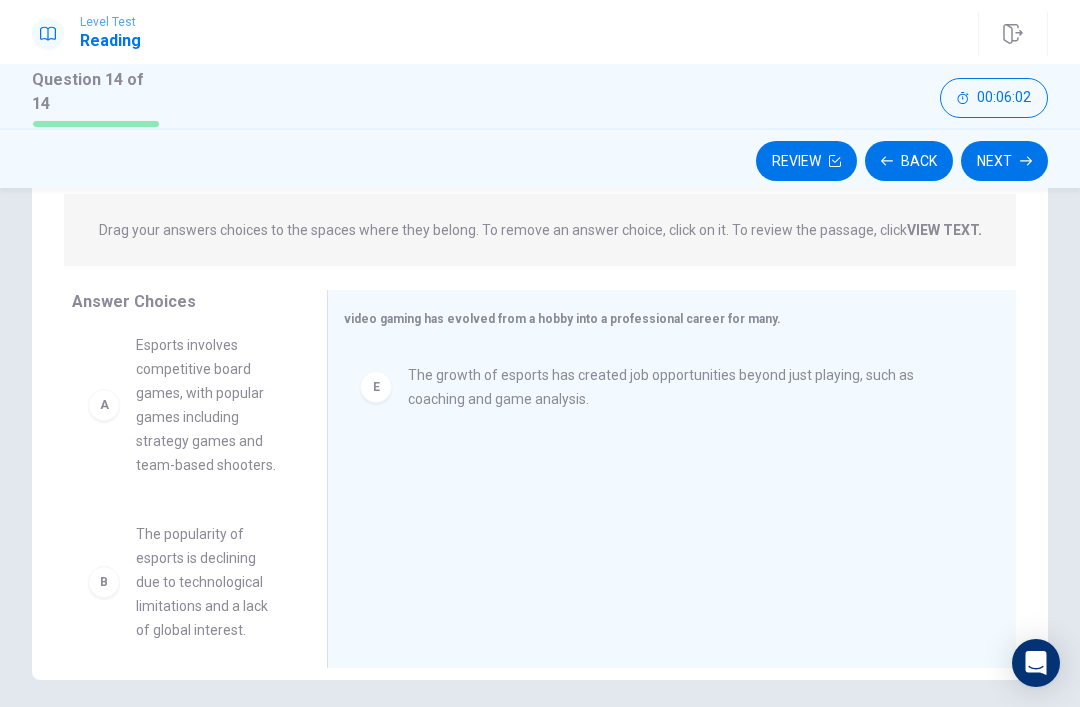 scroll, scrollTop: 0, scrollLeft: 0, axis: both 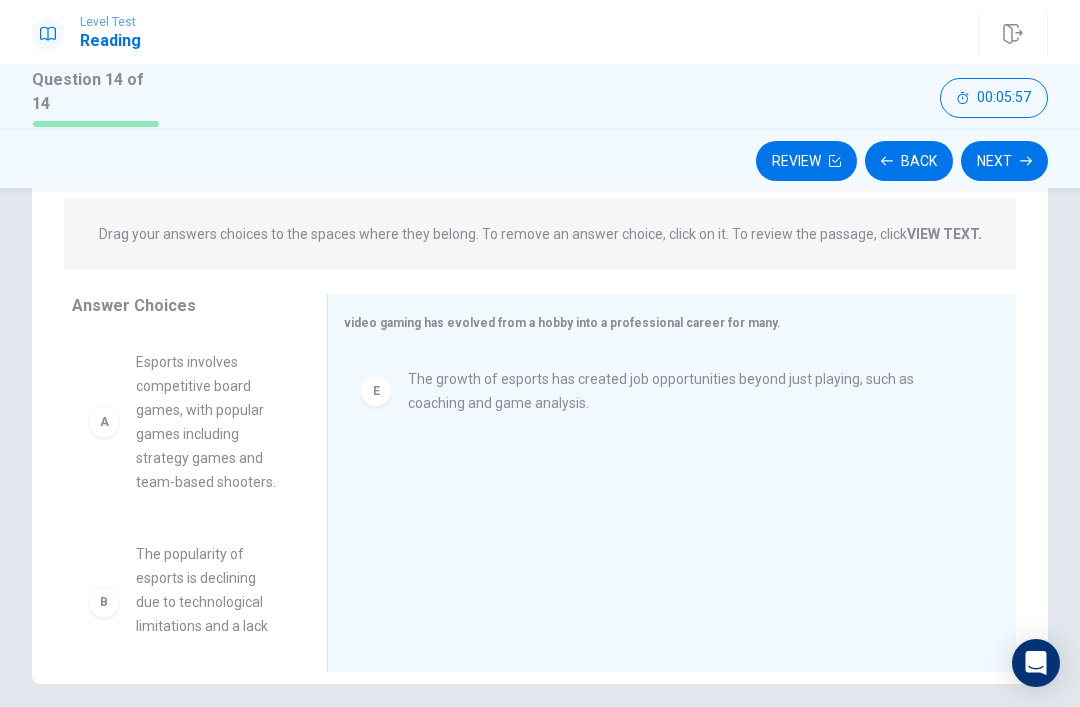 click on "Esports involves competitive board games, with popular games including strategy games and team-based shooters." at bounding box center (207, 422) 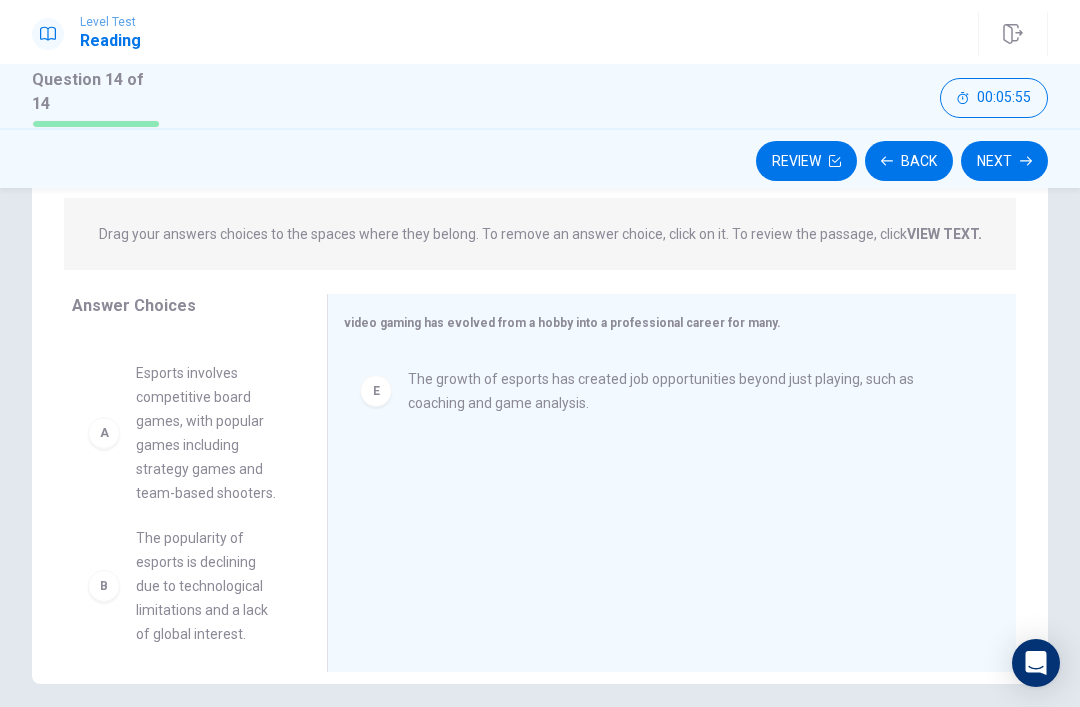 click on "B The popularity of esports is declining due to technological limitations and a lack of global interest. C Esports teams operate like traditional sports teams, with coaches, training, and sponsorships from major companies. D Only a few countries officially recognize esports as a sport, which limits the growth of professional gaming. F Esports players rarely earn any significant prize money from tournaments, as most of it is funneled back into the gaming industry. G The rise of streaming platforms like Twitch and YouTube Gaming has helped esports gain a large fanbase worldwide." at bounding box center [183, 488] 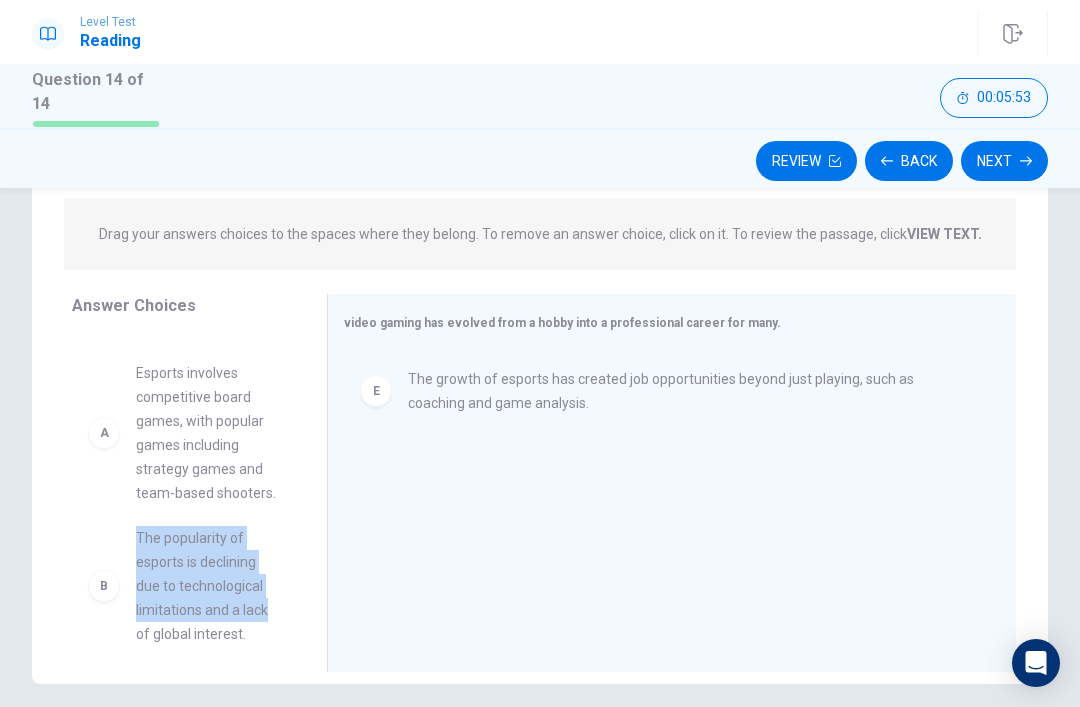 click on "B The popularity of esports is declining due to technological limitations and a lack of global interest. C Esports teams operate like traditional sports teams, with coaches, training, and sponsorships from major companies. D Only a few countries officially recognize esports as a sport, which limits the growth of professional gaming. F Esports players rarely earn any significant prize money from tournaments, as most of it is funneled back into the gaming industry. G The rise of streaming platforms like Twitch and YouTube Gaming has helped esports gain a large fanbase worldwide." at bounding box center (183, 488) 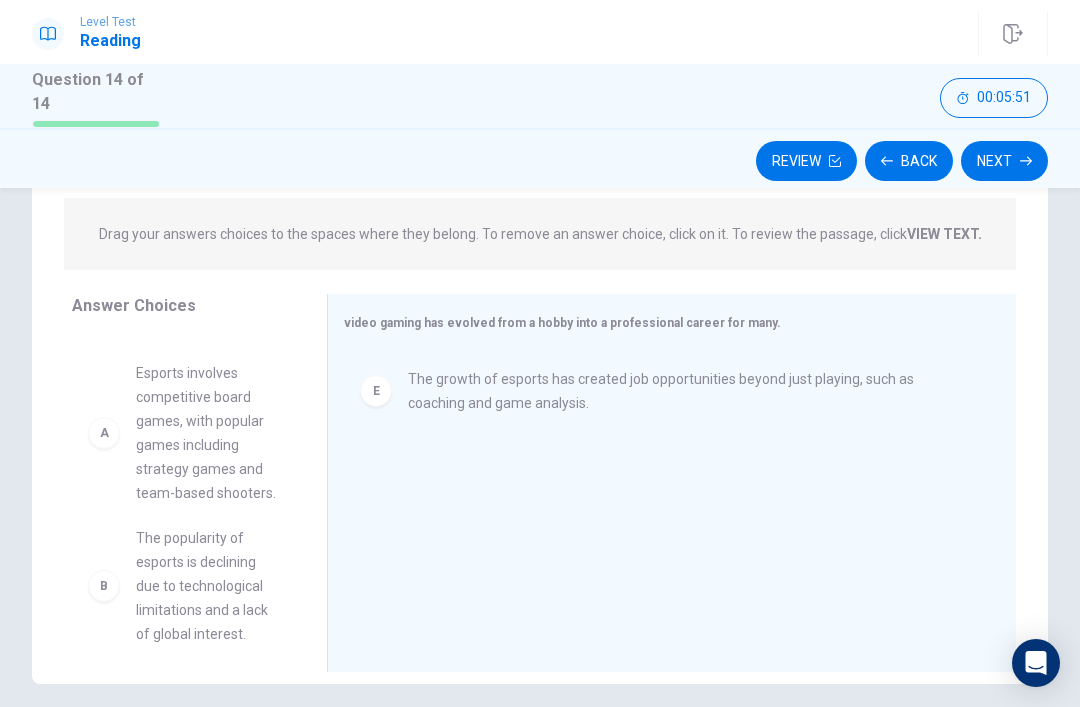 click on "B The popularity of esports is declining due to technological limitations and a lack of global interest. C Esports teams operate like traditional sports teams, with coaches, training, and sponsorships from major companies. D Only a few countries officially recognize esports as a sport, which limits the growth of professional gaming. F Esports players rarely earn any significant prize money from tournaments, as most of it is funneled back into the gaming industry. G The rise of streaming platforms like Twitch and YouTube Gaming has helped esports gain a large fanbase worldwide." at bounding box center [183, 488] 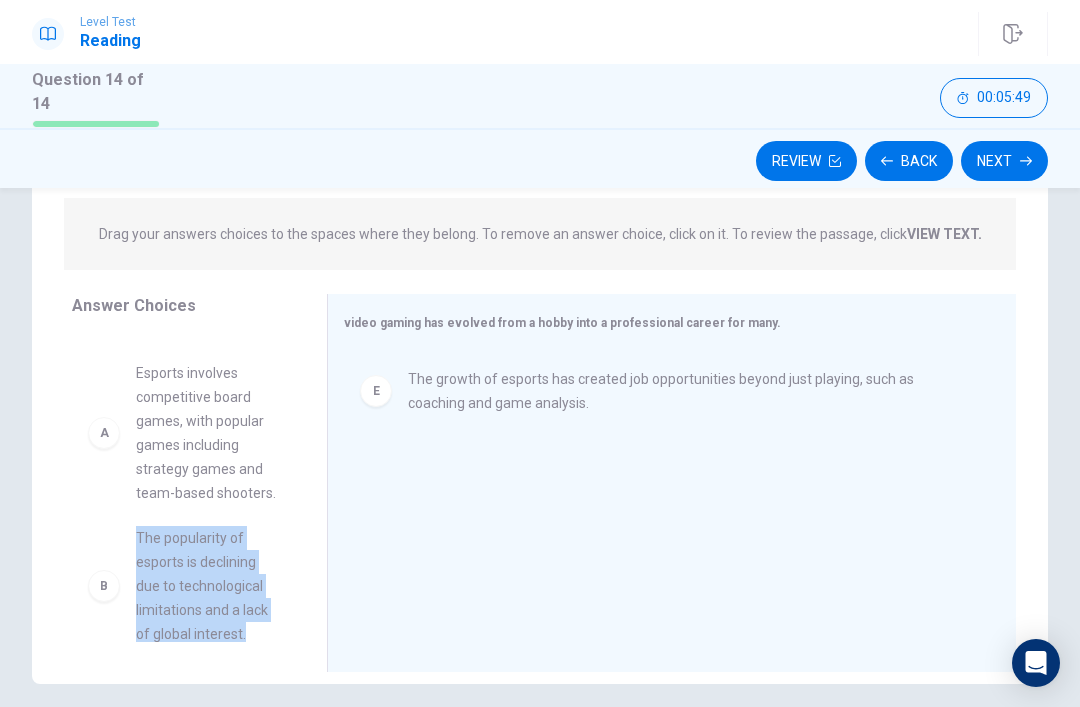 click on "B The popularity of esports is declining due to technological limitations and a lack of global interest. C Esports teams operate like traditional sports teams, with coaches, training, and sponsorships from major companies. D Only a few countries officially recognize esports as a sport, which limits the growth of professional gaming. F Esports players rarely earn any significant prize money from tournaments, as most of it is funneled back into the gaming industry. G The rise of streaming platforms like Twitch and YouTube Gaming has helped esports gain a large fanbase worldwide." at bounding box center (183, 488) 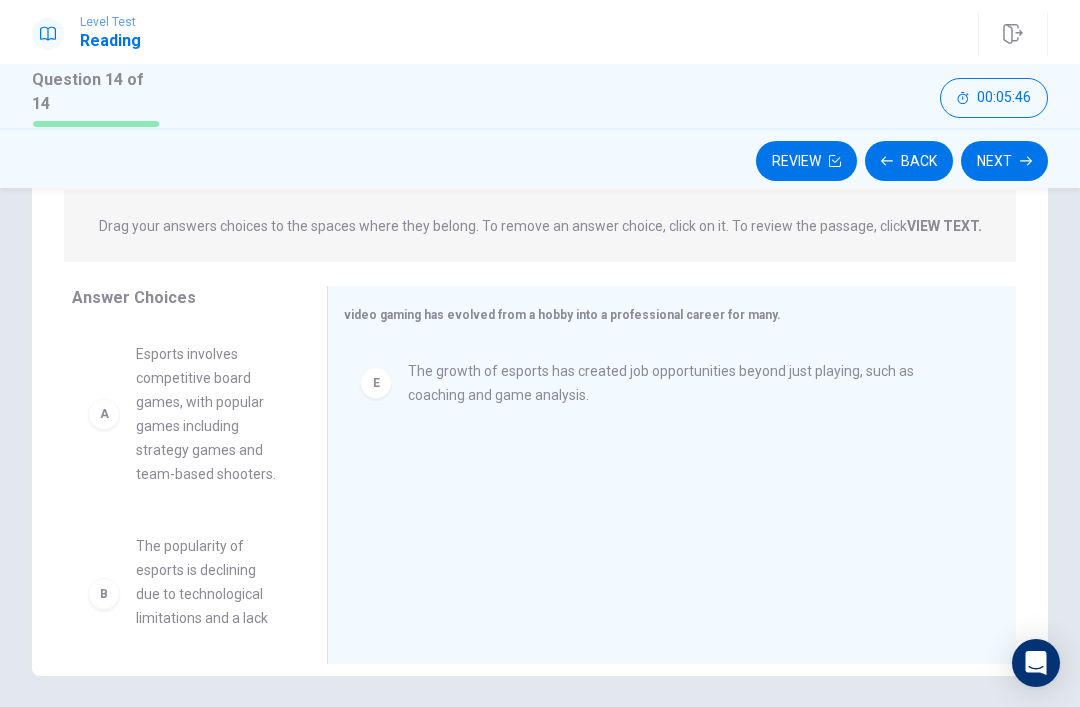 scroll, scrollTop: 248, scrollLeft: 0, axis: vertical 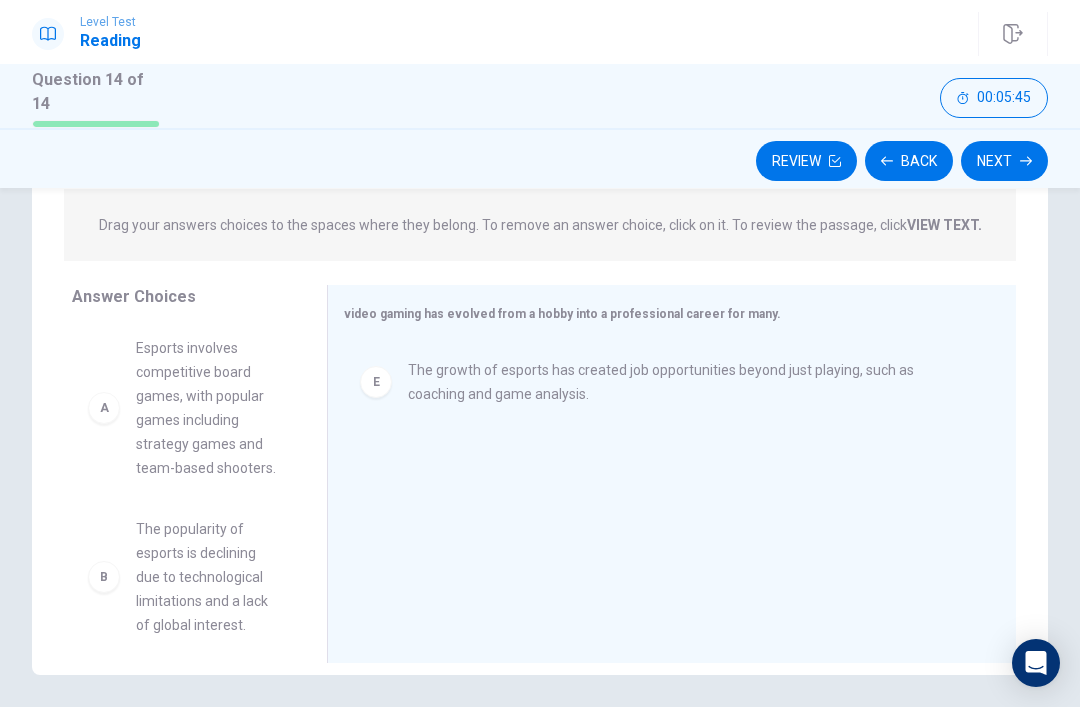 click on "B The popularity of esports is declining due to technological limitations and a lack of global interest. C Esports teams operate like traditional sports teams, with coaches, training, and sponsorships from major companies. D Only a few countries officially recognize esports as a sport, which limits the growth of professional gaming. F Esports players rarely earn any significant prize money from tournaments, as most of it is funneled back into the gaming industry. G The rise of streaming platforms like Twitch and YouTube Gaming has helped esports gain a large fanbase worldwide." at bounding box center [183, 479] 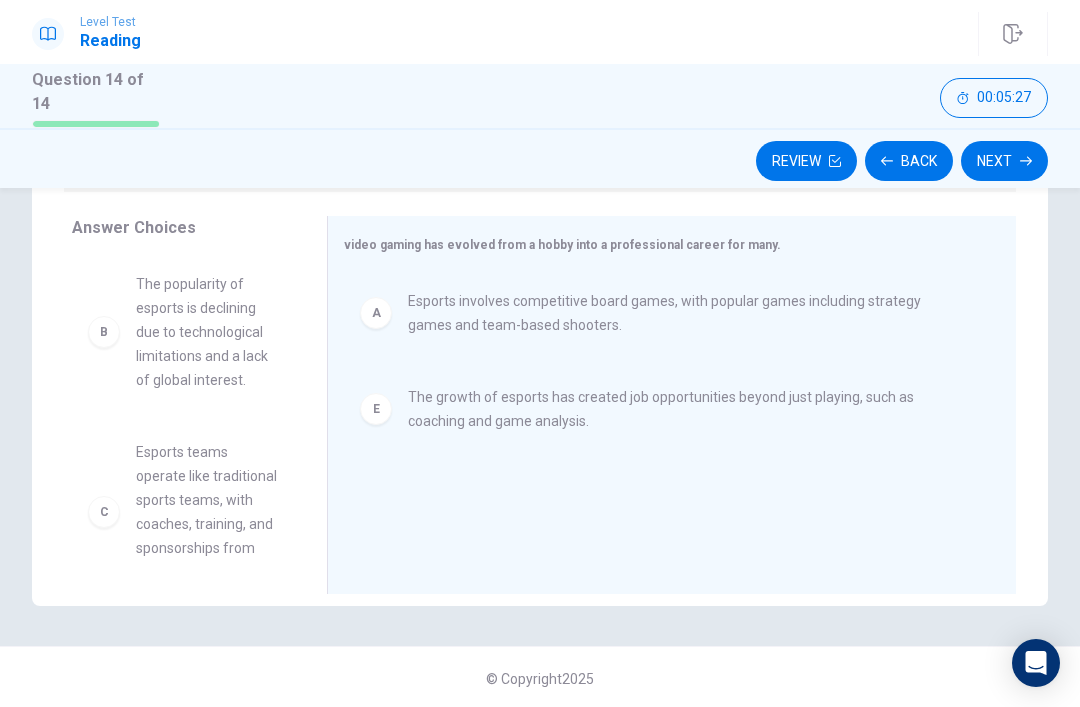 scroll, scrollTop: 316, scrollLeft: 0, axis: vertical 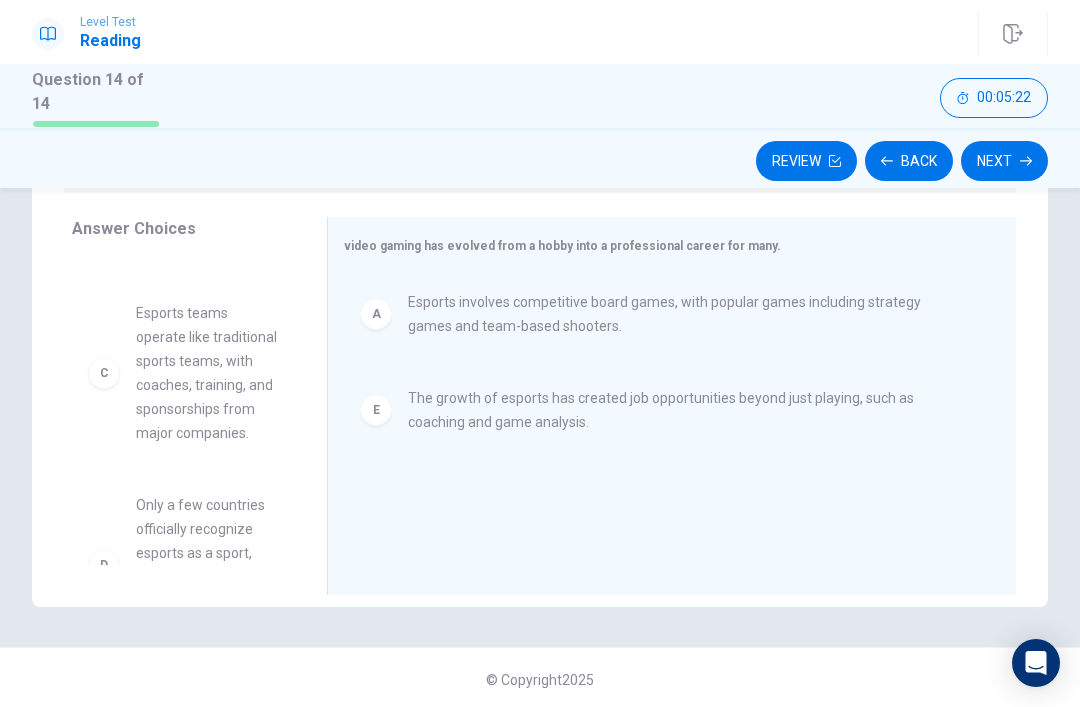 click on "C" at bounding box center (104, 373) 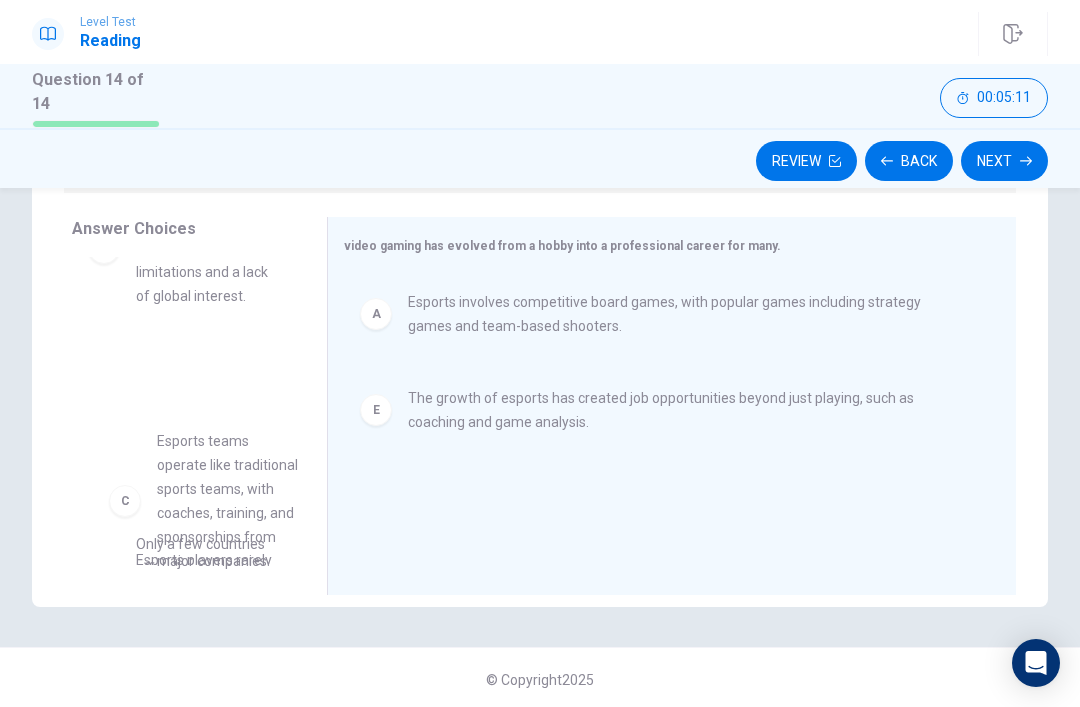 scroll, scrollTop: 97, scrollLeft: 0, axis: vertical 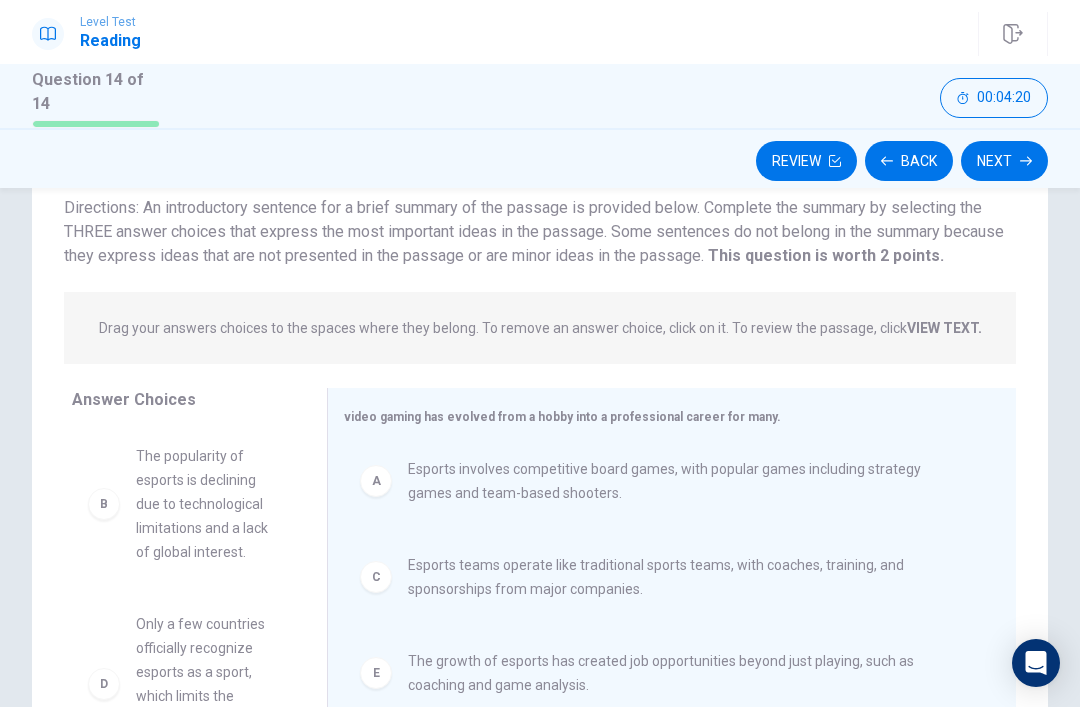 click on "Esports involves competitive board games, with popular games including strategy games and team-based shooters." at bounding box center (688, 481) 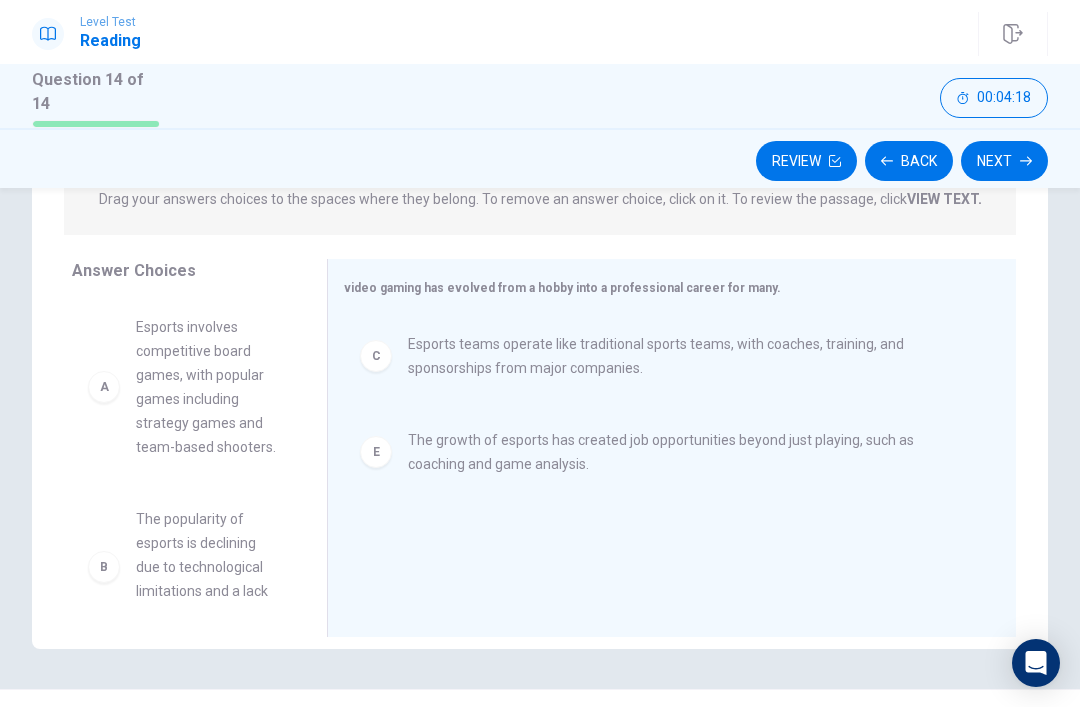 scroll, scrollTop: 299, scrollLeft: 0, axis: vertical 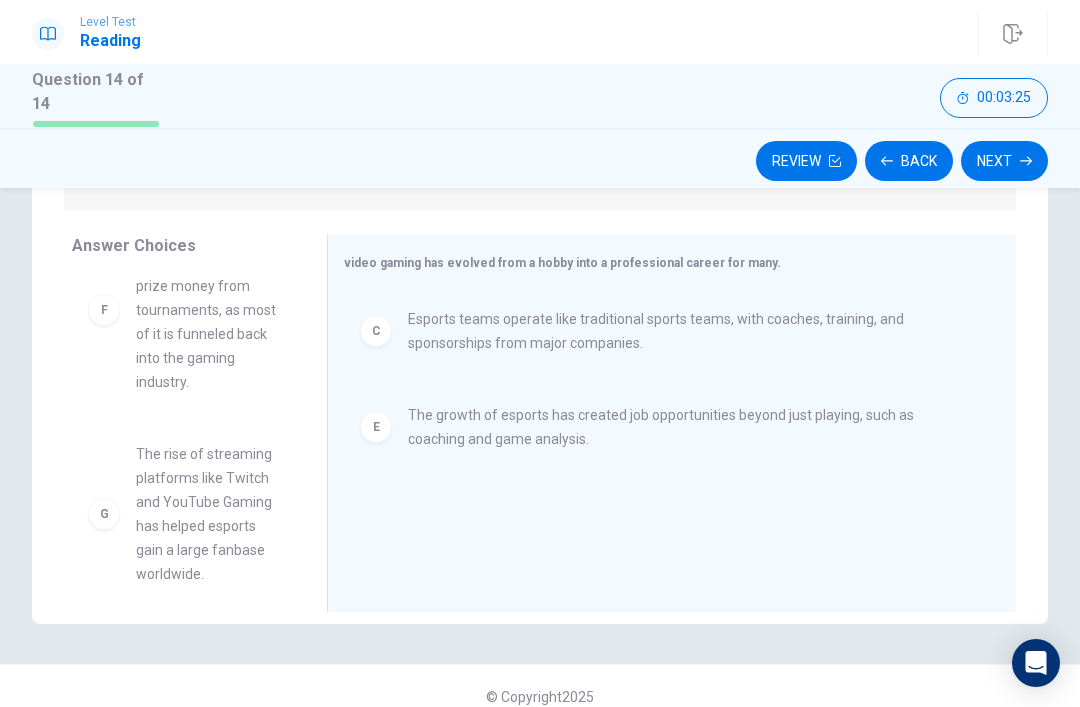 click on "G" at bounding box center (104, 514) 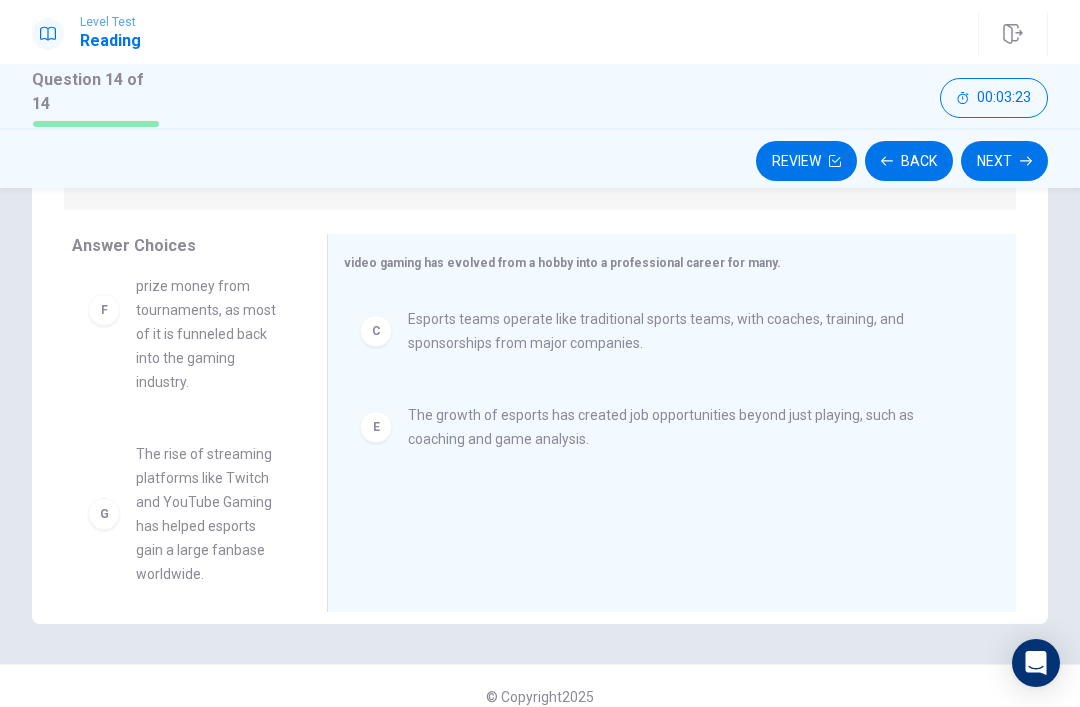 click on "G" at bounding box center (104, 514) 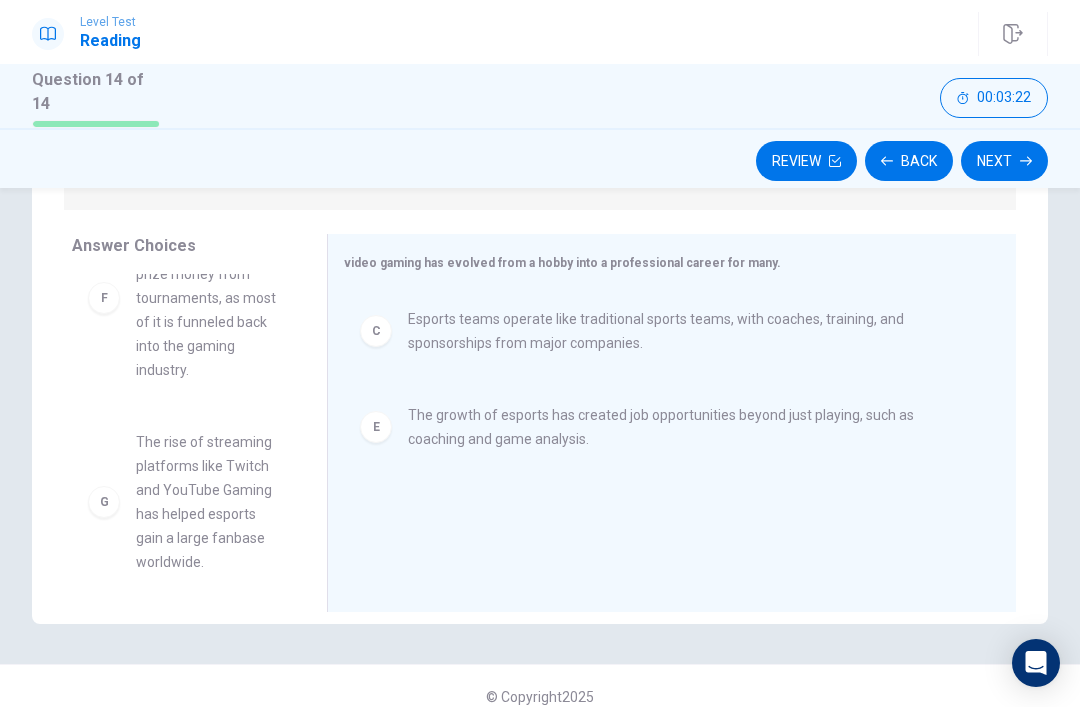 scroll, scrollTop: 630, scrollLeft: 0, axis: vertical 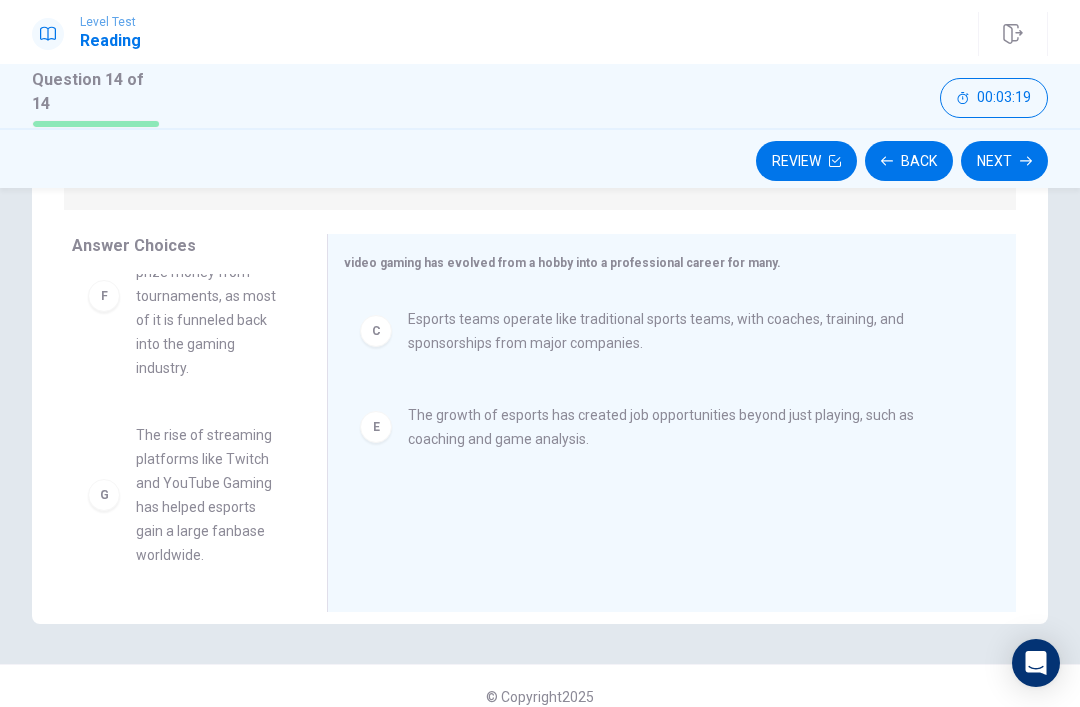 click on "A Esports involves competitive board games, with popular games including strategy games and team-based shooters. B The popularity of esports is declining due to technological limitations and a lack of global interest. D Only a few countries officially recognize esports as a sport, which limits the growth of professional gaming. F Esports players rarely earn any significant prize money from tournaments, as most of it is funneled back into the gaming industry." at bounding box center [191, 428] 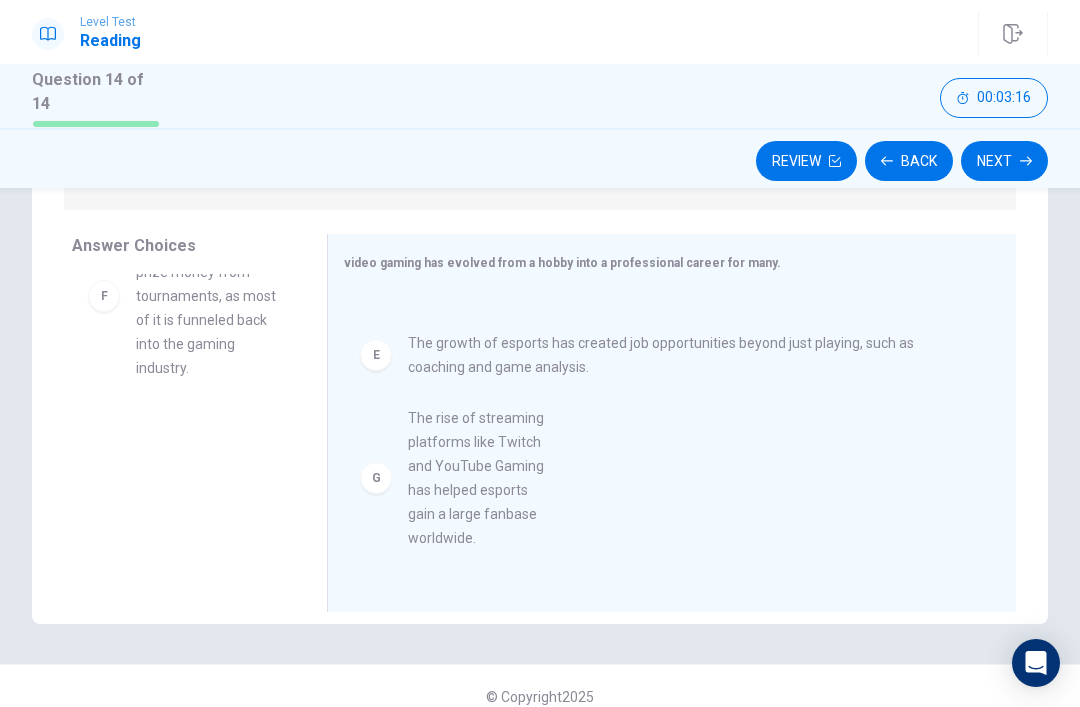 scroll, scrollTop: 4, scrollLeft: 0, axis: vertical 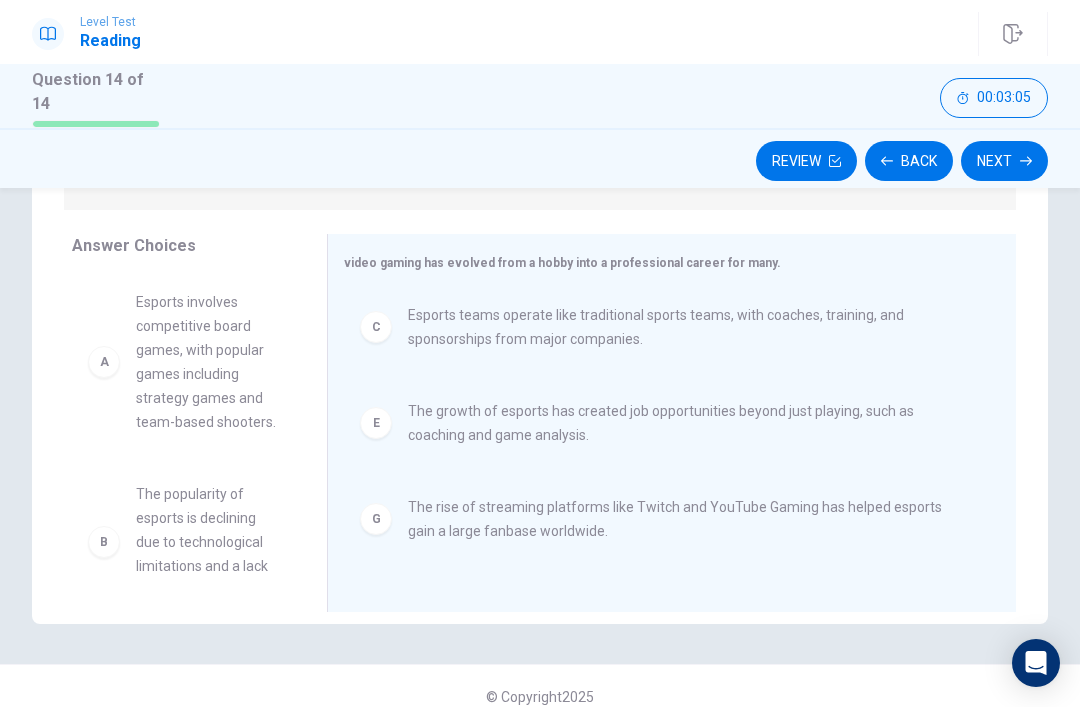 click on "Next" at bounding box center [1004, 161] 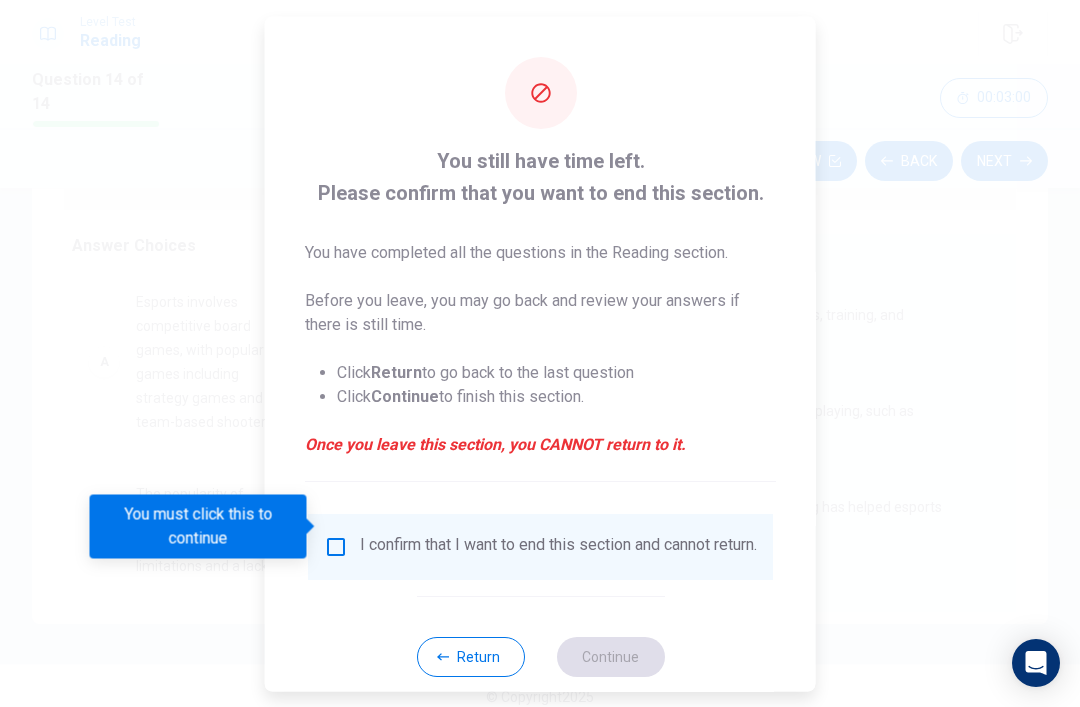 click at bounding box center [336, 546] 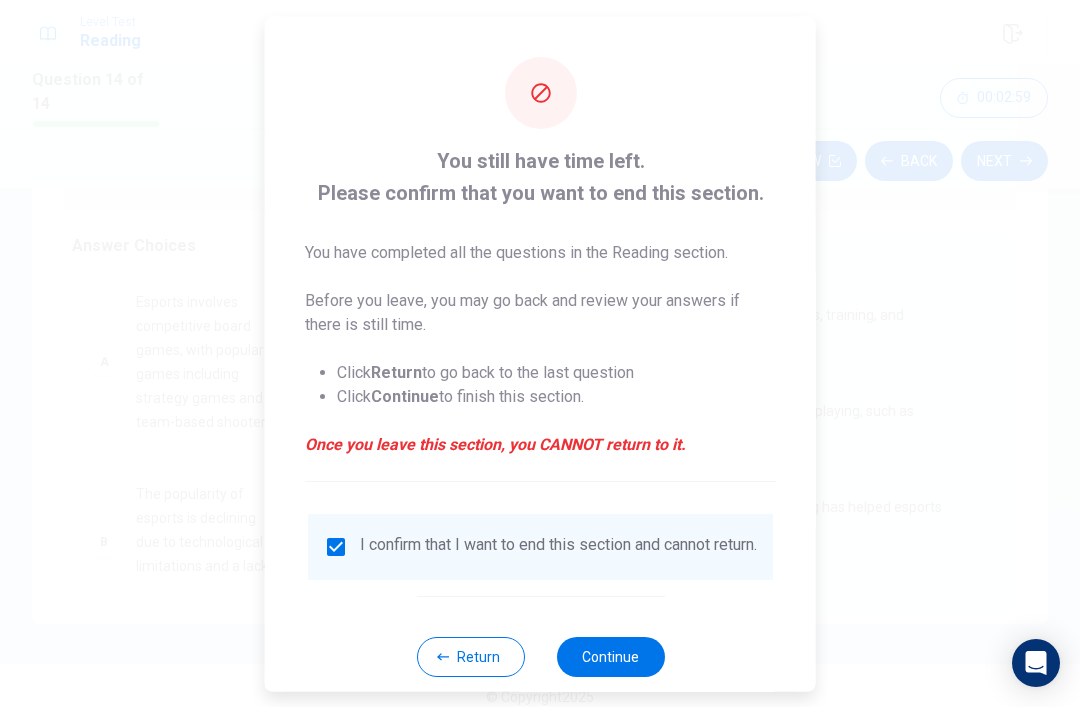 click on "Continue" at bounding box center (610, 656) 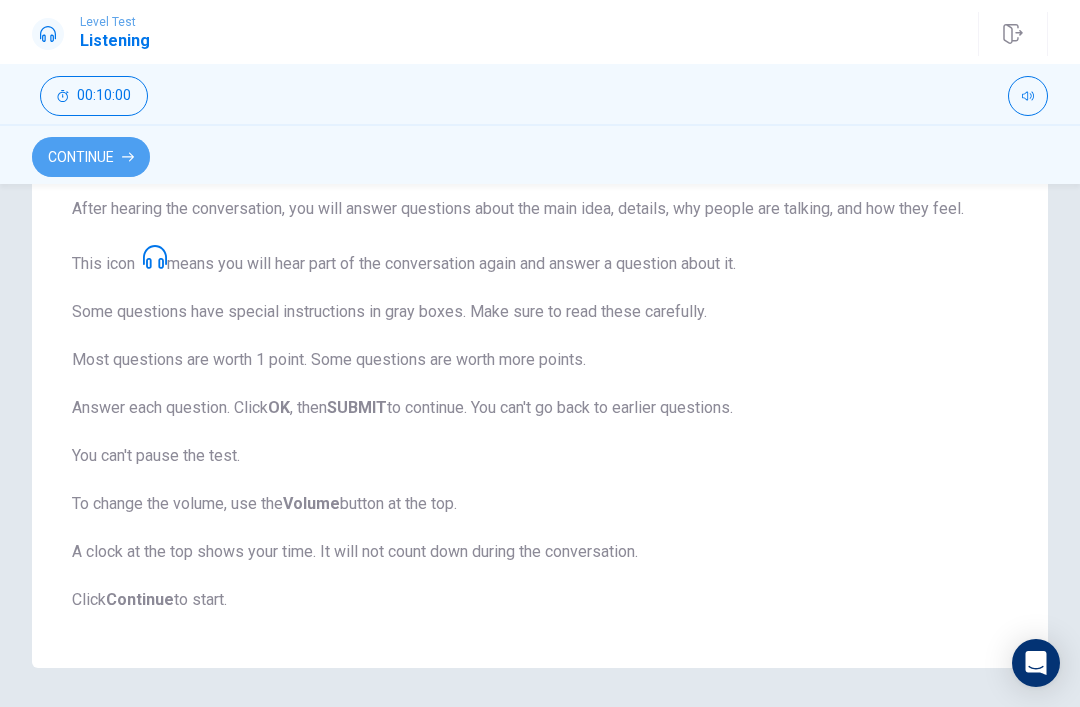 click on "Continue" at bounding box center [91, 157] 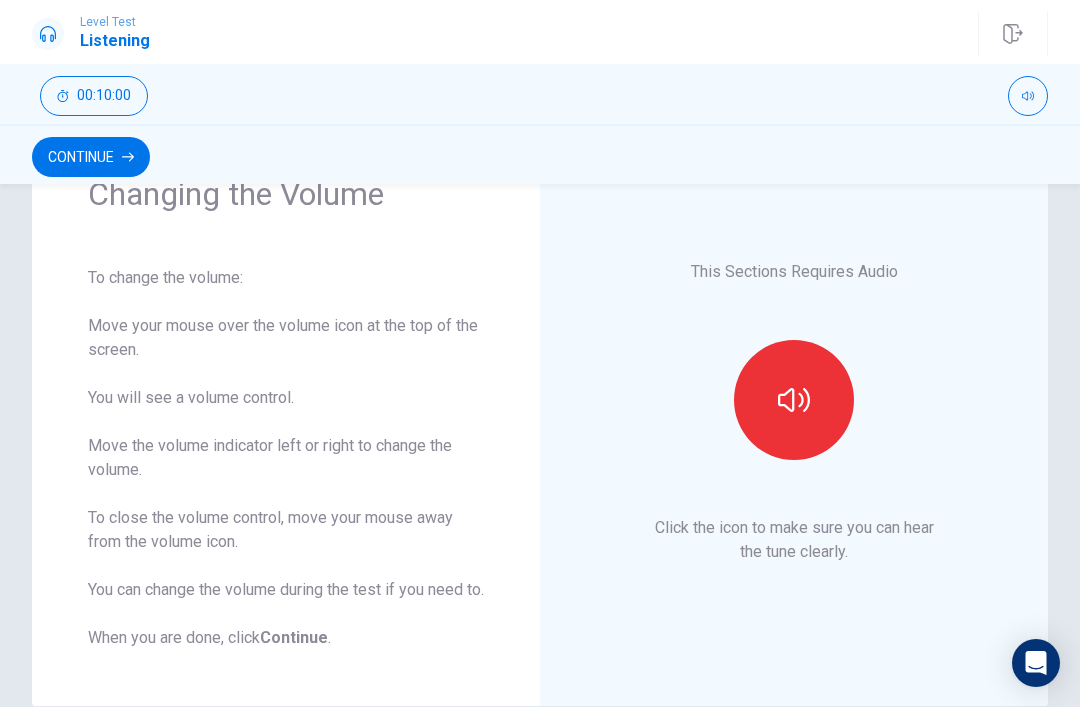 scroll, scrollTop: 107, scrollLeft: 0, axis: vertical 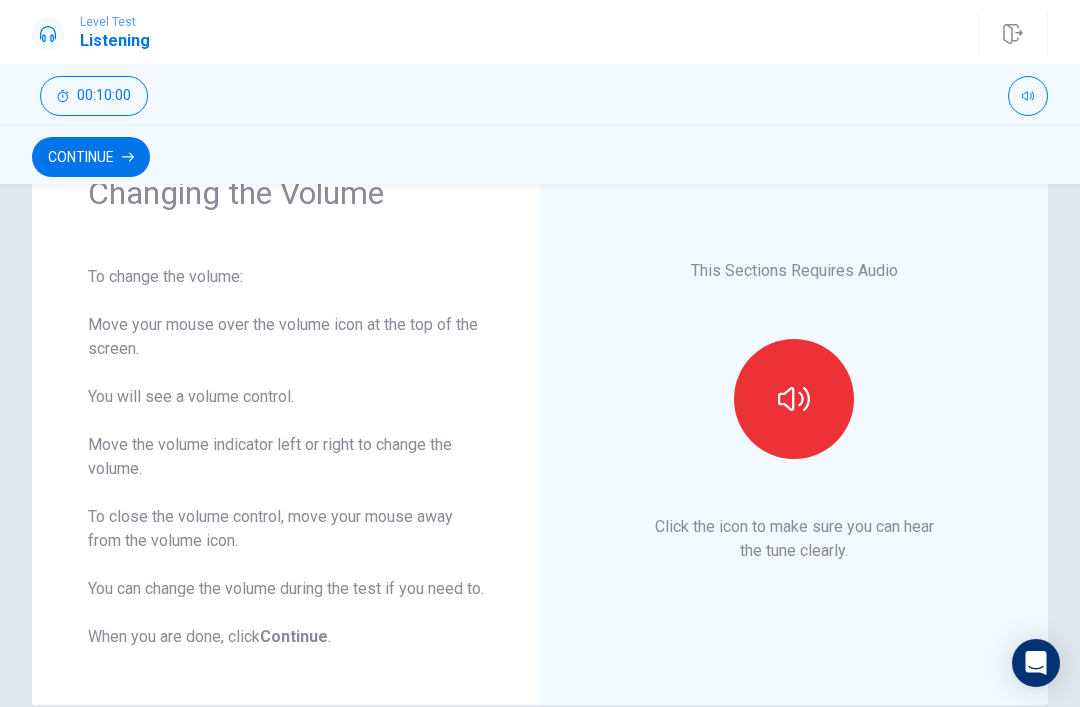 click 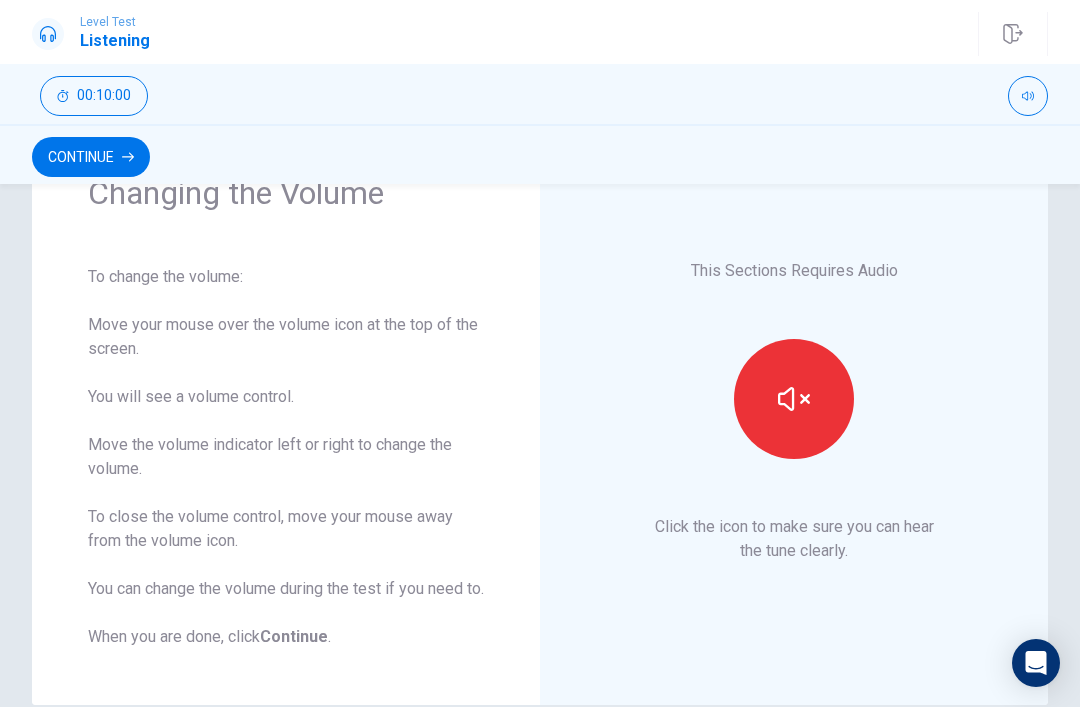 click at bounding box center [794, 399] 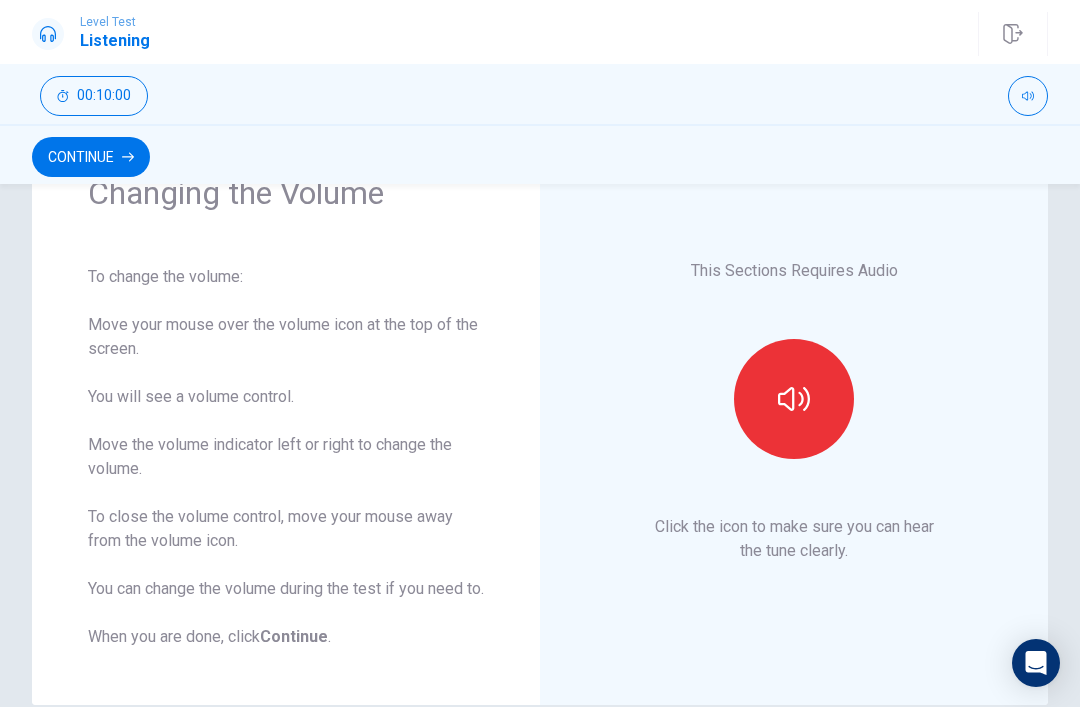 click 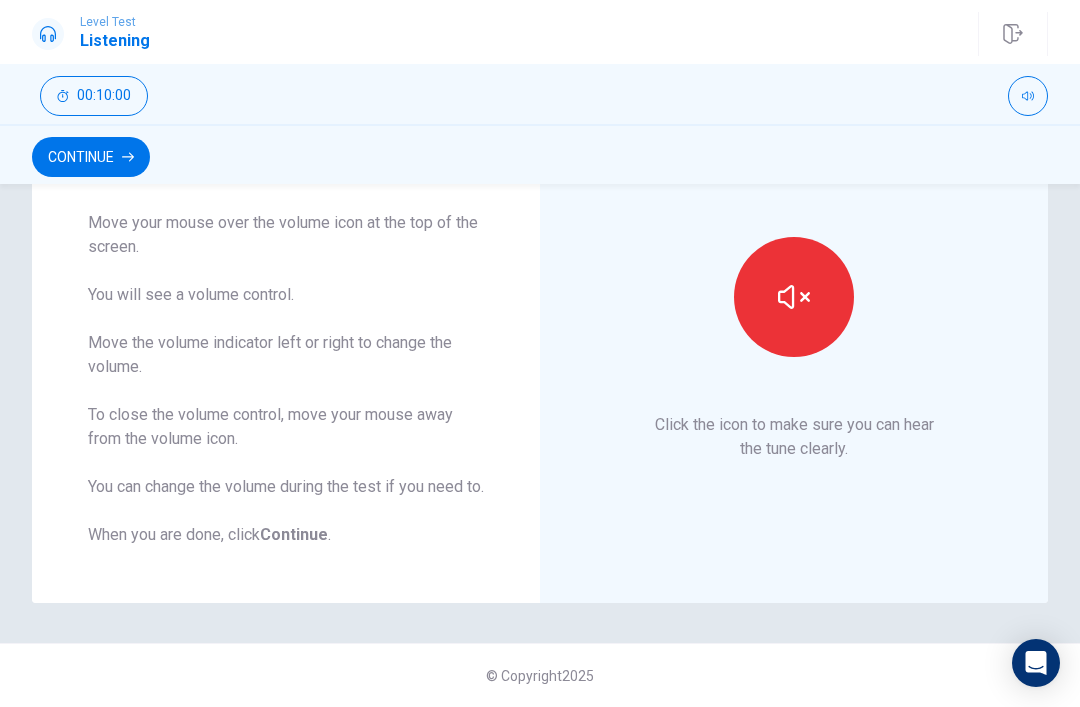 scroll, scrollTop: 233, scrollLeft: 0, axis: vertical 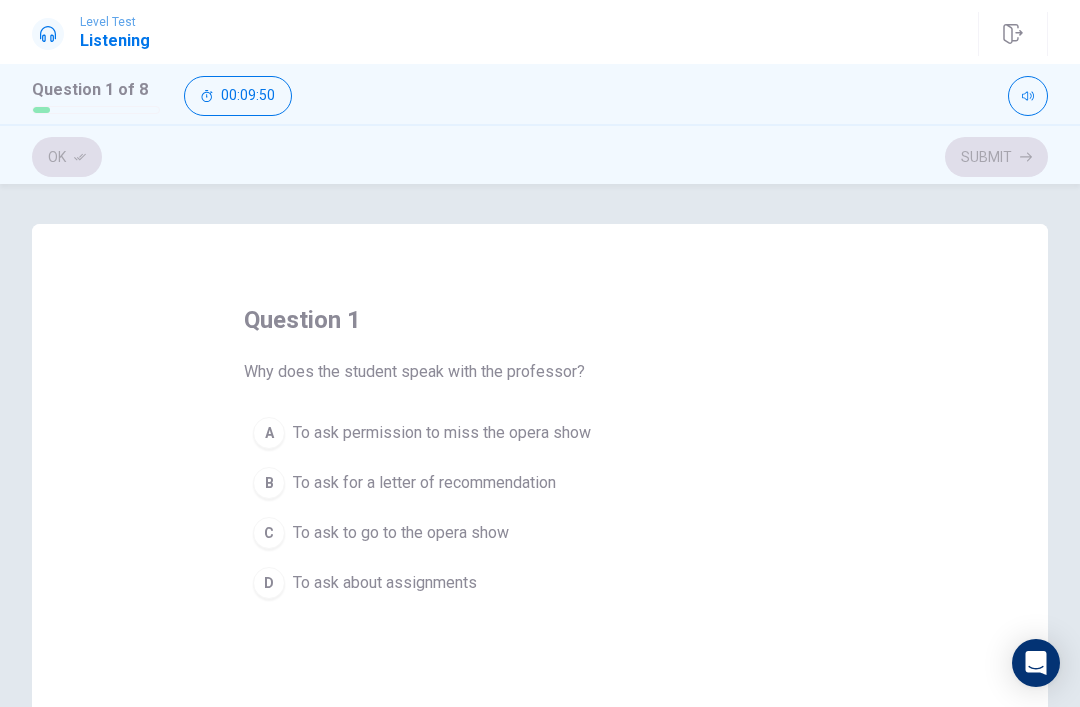 click on "C" at bounding box center [269, 533] 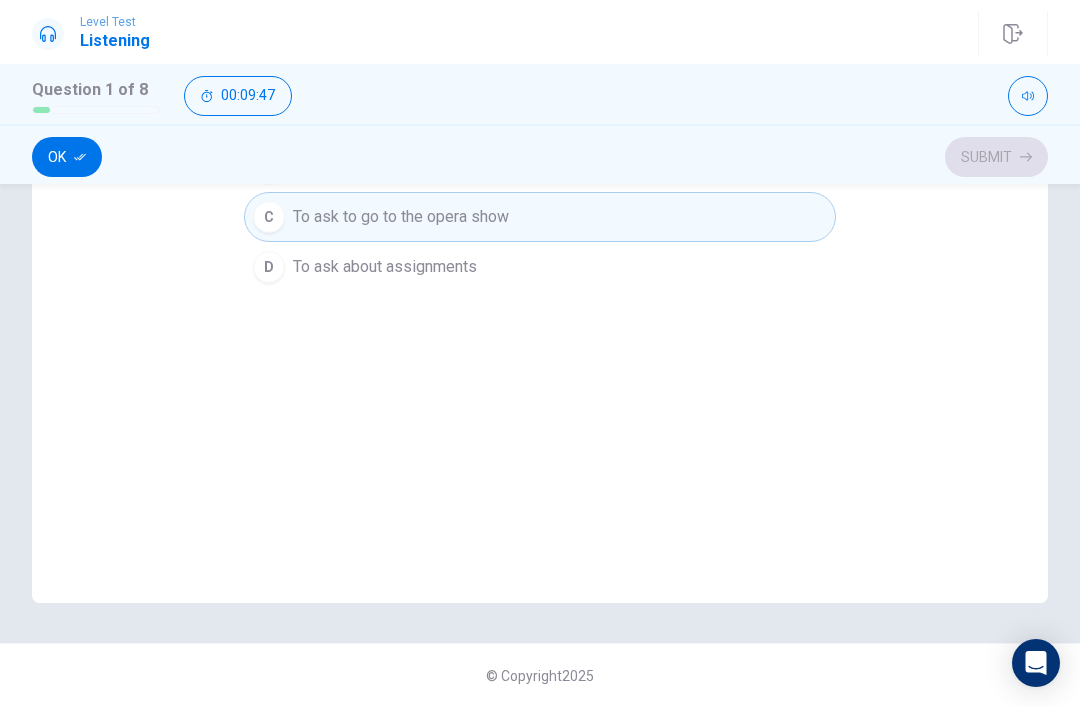 scroll, scrollTop: 316, scrollLeft: 0, axis: vertical 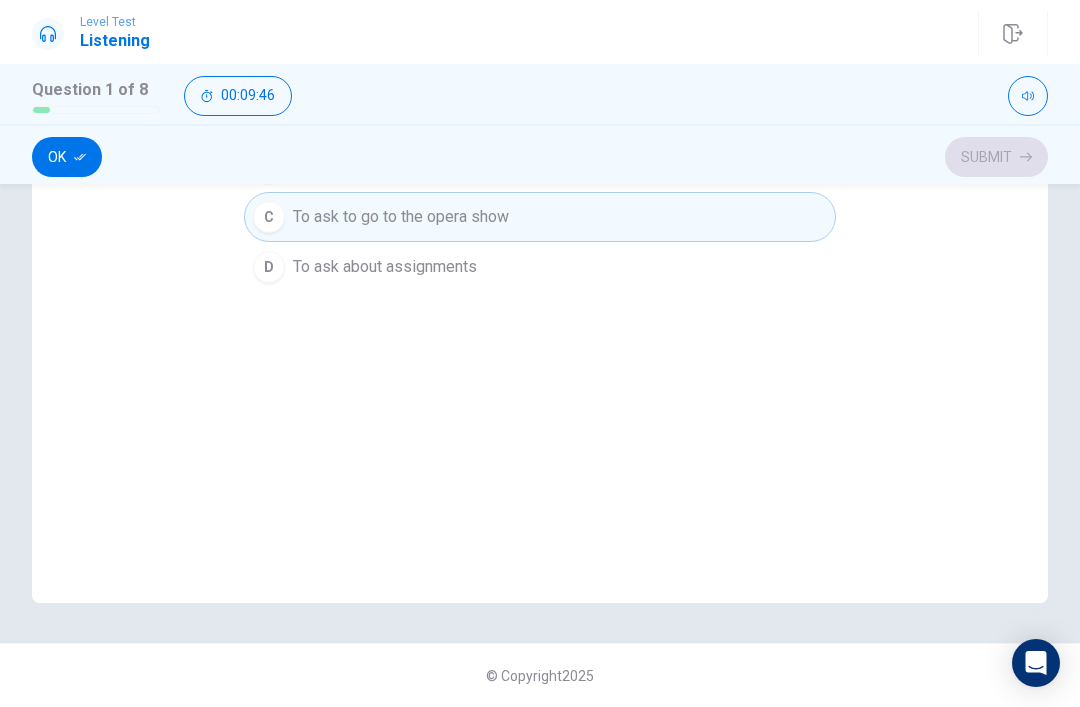 click on "Ok" at bounding box center [67, 157] 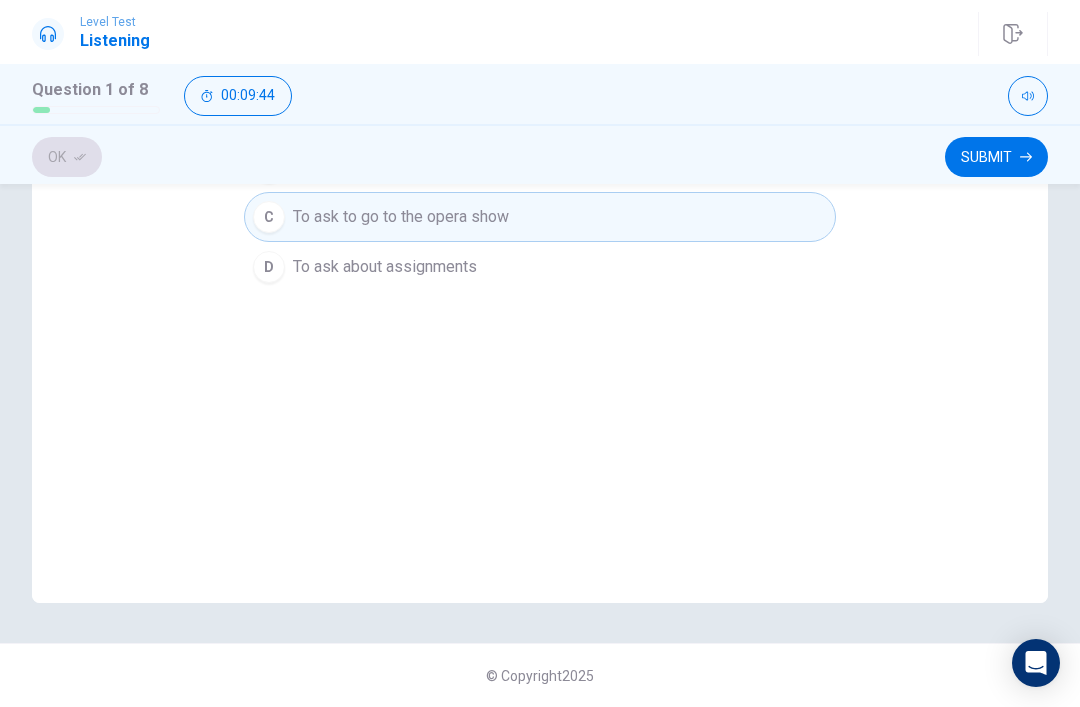click on "Submit" at bounding box center (996, 157) 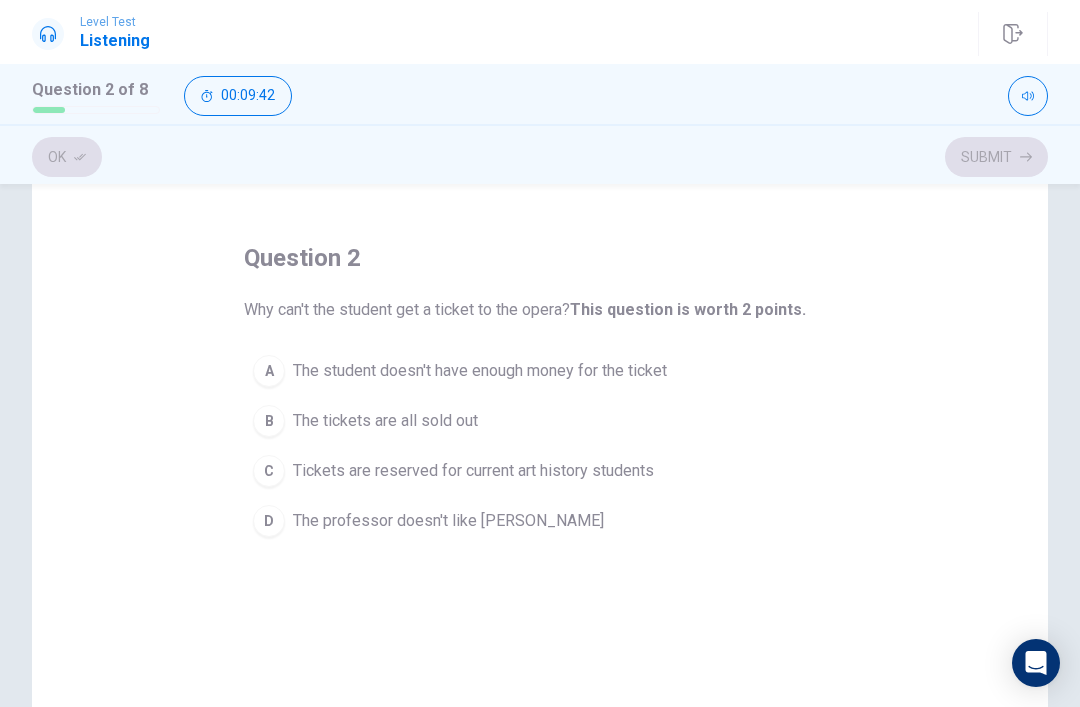 scroll, scrollTop: 41, scrollLeft: 0, axis: vertical 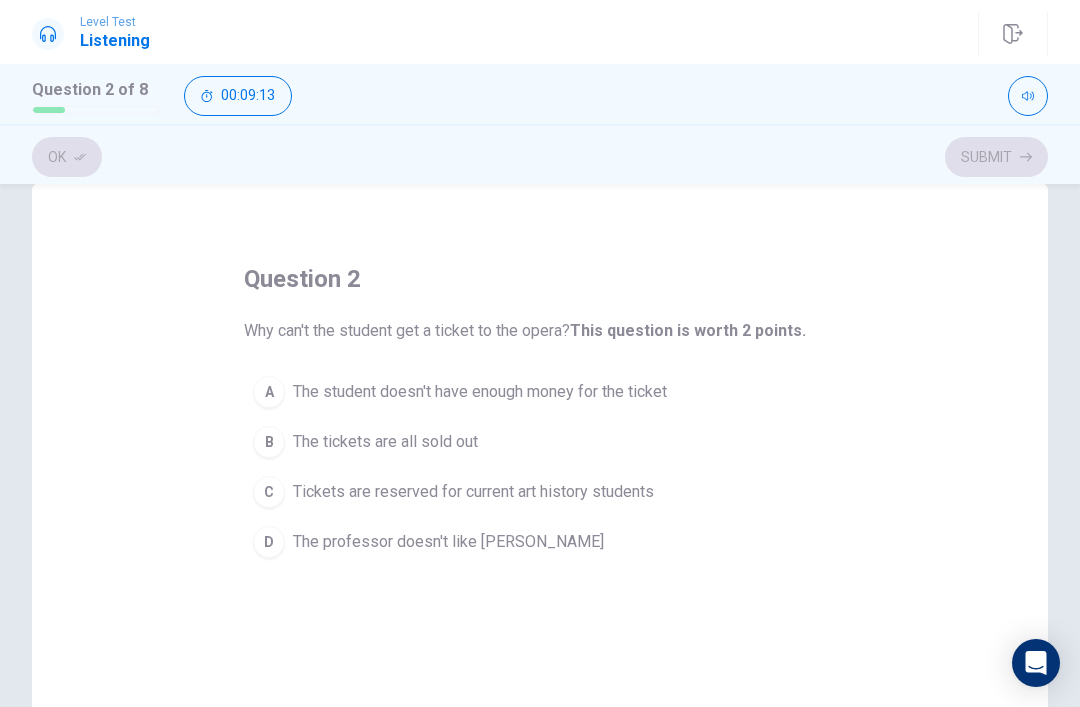 click on "C Tickets are reserved for current art history students" at bounding box center [540, 492] 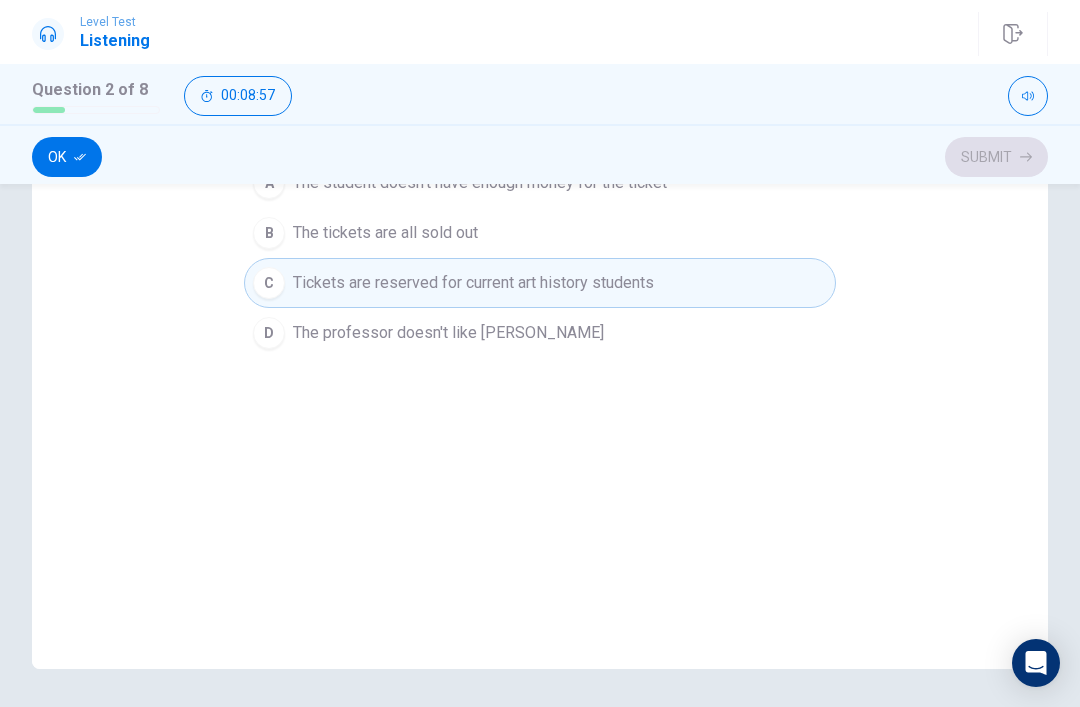 scroll, scrollTop: 233, scrollLeft: 0, axis: vertical 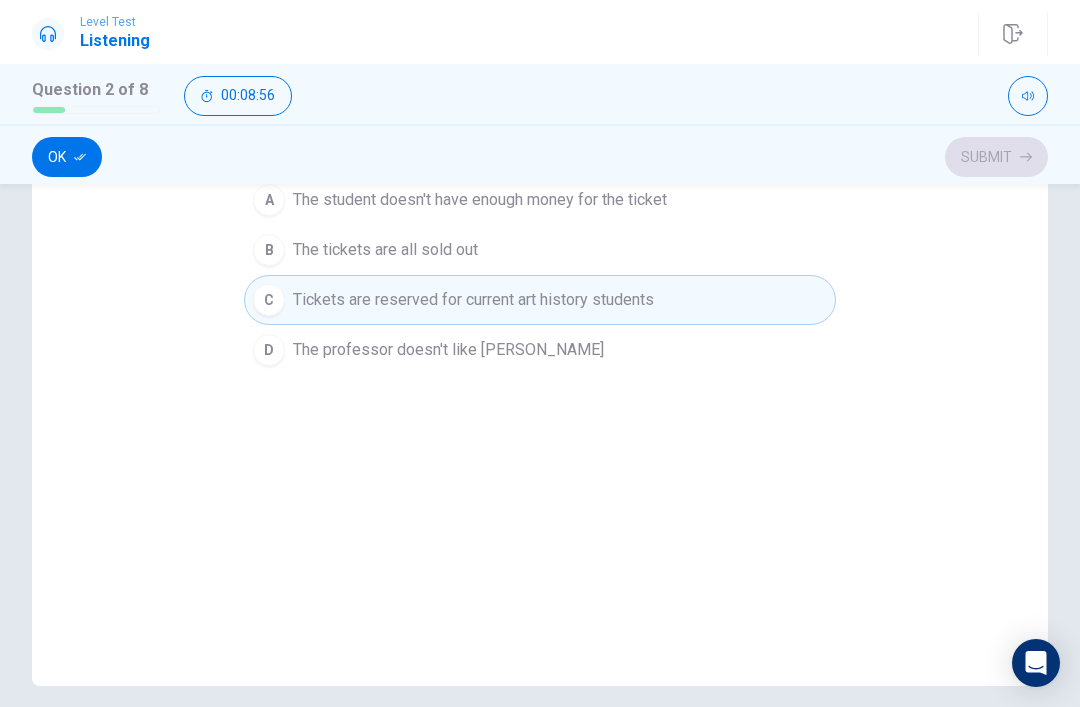click 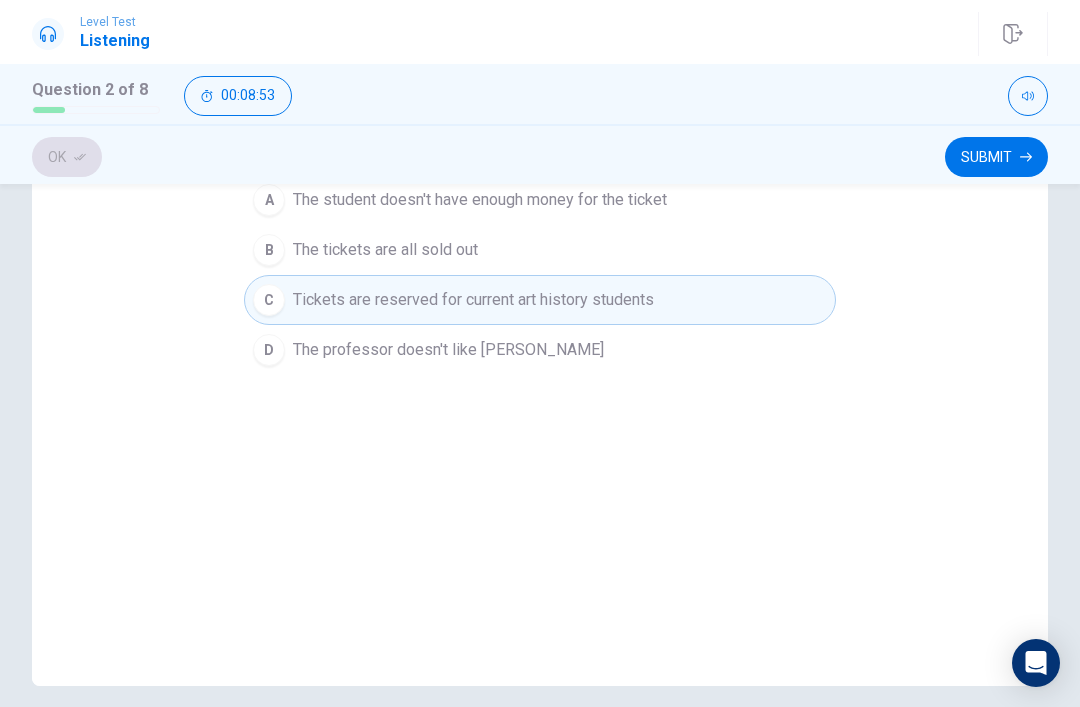 click on "Submit" at bounding box center (996, 157) 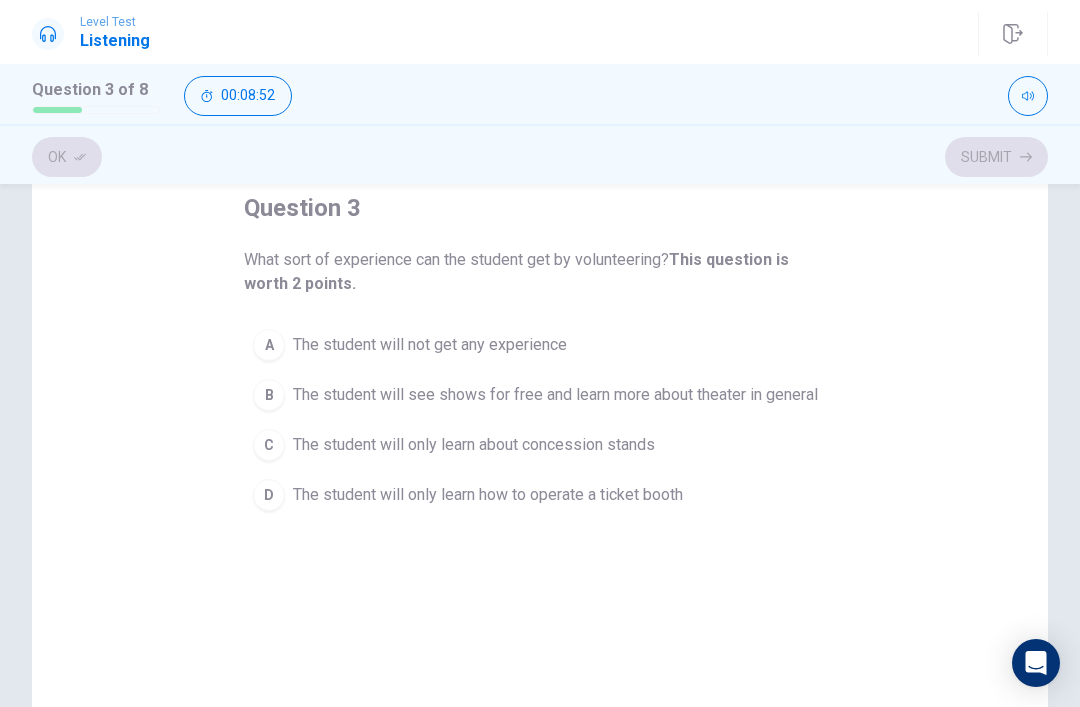 scroll, scrollTop: 113, scrollLeft: 0, axis: vertical 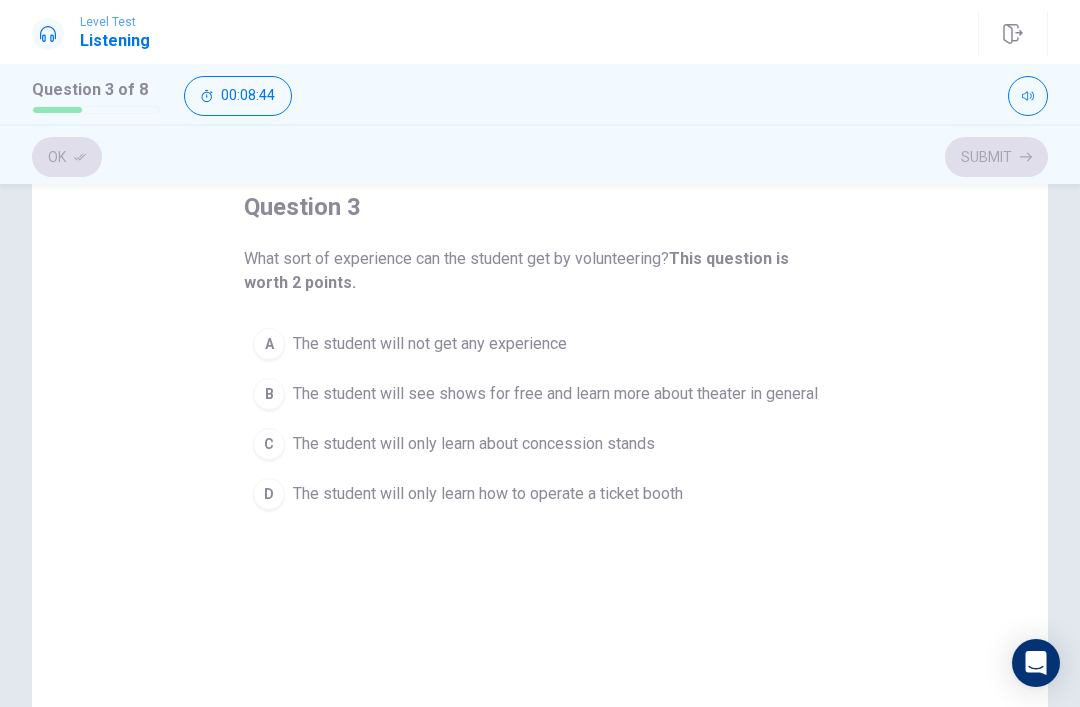 click on "B" at bounding box center [269, 394] 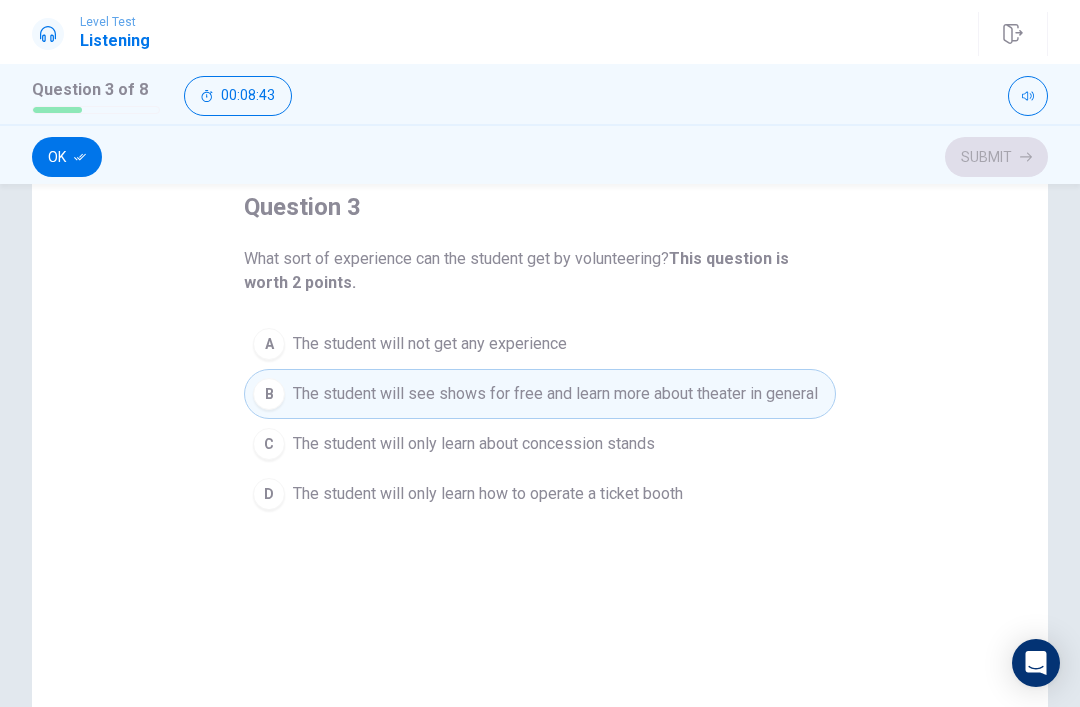 click on "Ok" at bounding box center [67, 157] 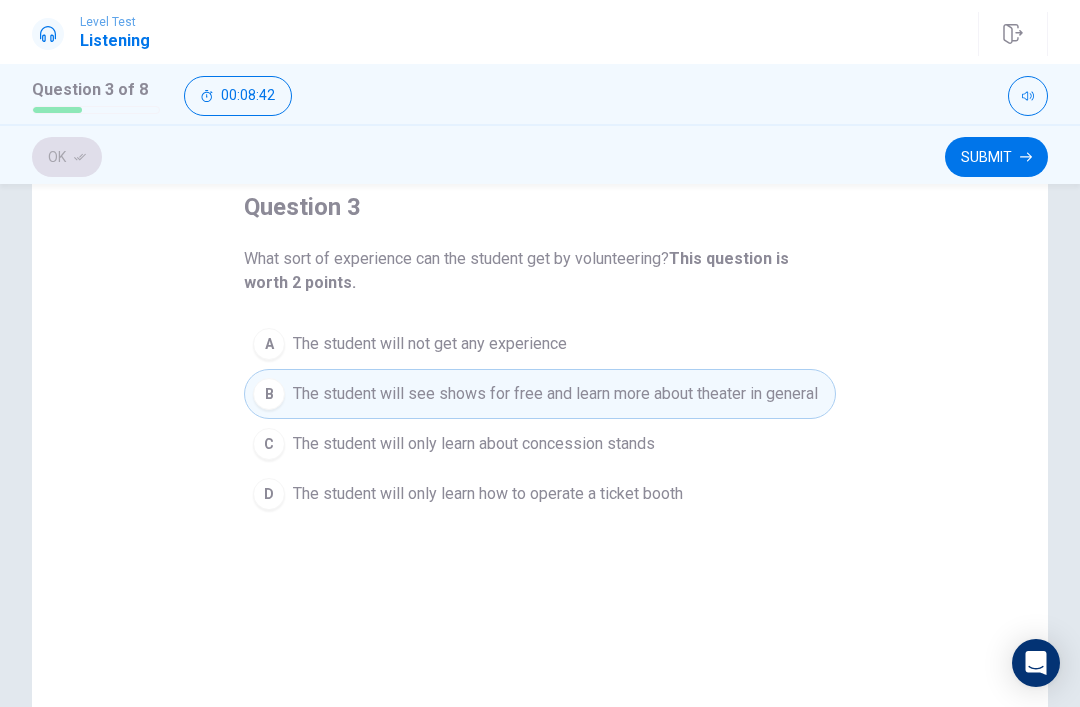 click on "Submit" at bounding box center (996, 157) 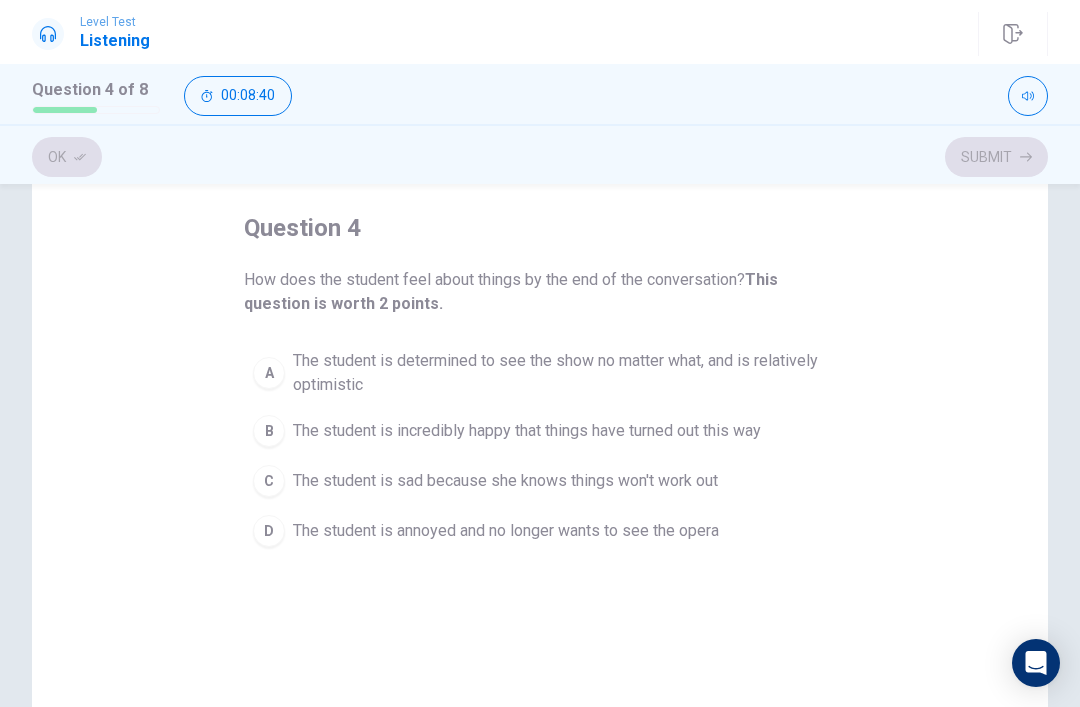 scroll, scrollTop: 93, scrollLeft: 0, axis: vertical 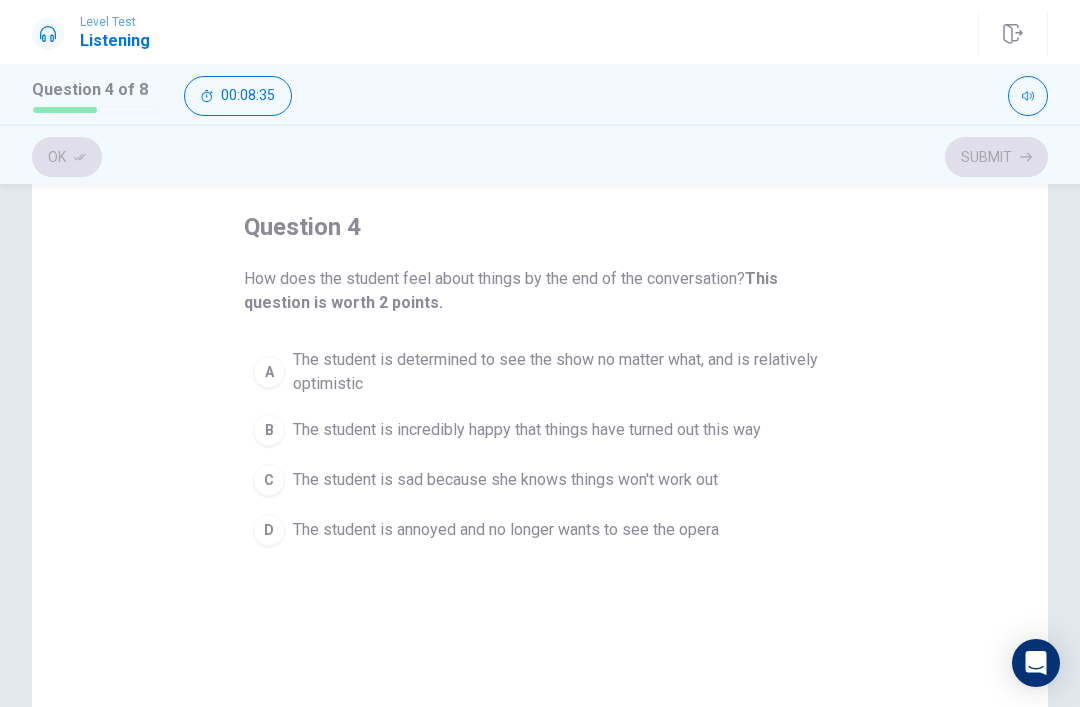 click on "A" at bounding box center (269, 372) 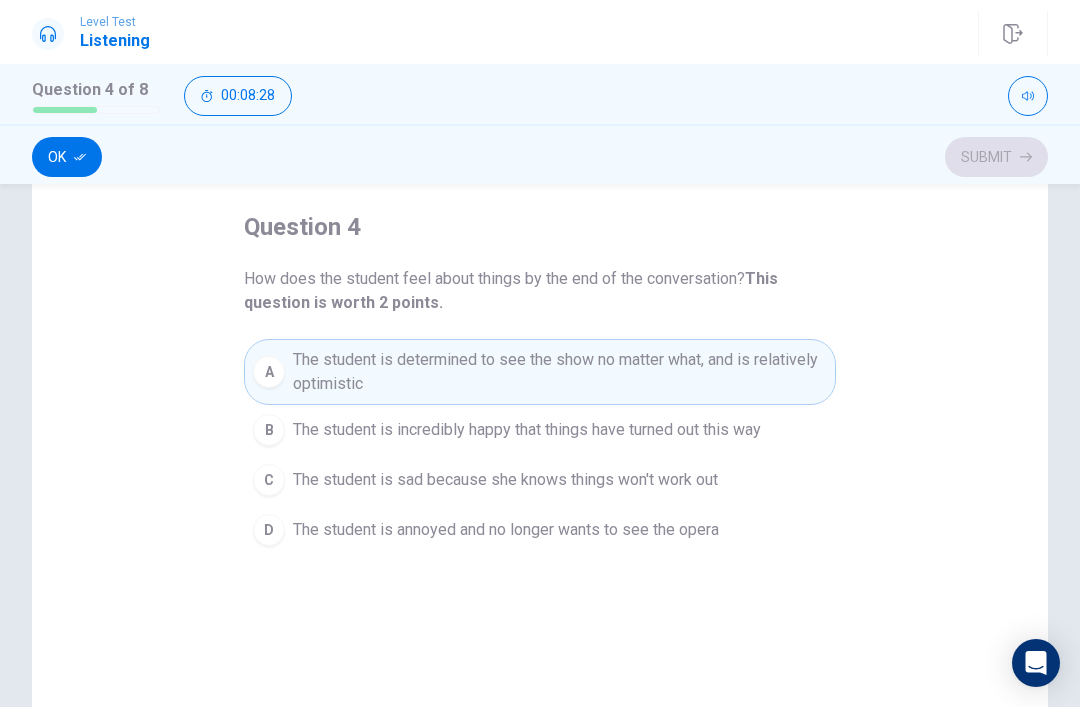 click on "Ok" at bounding box center [67, 157] 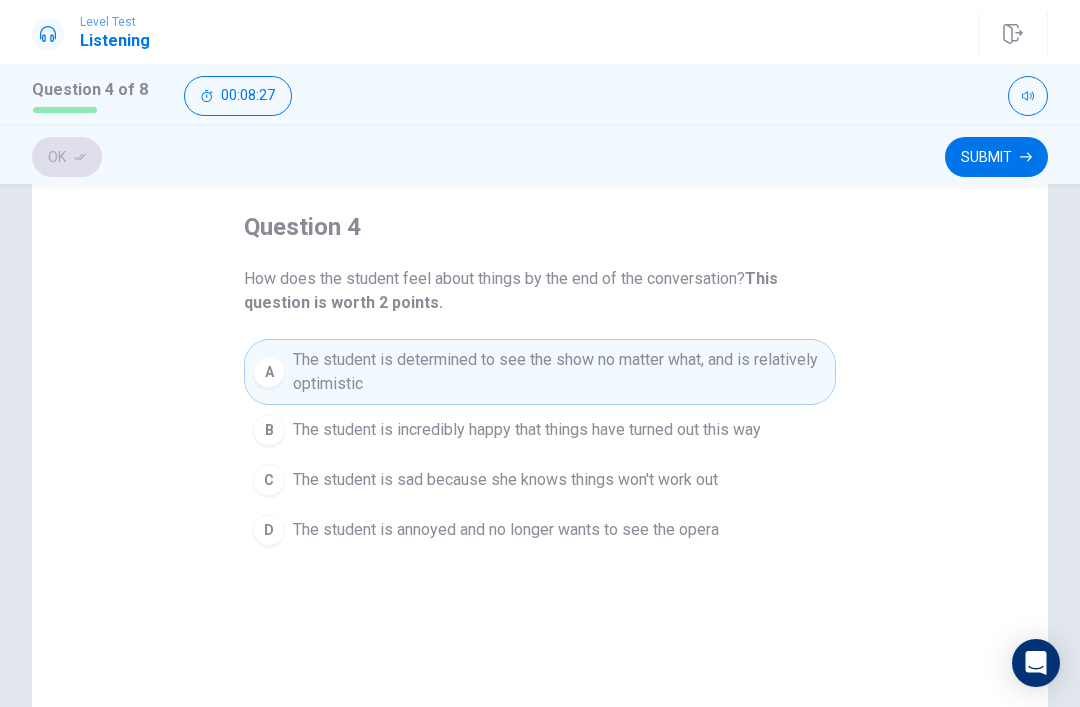 click on "Submit" at bounding box center [996, 157] 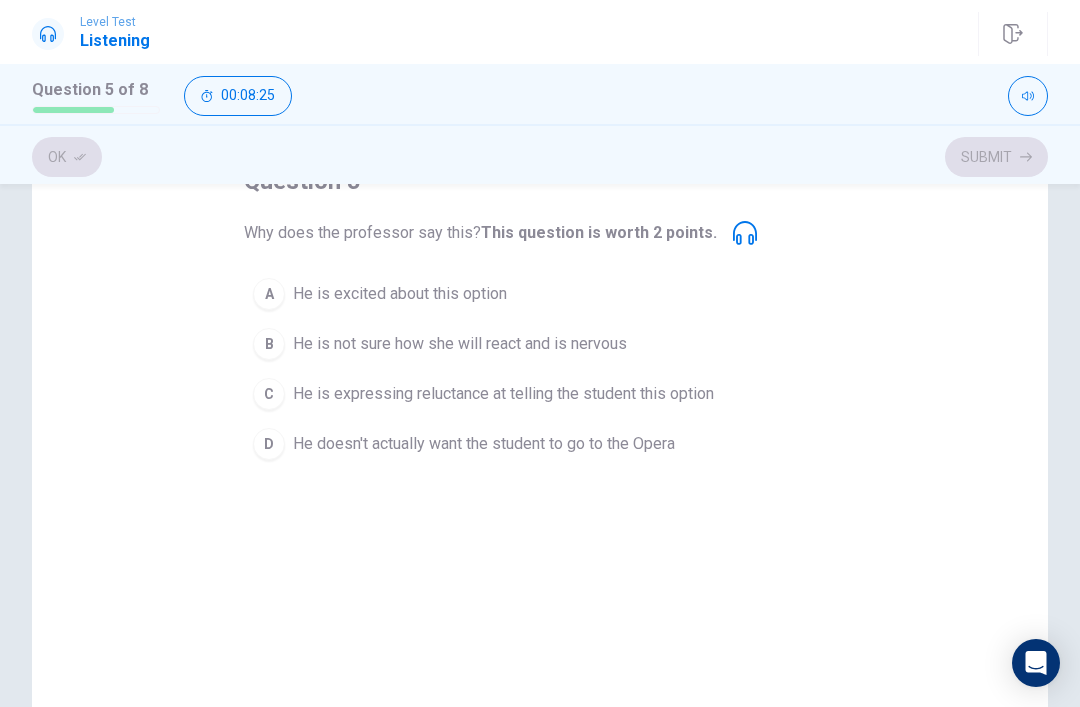 scroll, scrollTop: 142, scrollLeft: 0, axis: vertical 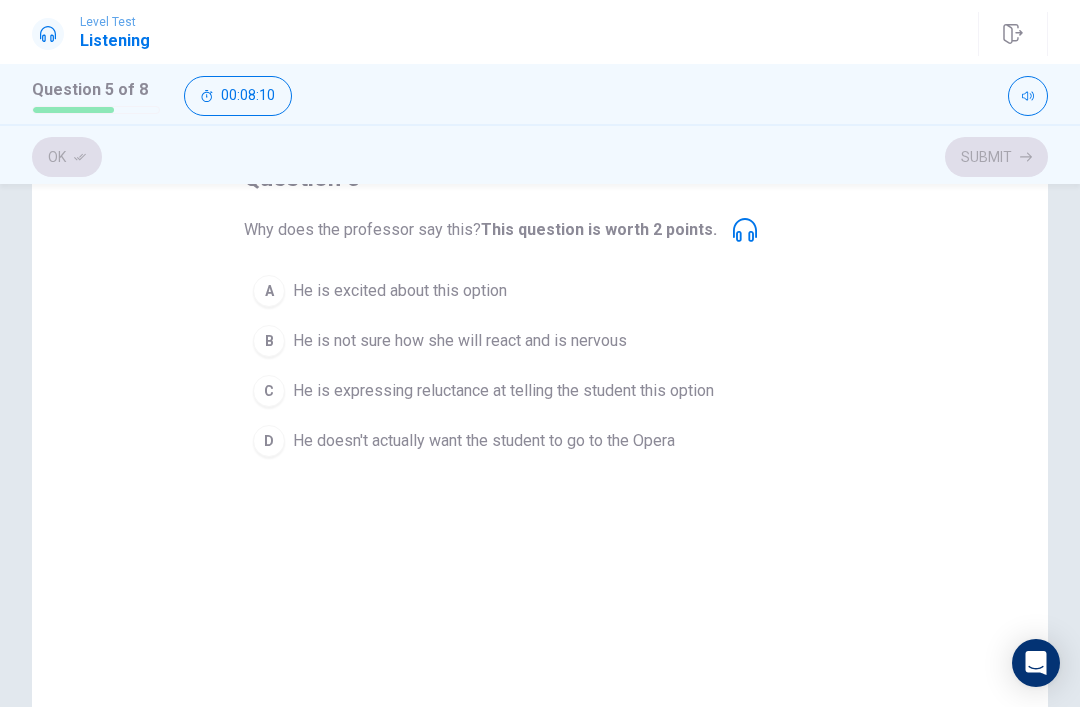 click on "B" at bounding box center [269, 341] 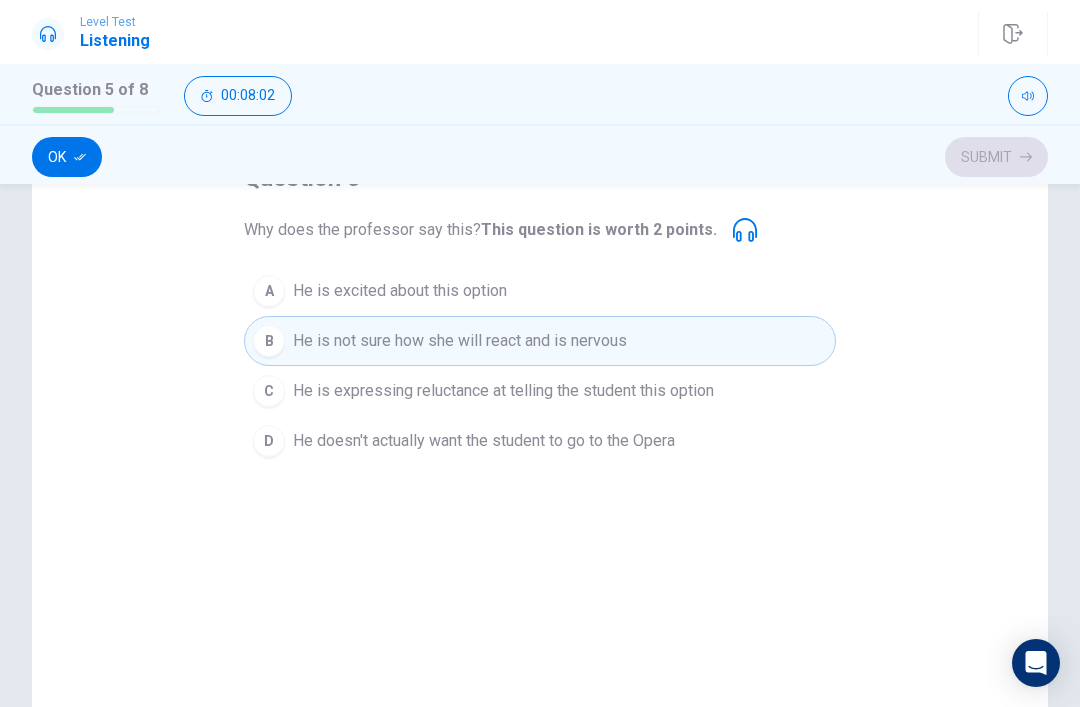 click on "Ok" at bounding box center (67, 157) 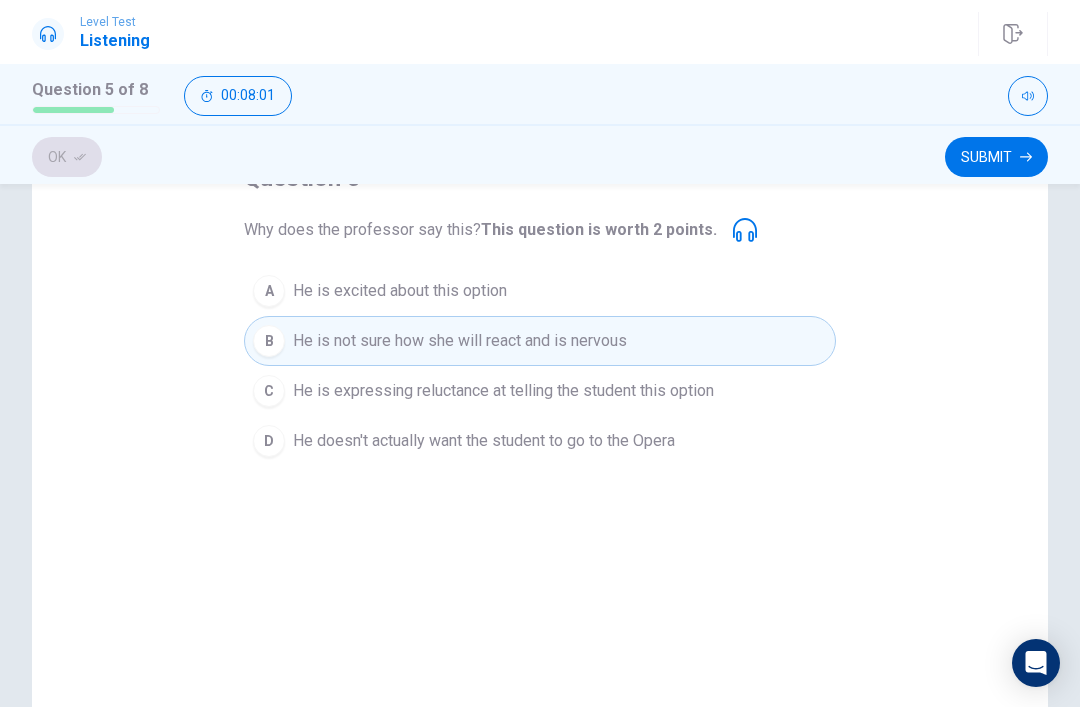 click on "Submit" at bounding box center (996, 157) 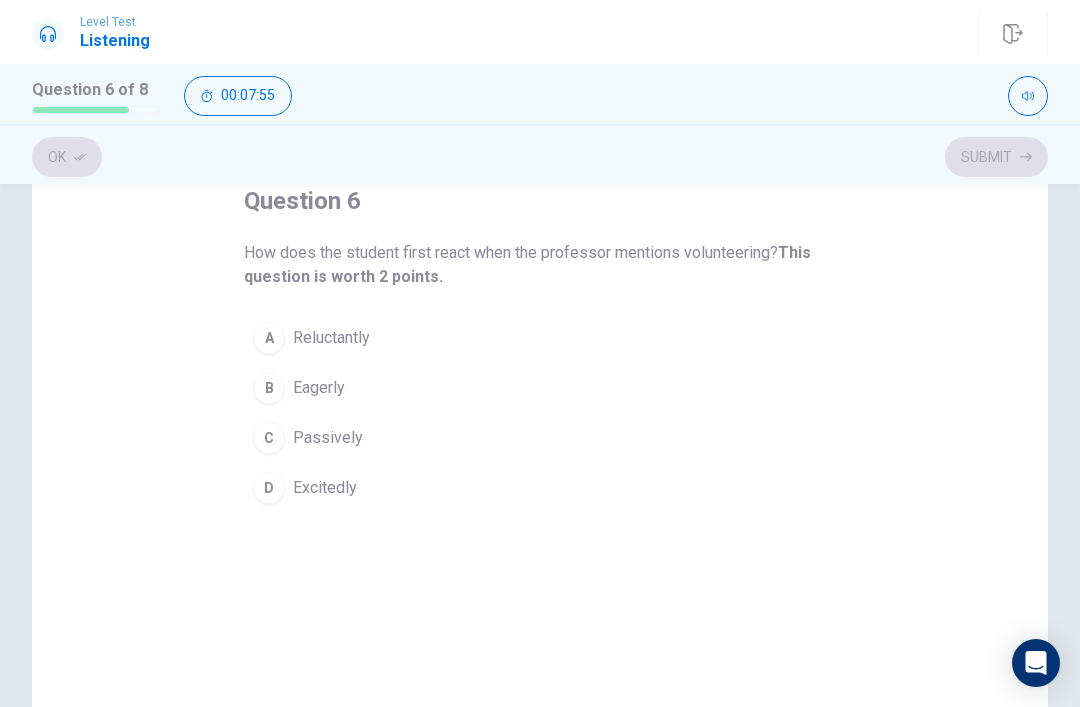 scroll, scrollTop: 120, scrollLeft: 0, axis: vertical 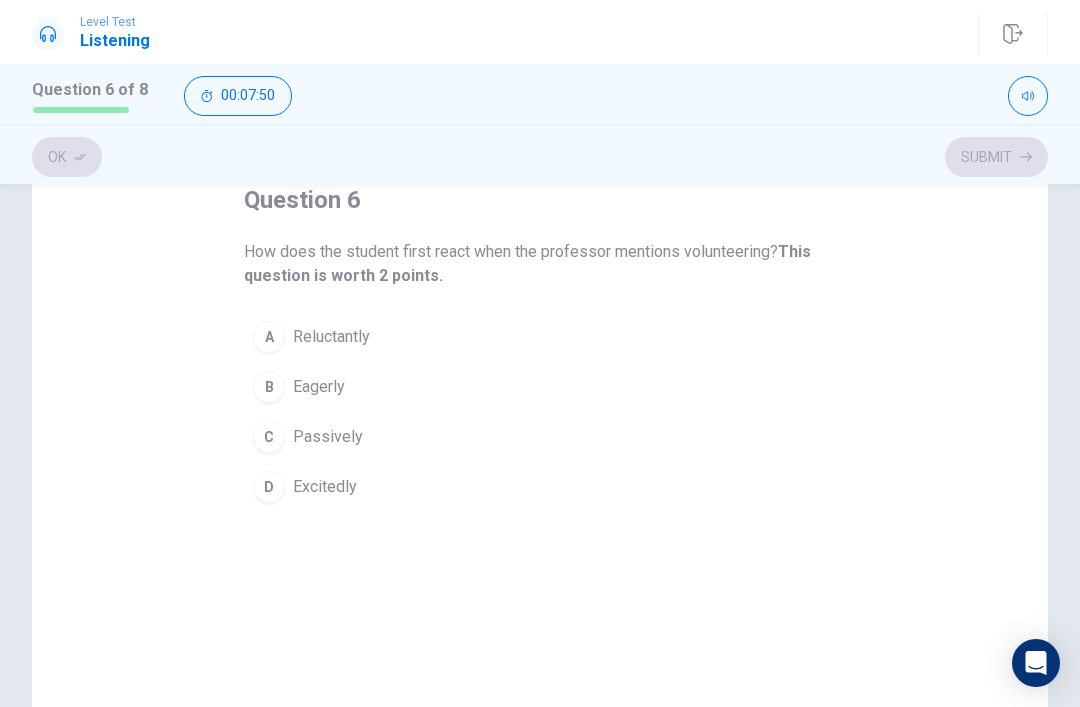 click on "A Reluctantly" at bounding box center [540, 337] 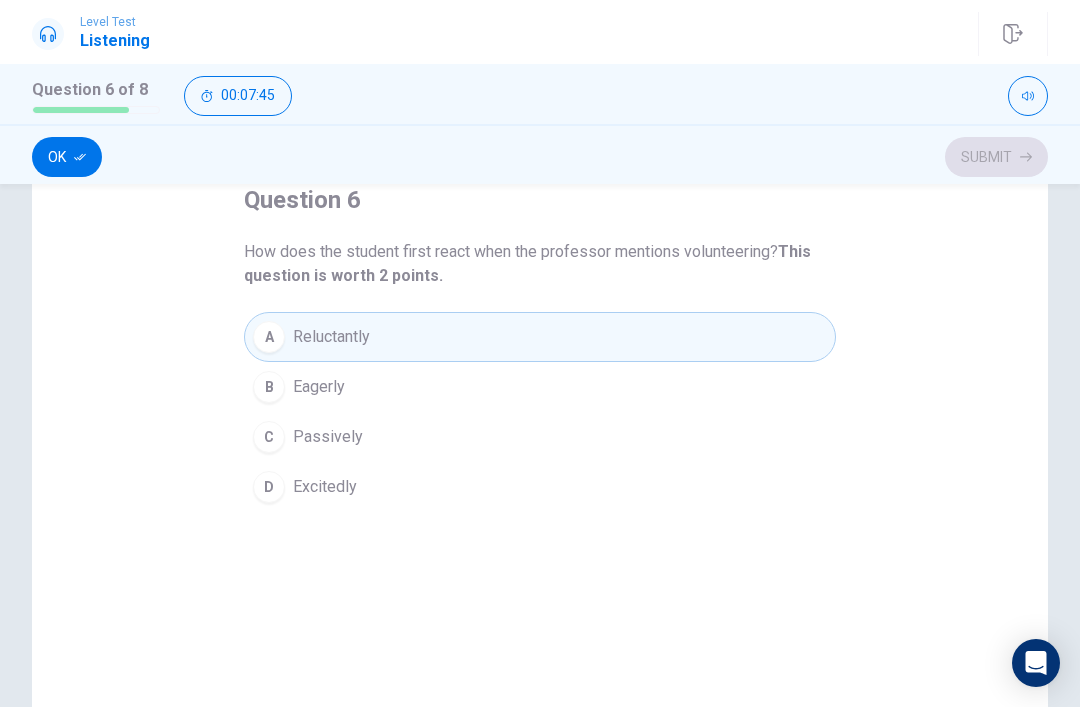 click on "Ok" at bounding box center [67, 157] 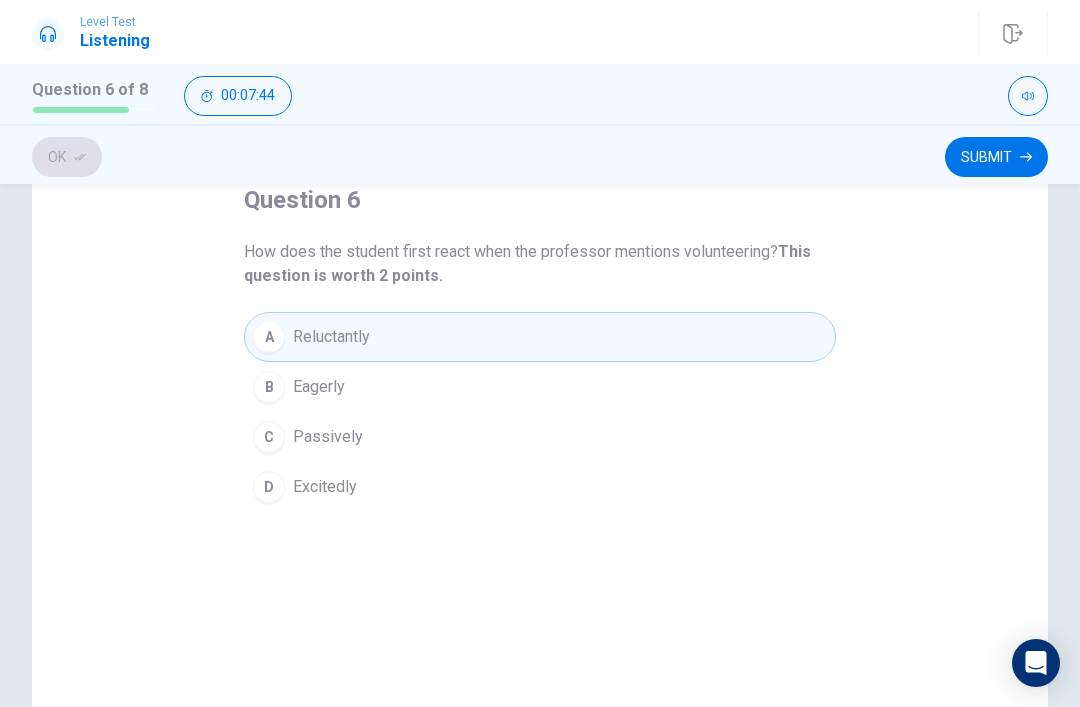 click on "Submit" at bounding box center [996, 157] 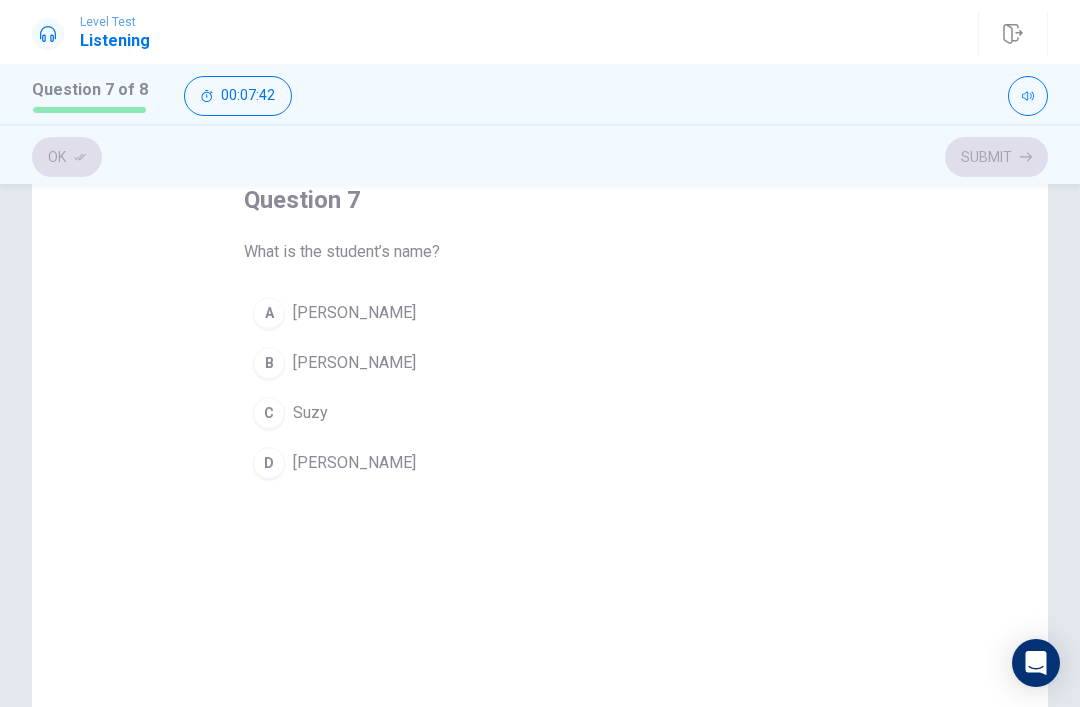 click on "D [PERSON_NAME]" at bounding box center [540, 463] 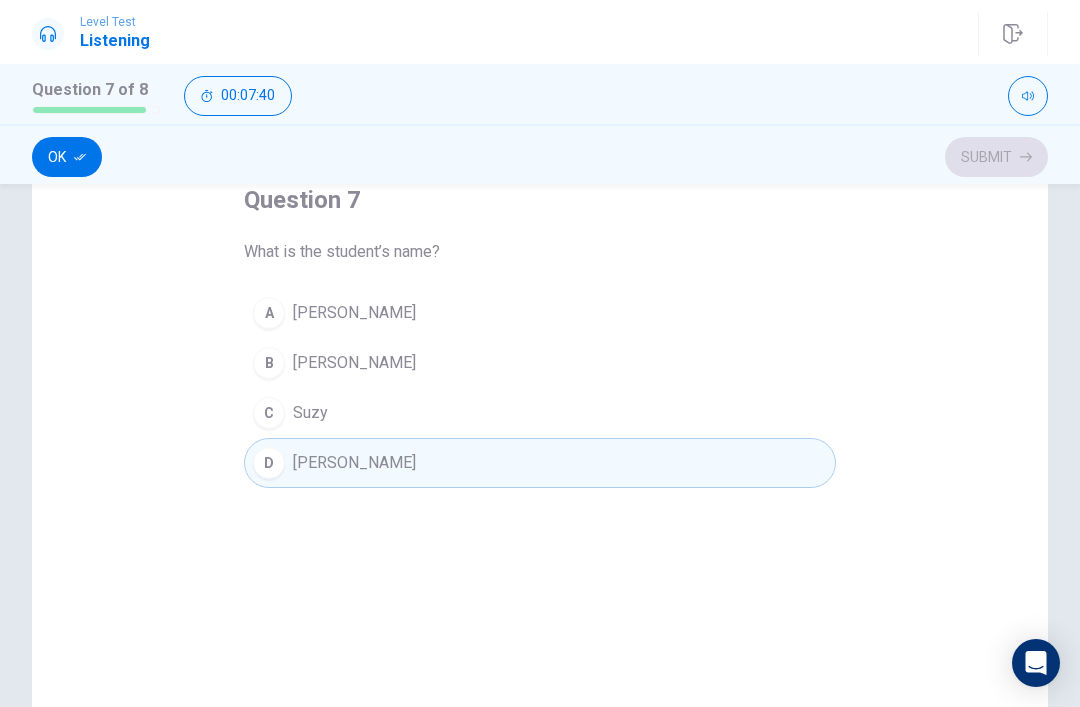 click on "Ok" at bounding box center [67, 157] 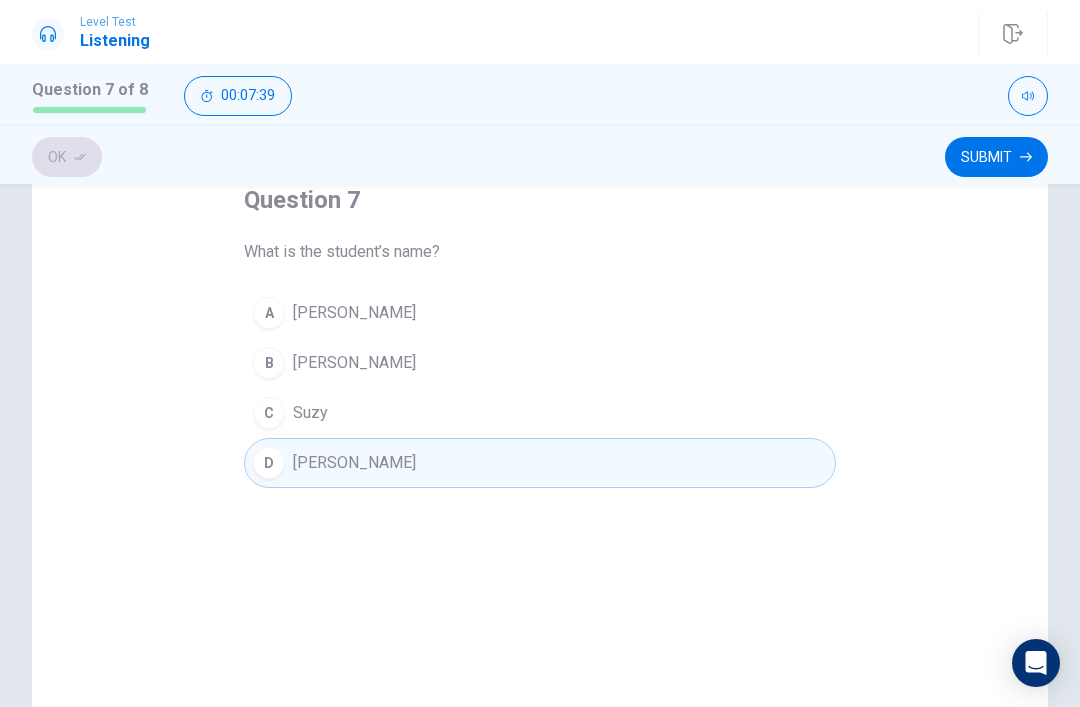 click on "Submit" at bounding box center [996, 157] 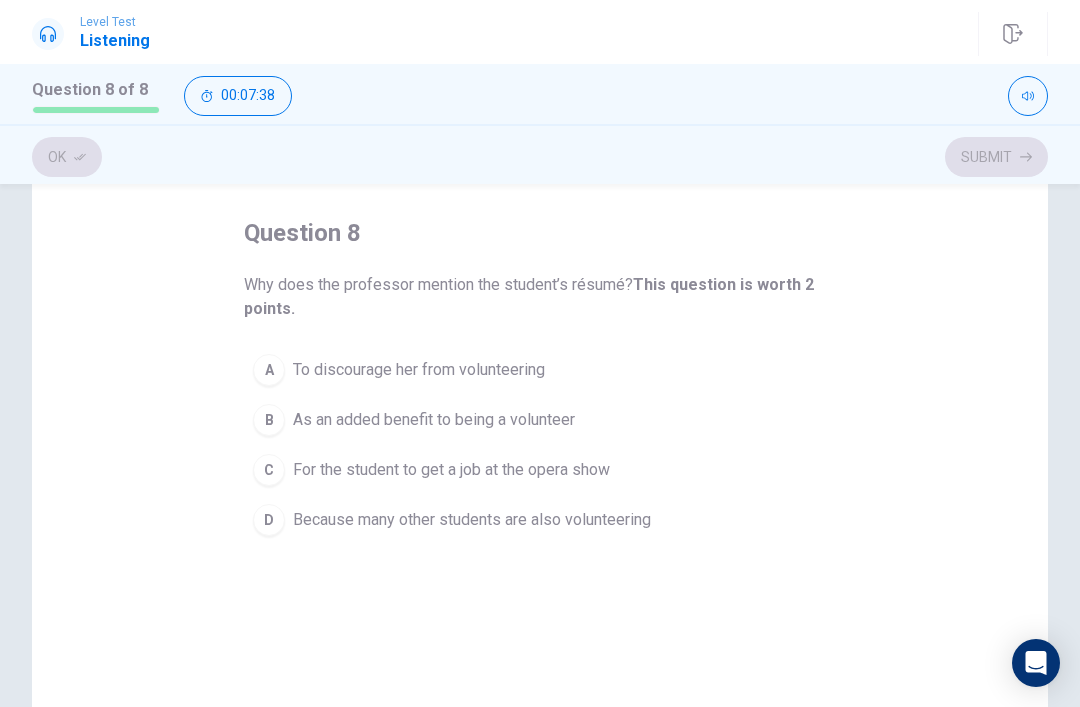 scroll, scrollTop: 88, scrollLeft: 0, axis: vertical 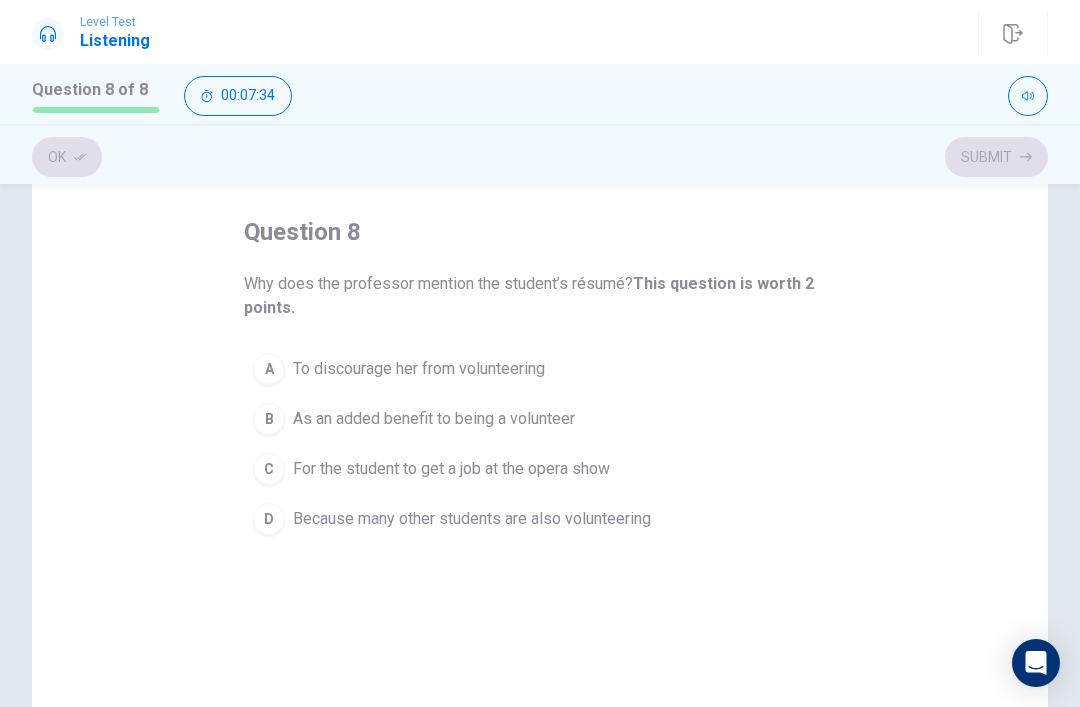 click on "A" at bounding box center (269, 369) 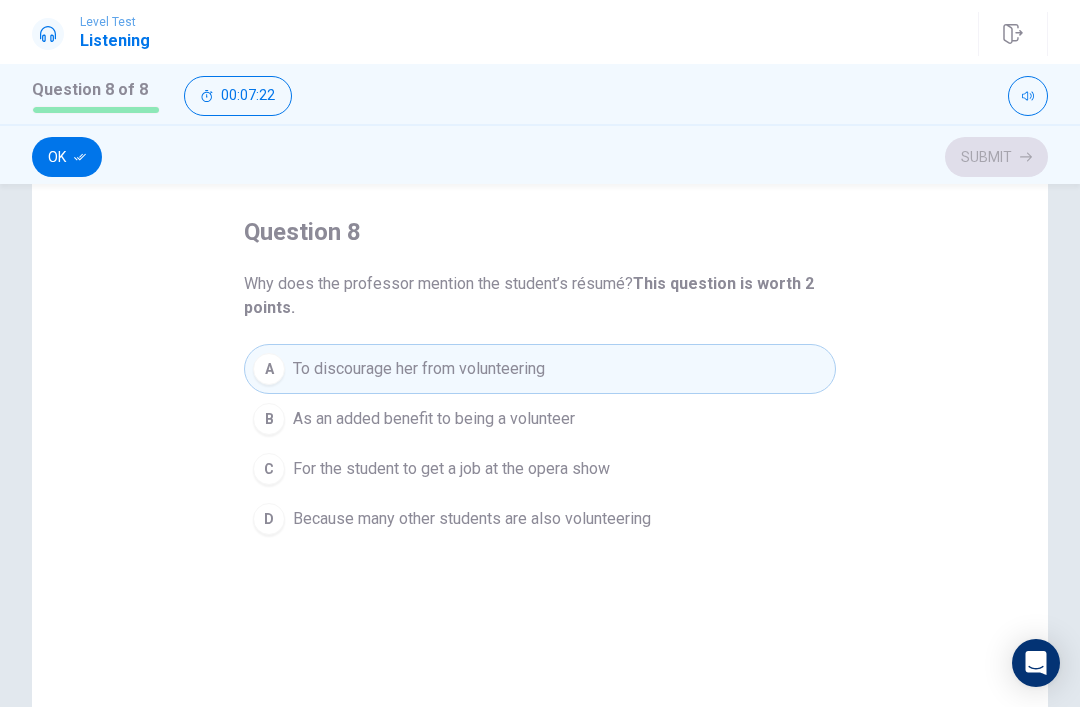 click on "B As an added benefit to being a volunteer" at bounding box center [540, 419] 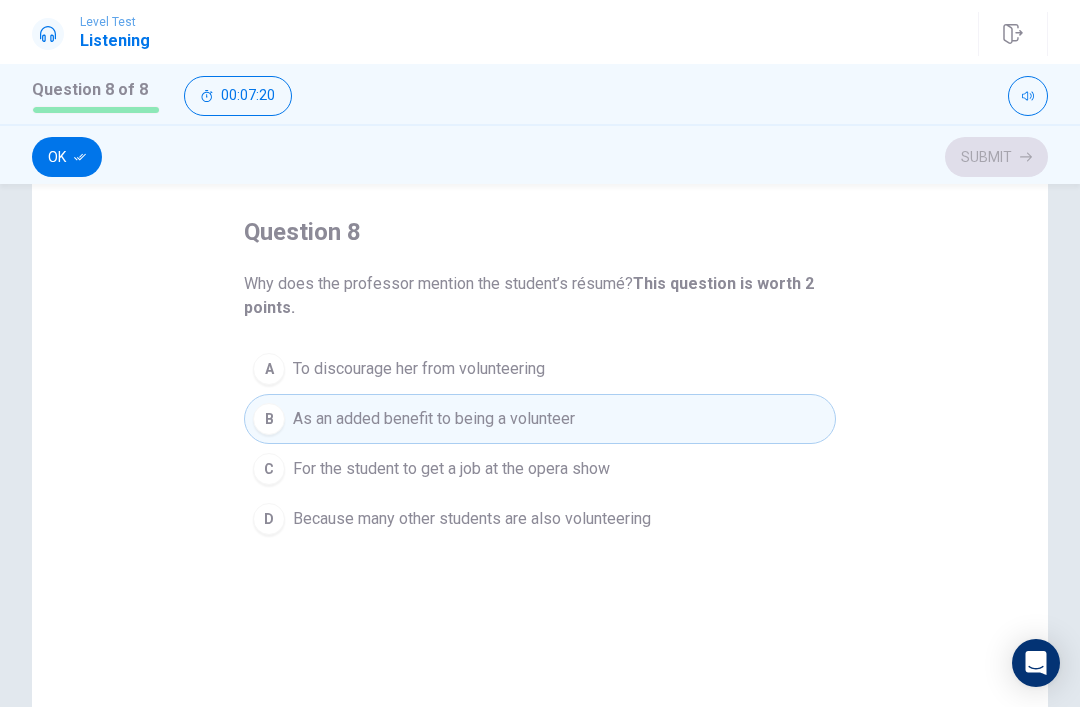 click 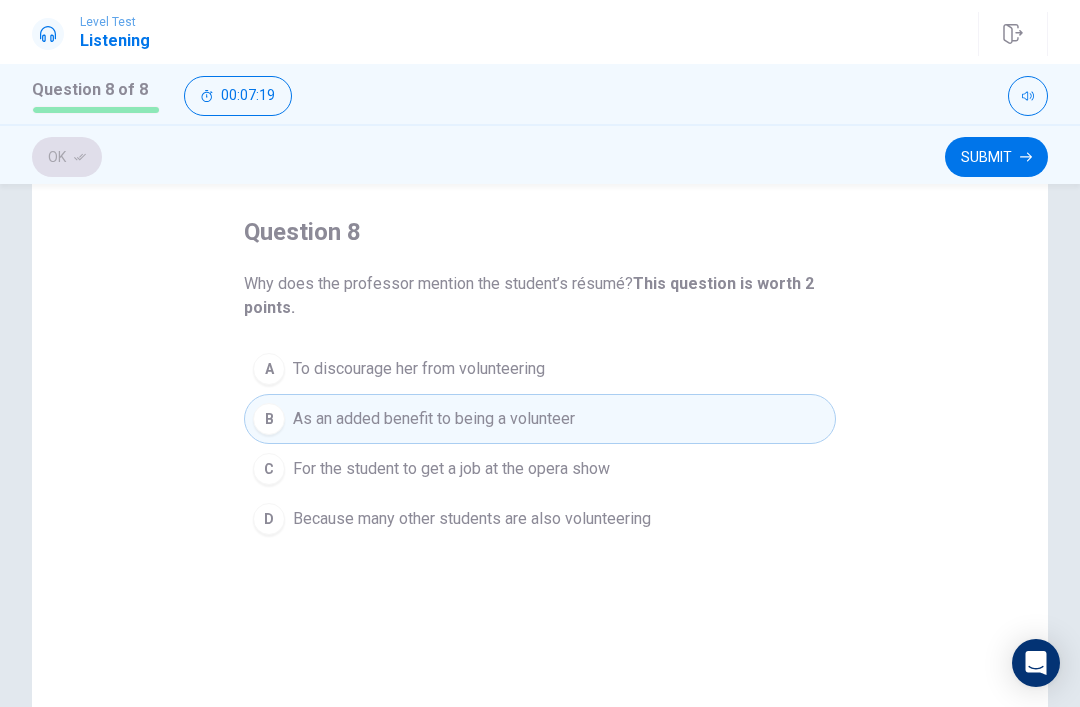 click on "Submit" at bounding box center [996, 157] 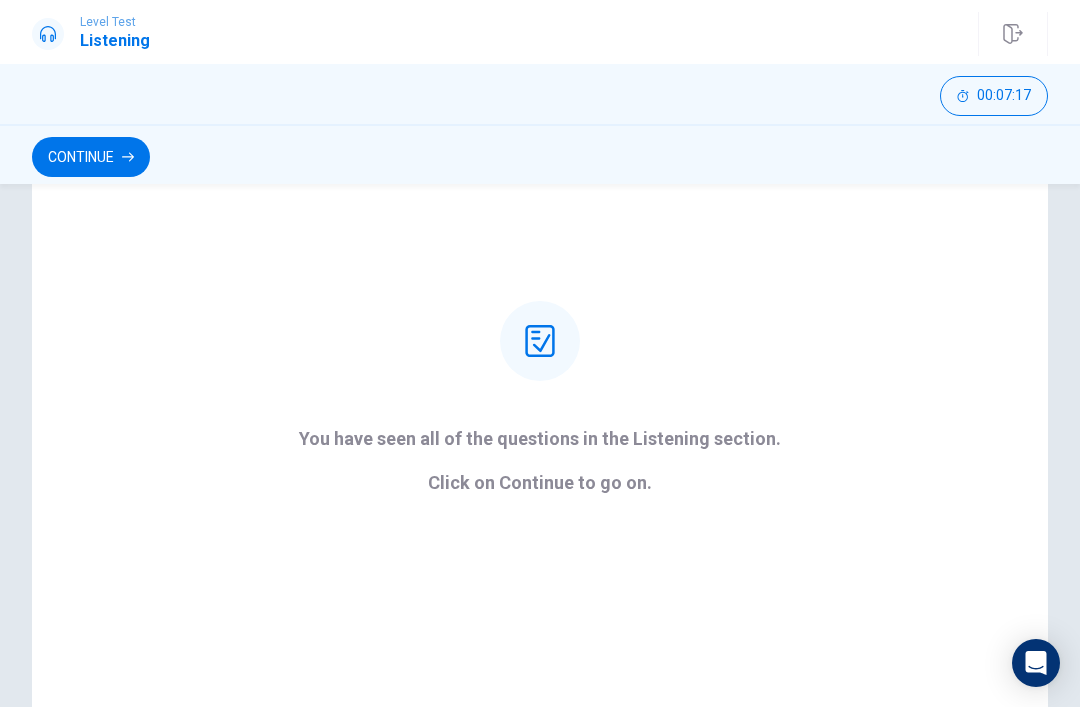 scroll, scrollTop: 157, scrollLeft: 0, axis: vertical 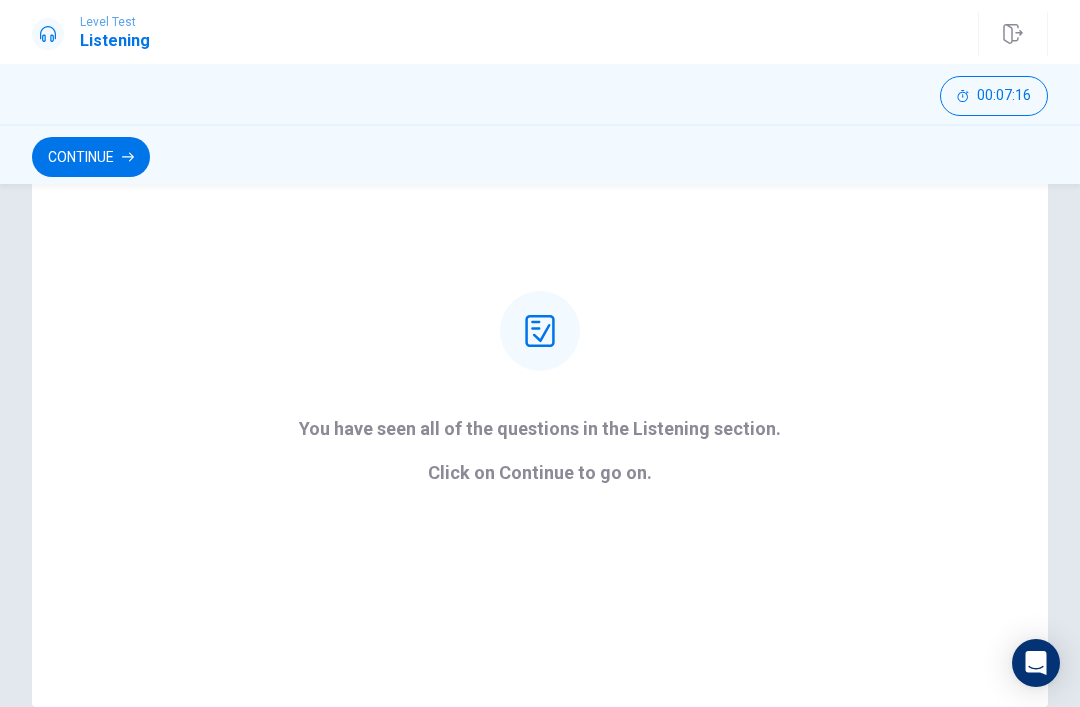 click on "Continue" at bounding box center (91, 157) 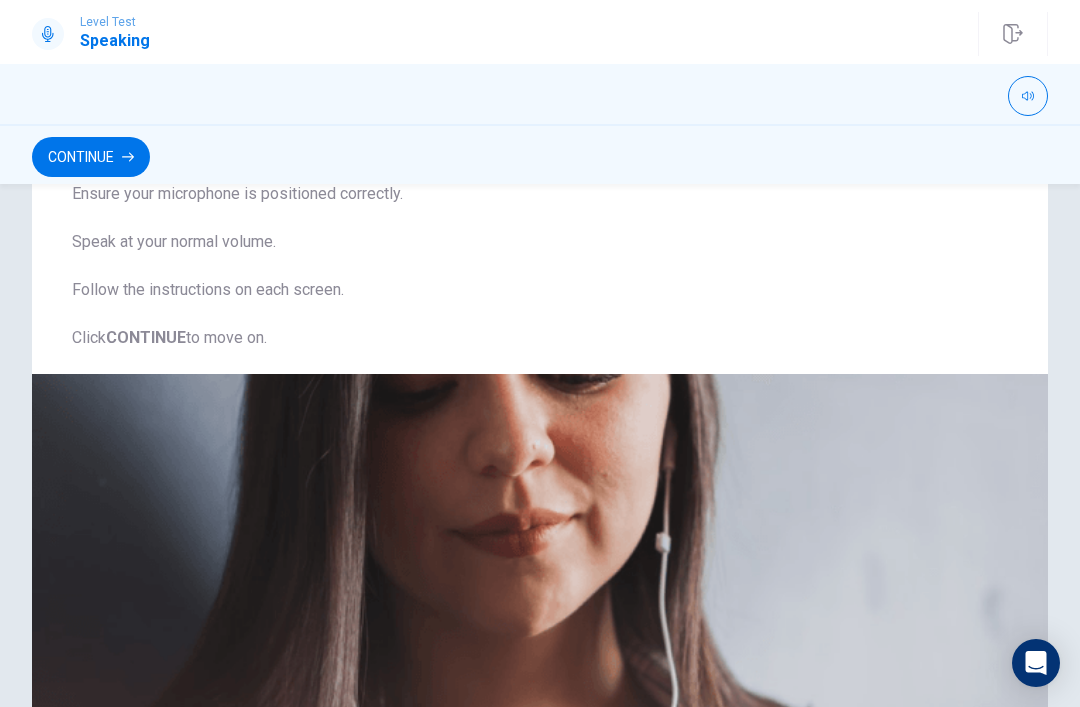 scroll, scrollTop: 268, scrollLeft: 0, axis: vertical 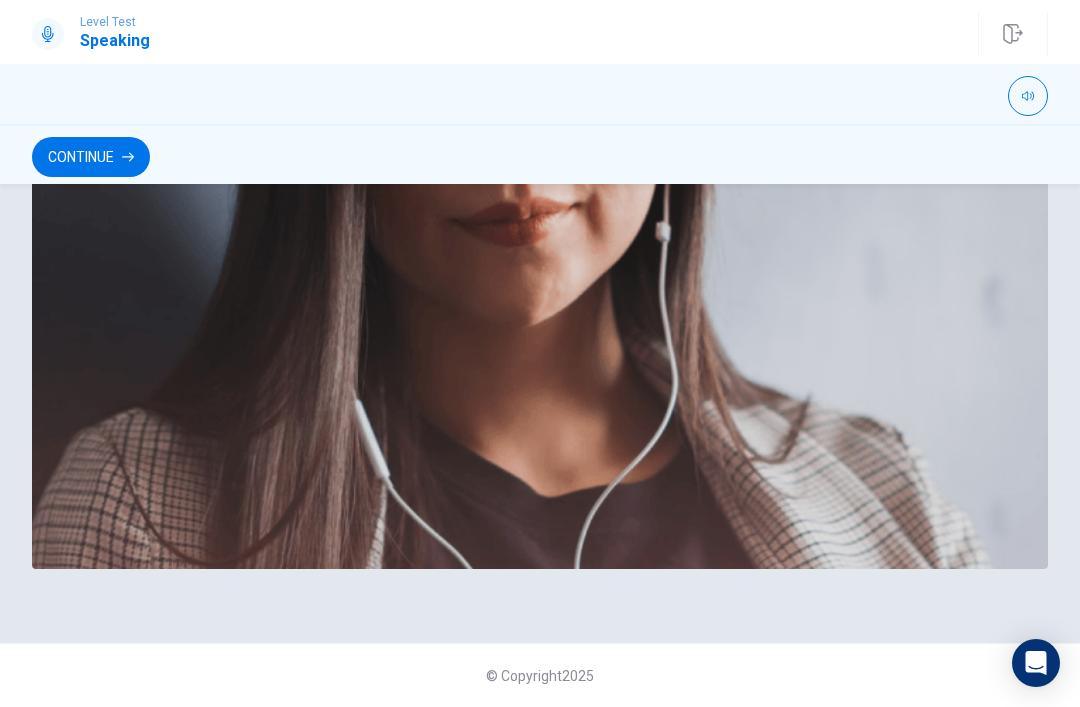 click on "Continue" at bounding box center (91, 157) 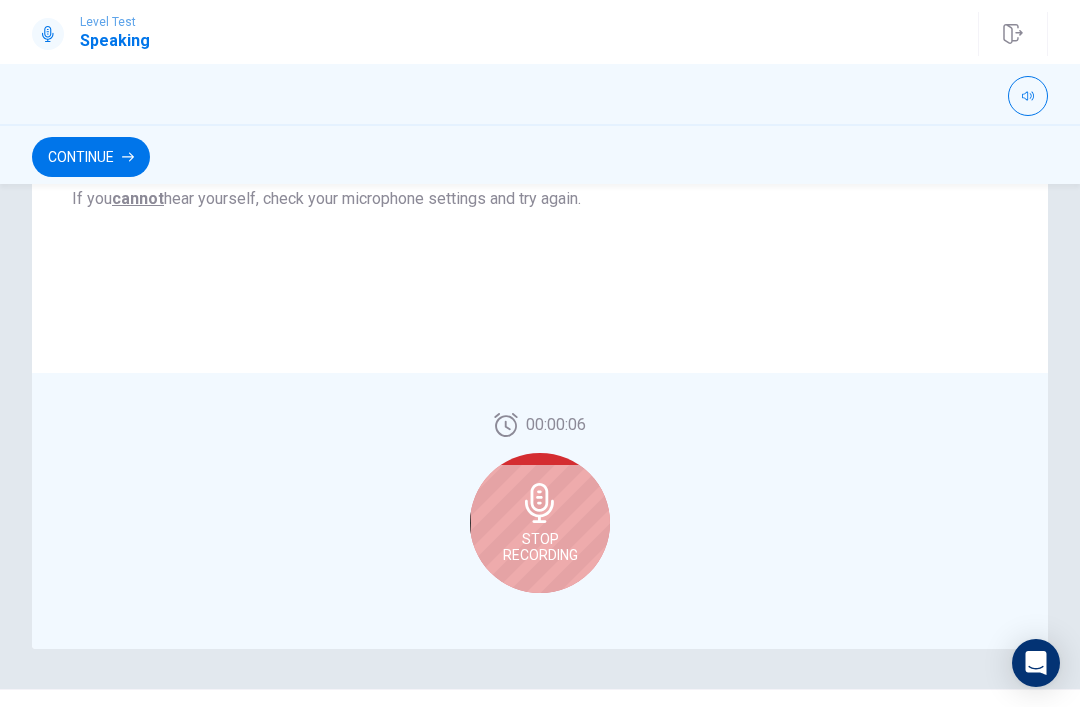 scroll, scrollTop: 464, scrollLeft: 0, axis: vertical 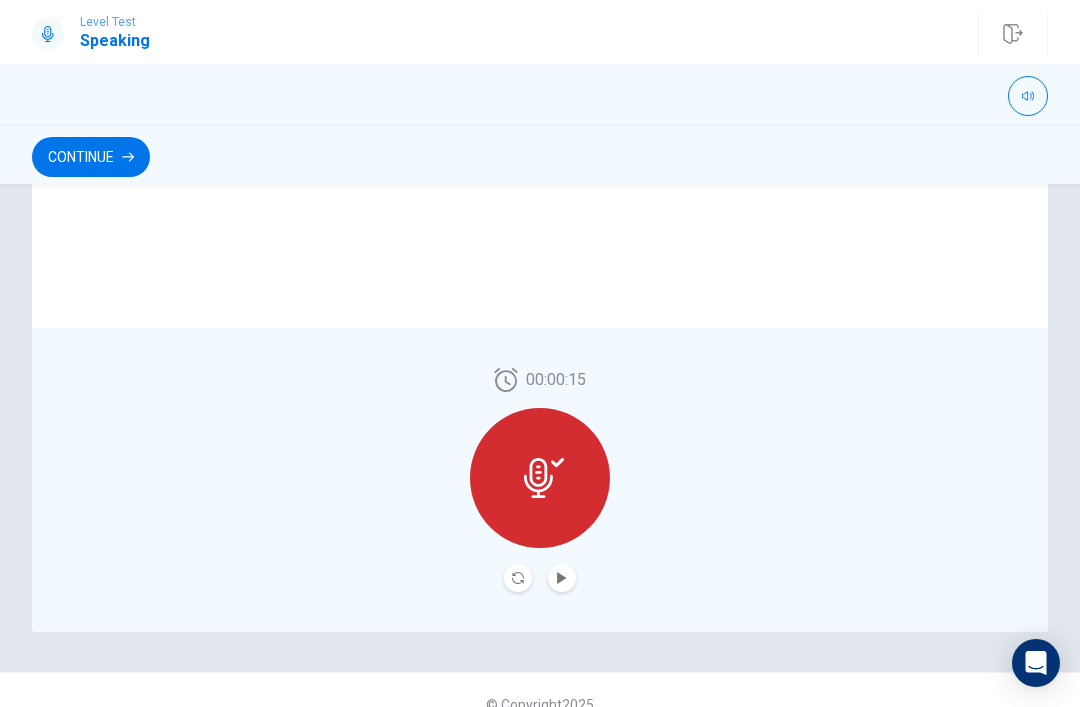 click 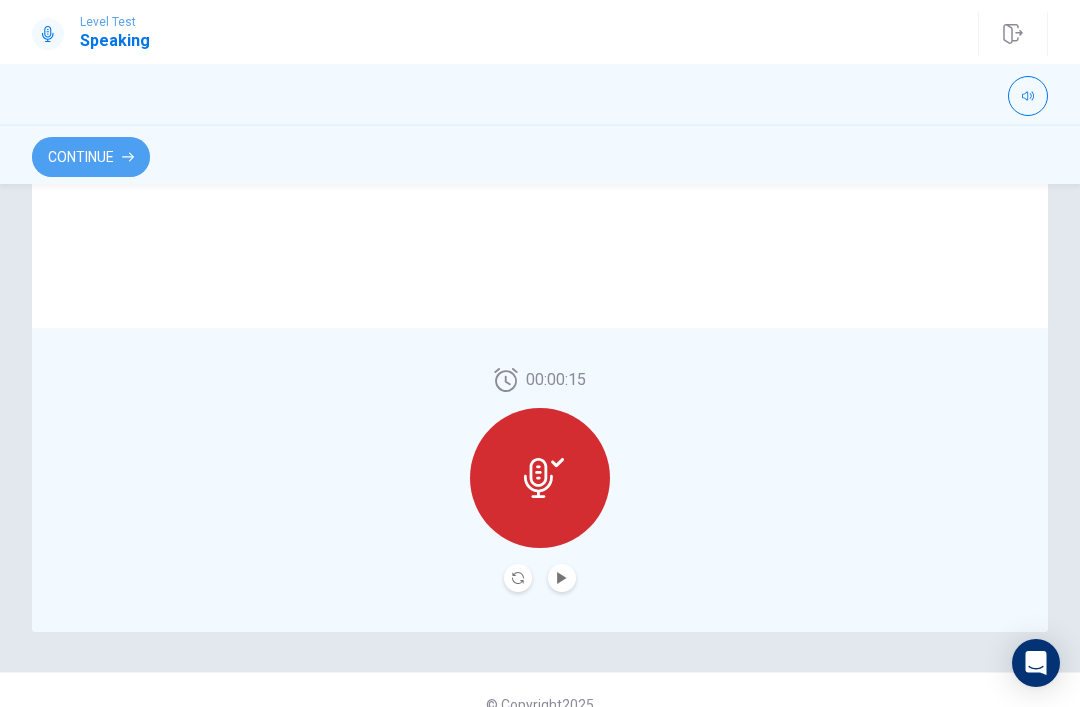 click on "Continue" at bounding box center (91, 157) 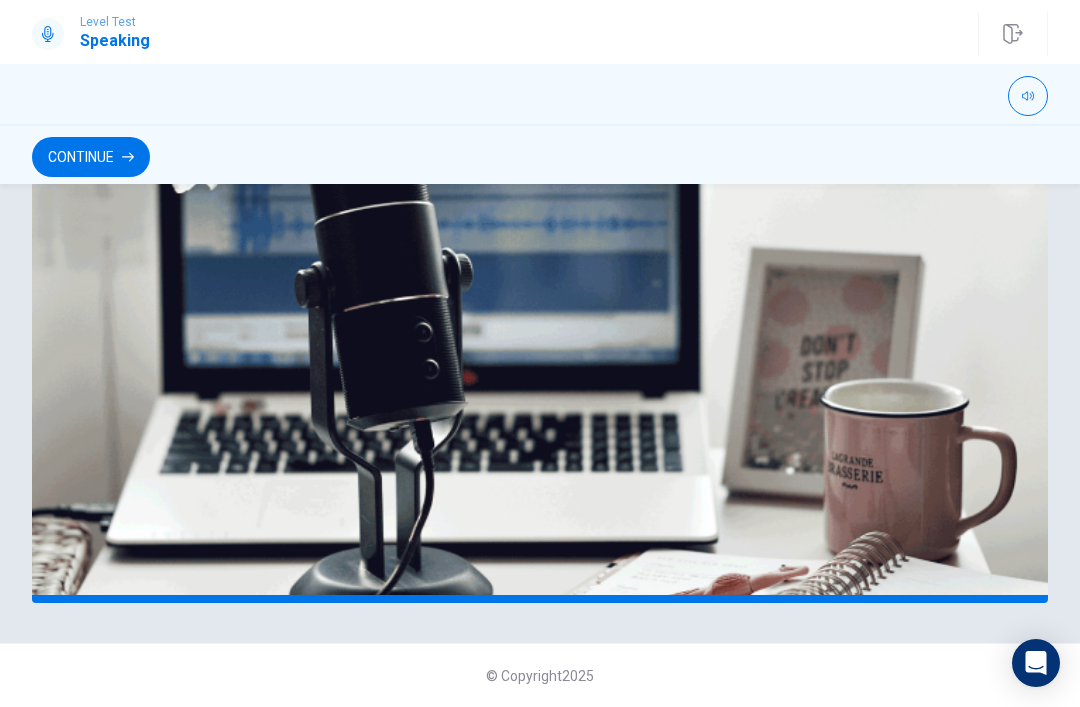 scroll, scrollTop: 493, scrollLeft: 0, axis: vertical 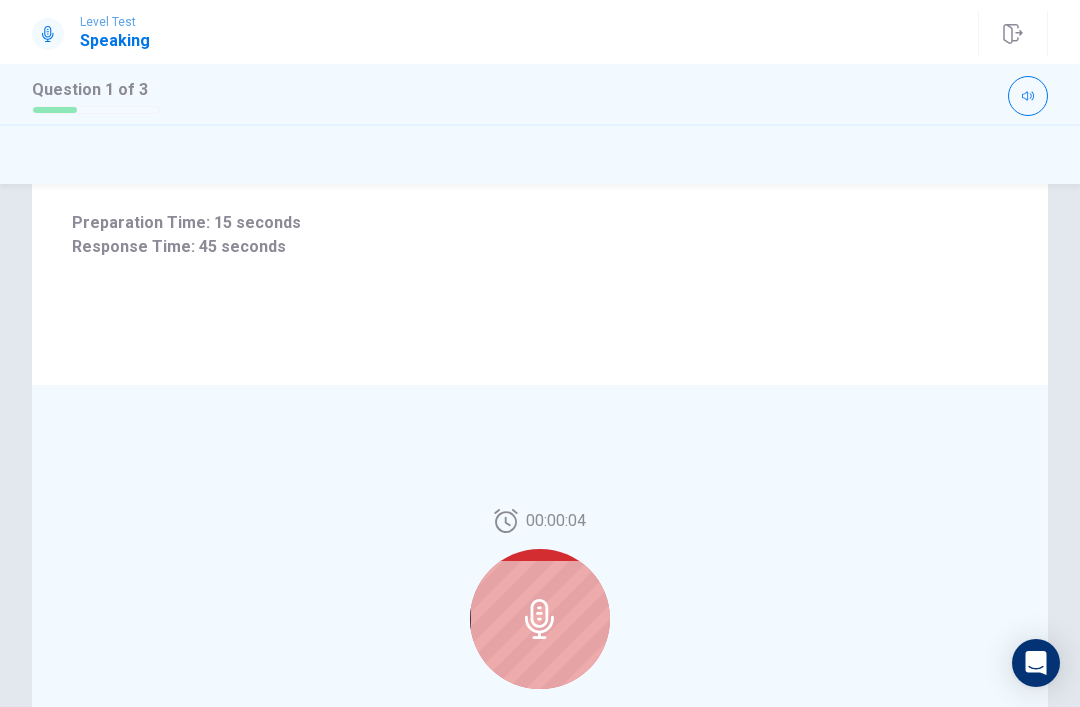 click at bounding box center (540, 619) 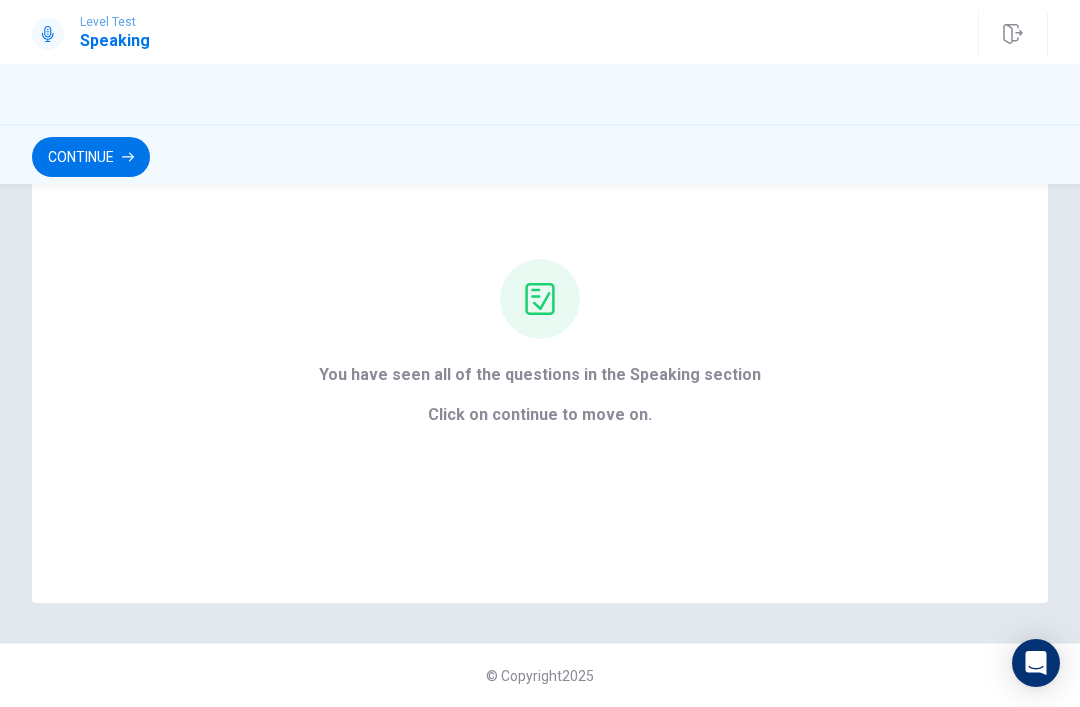 scroll, scrollTop: 141, scrollLeft: 0, axis: vertical 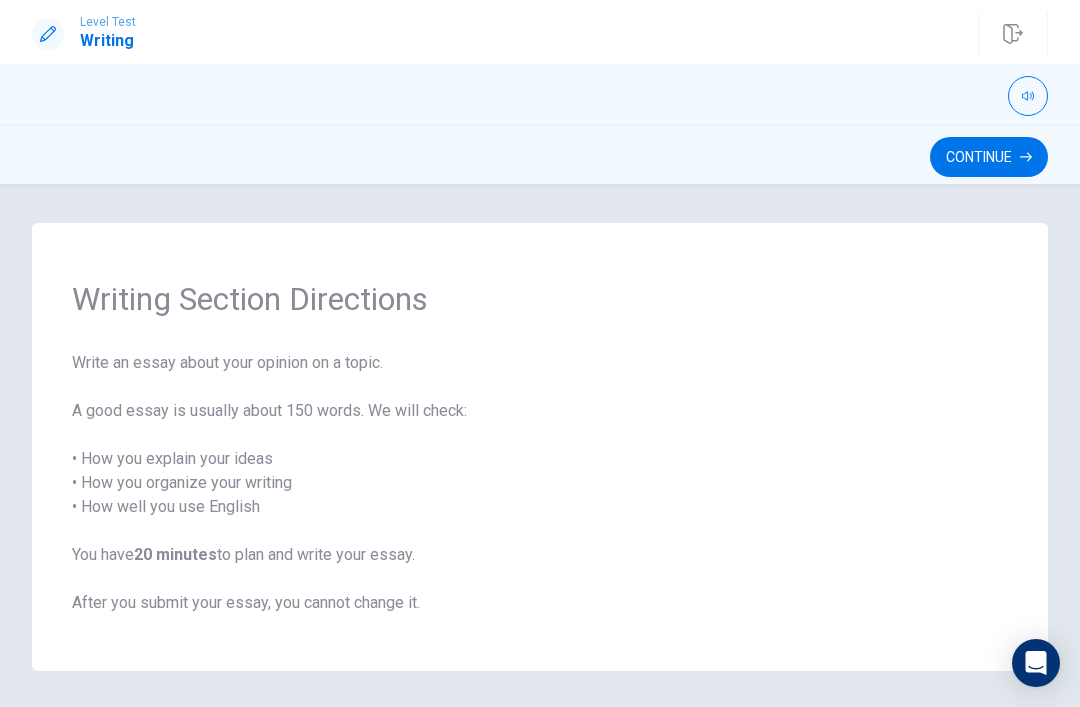 click on "Continue" at bounding box center (989, 157) 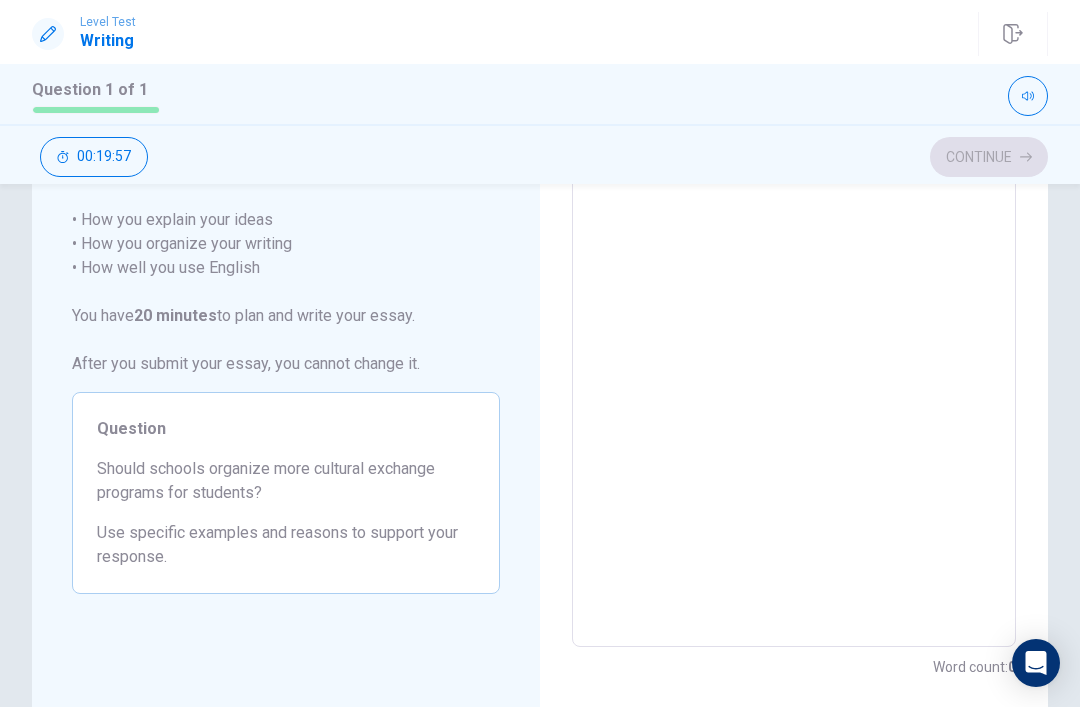 scroll, scrollTop: 215, scrollLeft: 0, axis: vertical 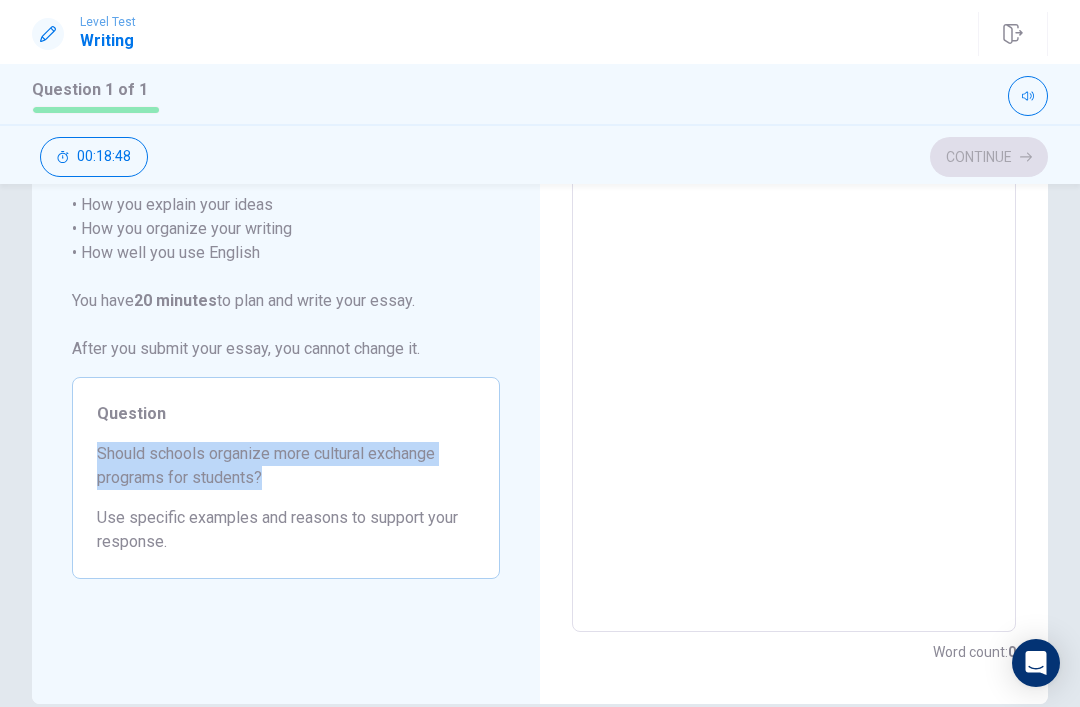 click at bounding box center [794, 356] 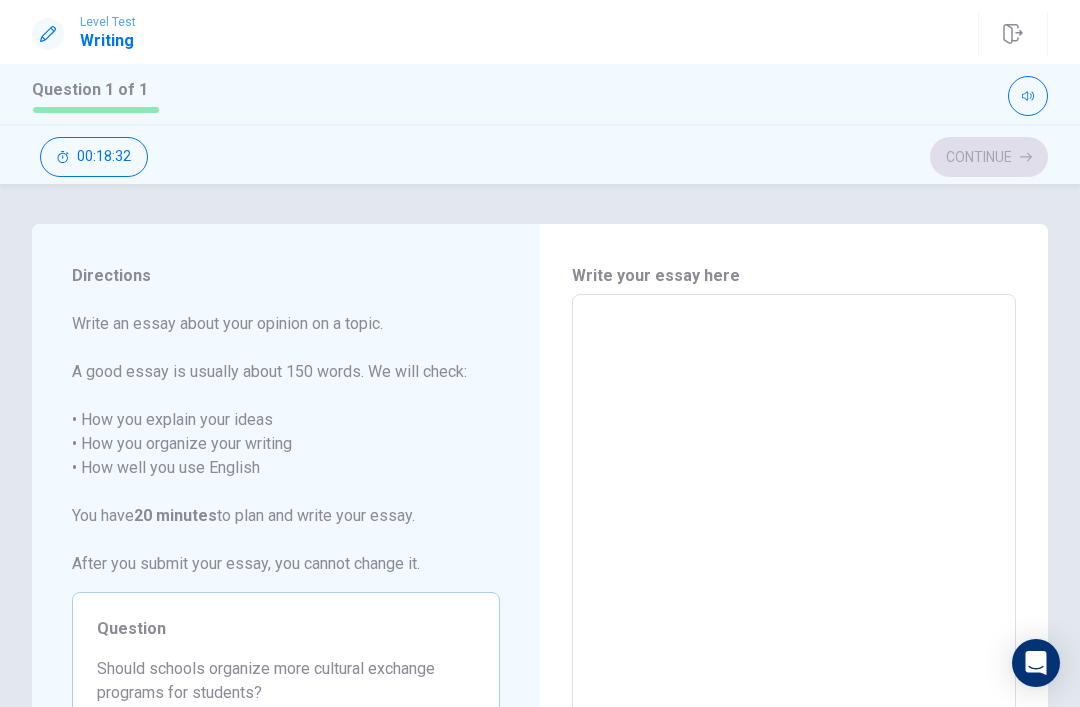 scroll, scrollTop: 0, scrollLeft: 0, axis: both 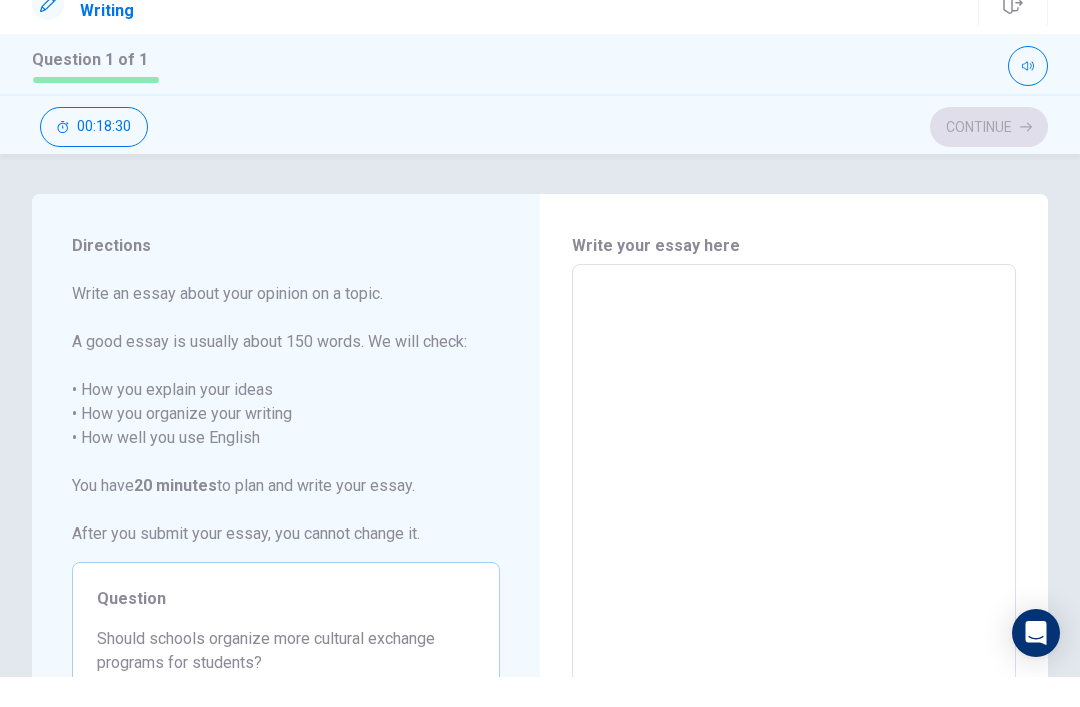 type on "I" 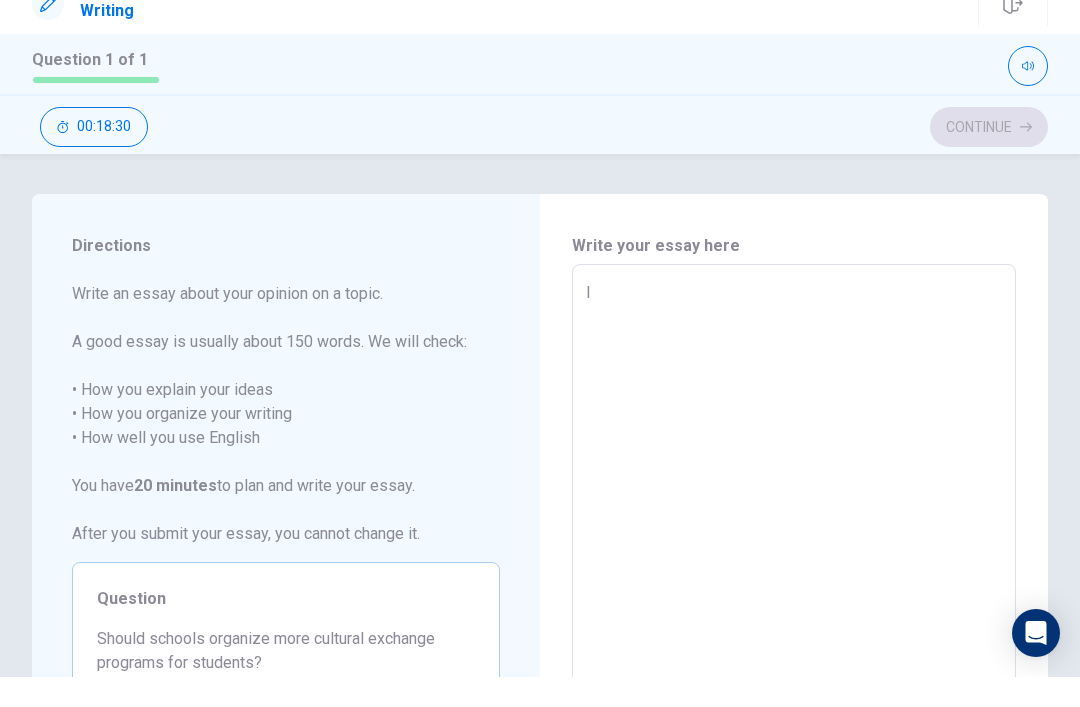 type on "x" 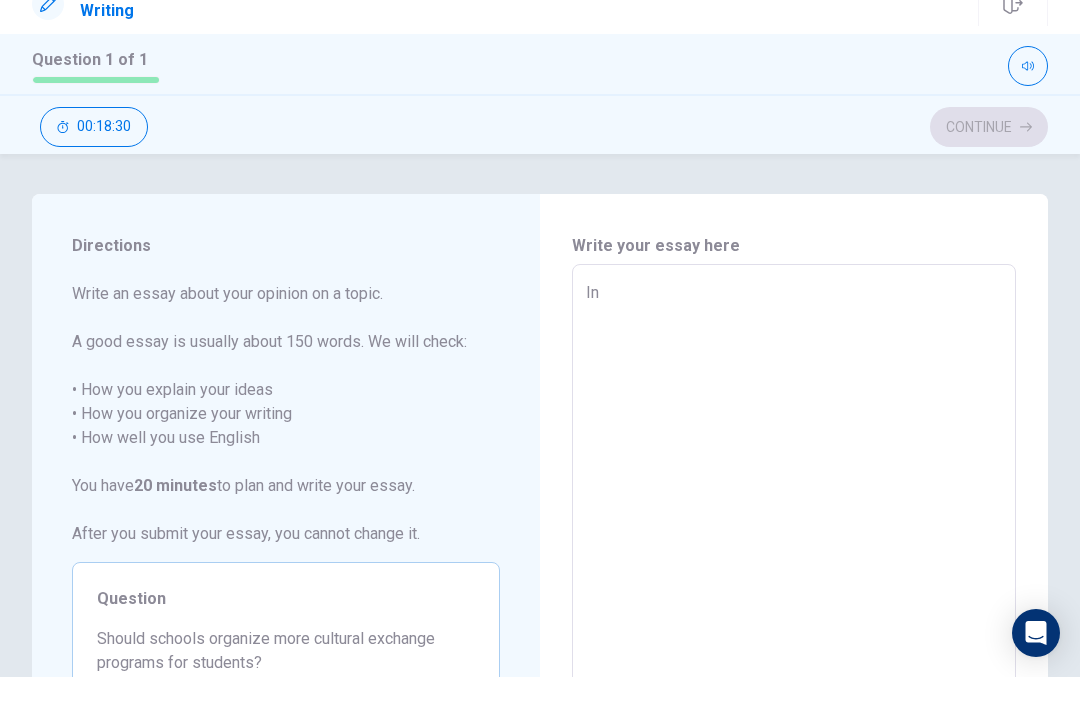 type on "x" 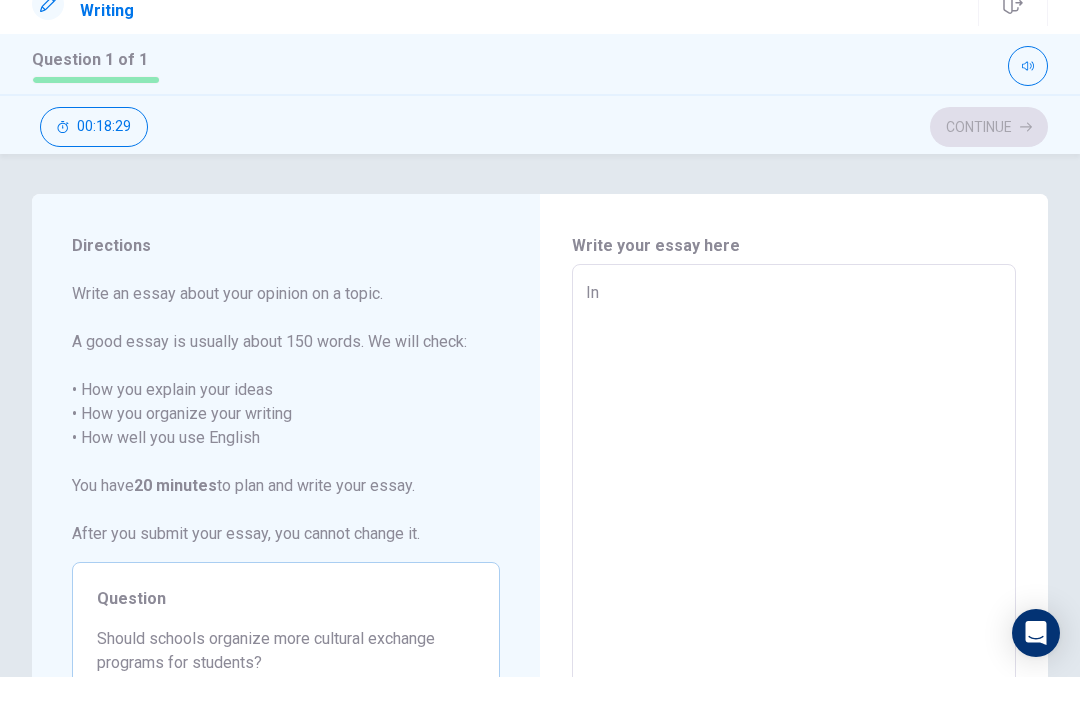 type on "In m" 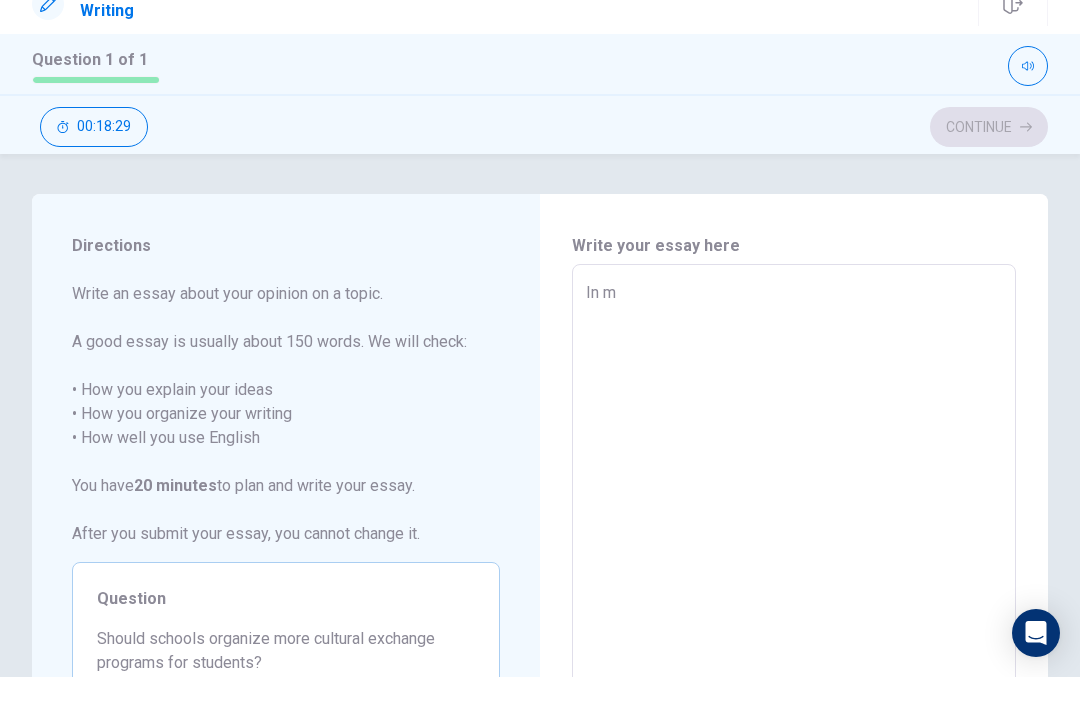 type on "x" 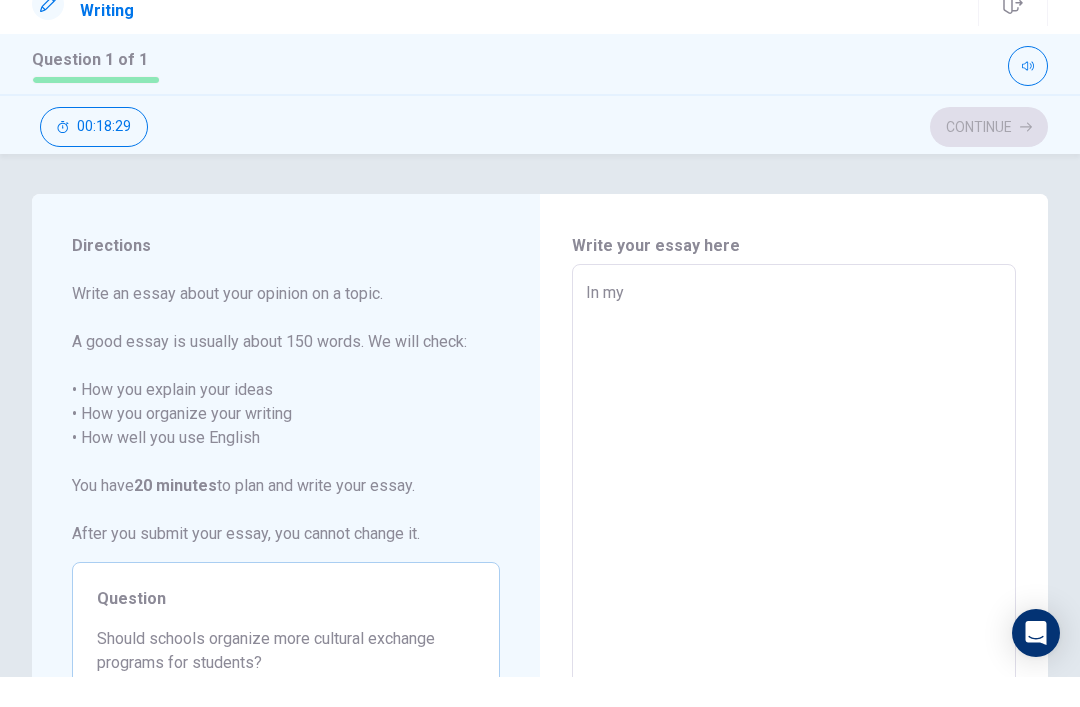 type on "x" 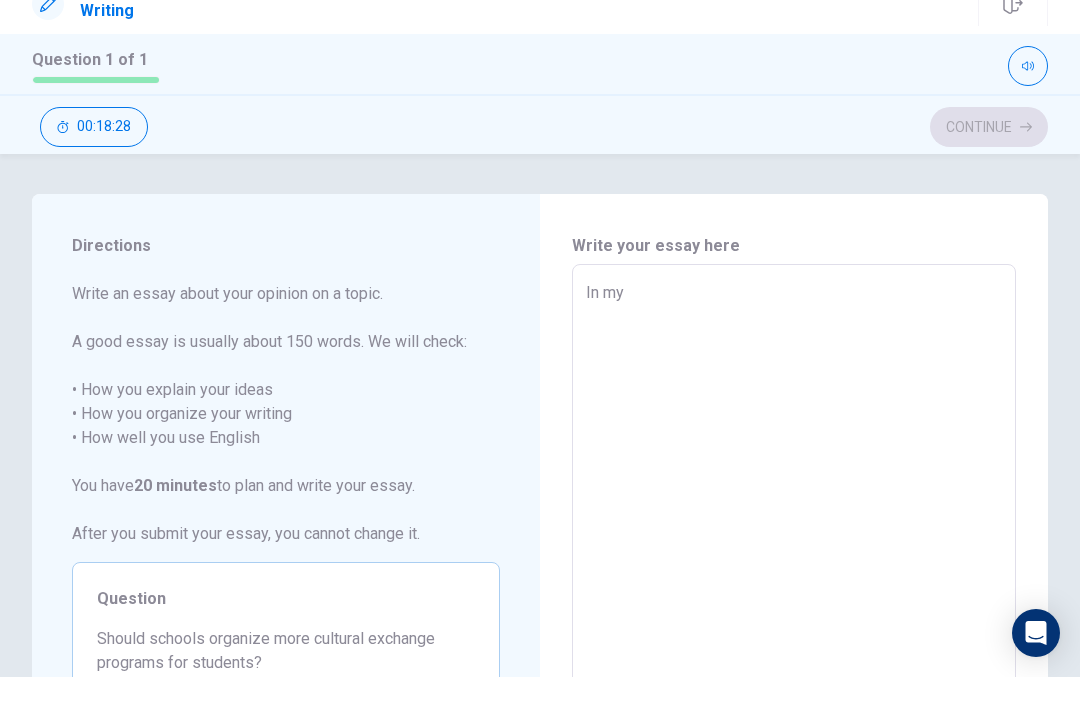type on "In my o" 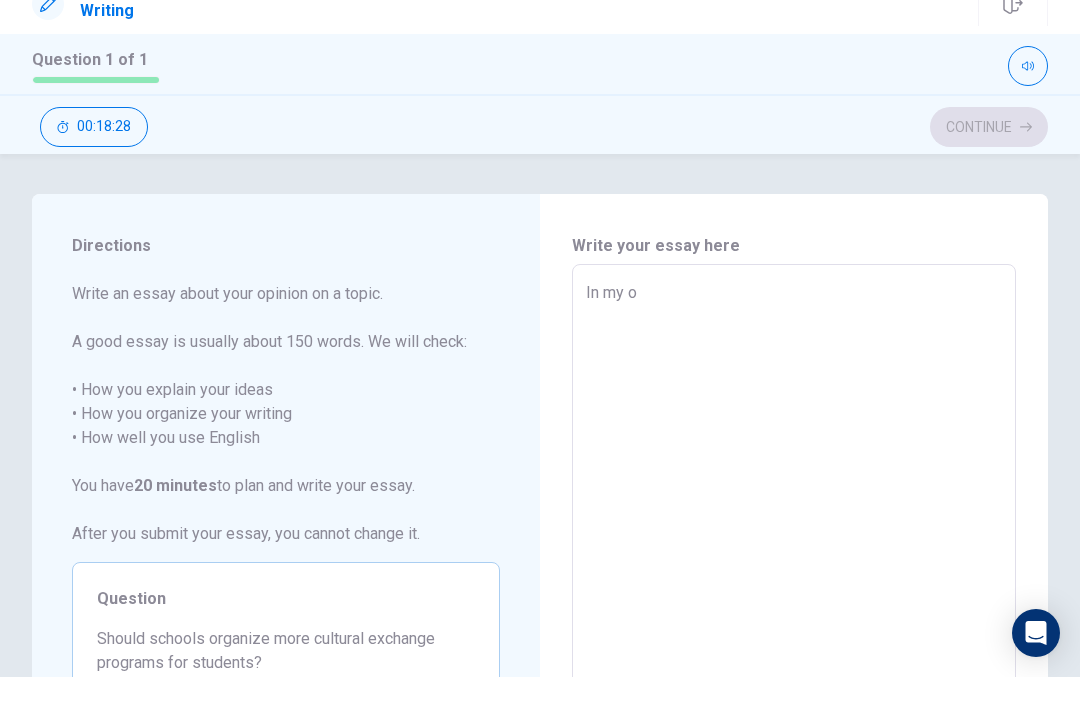 type on "x" 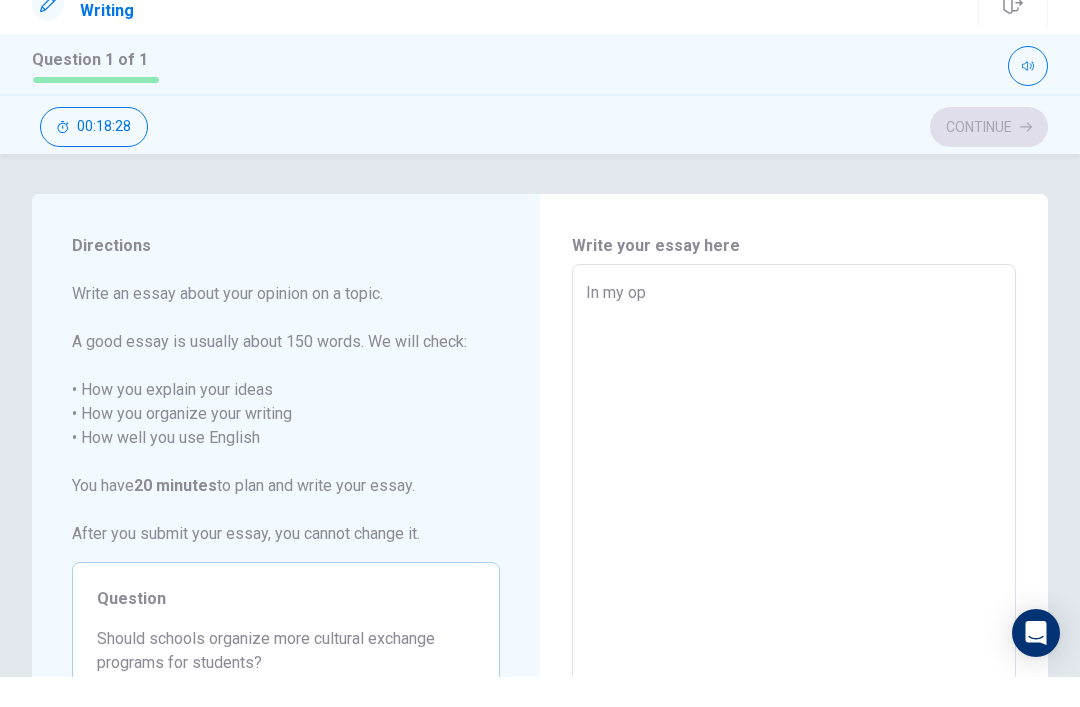 type on "x" 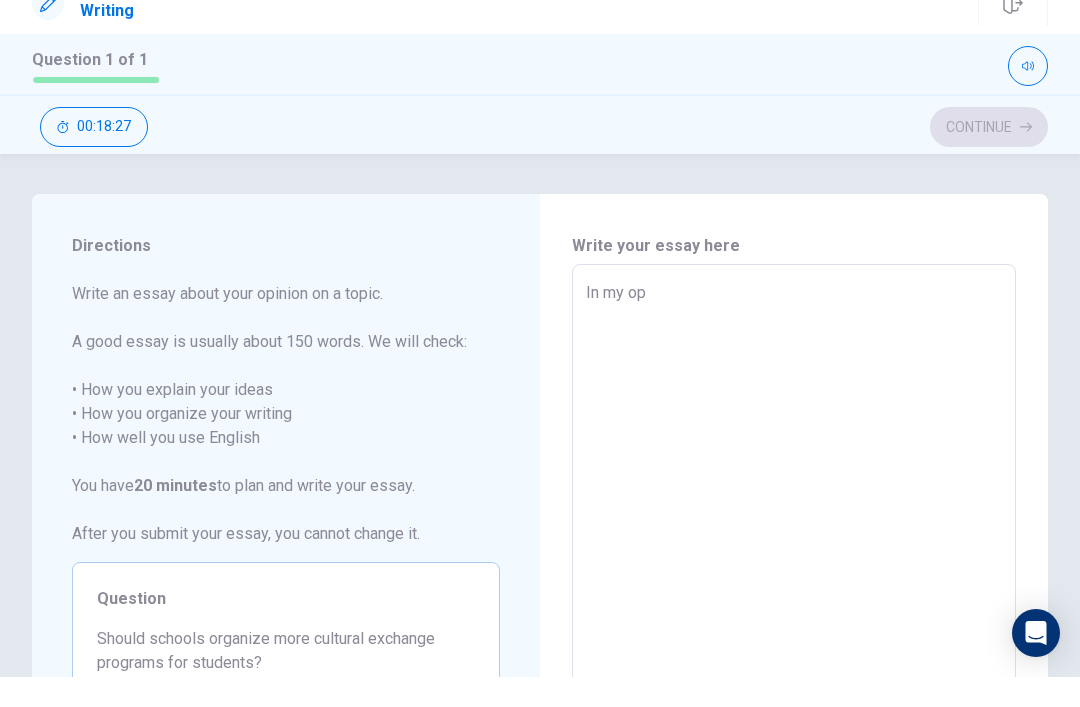 type on "In my opi" 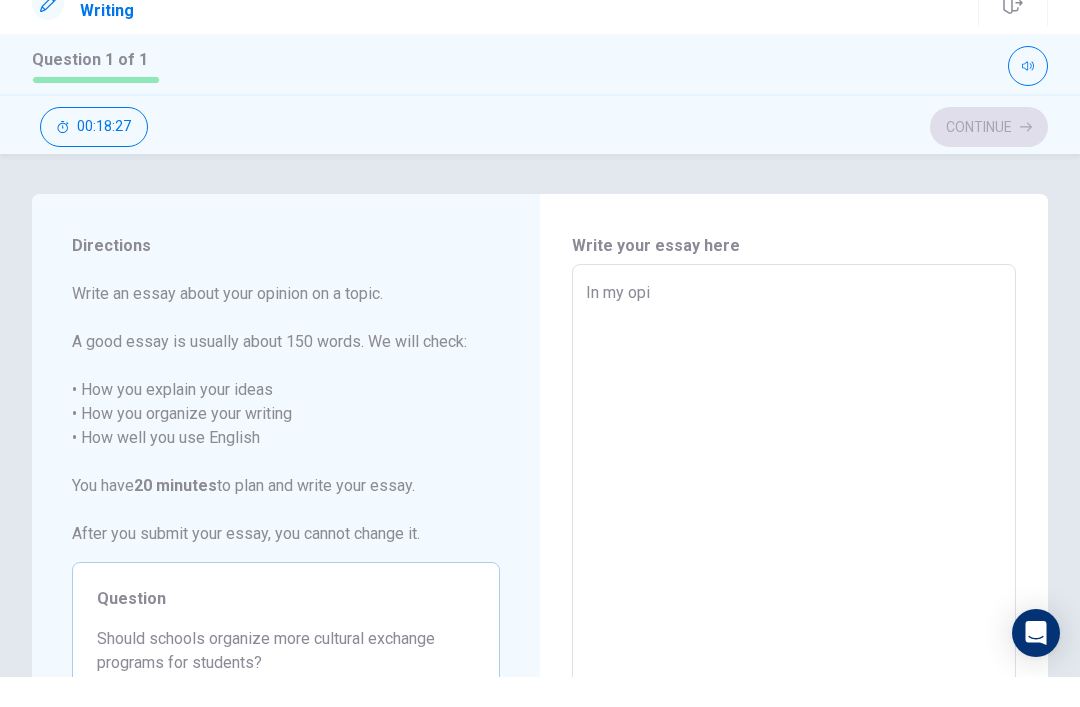 type on "x" 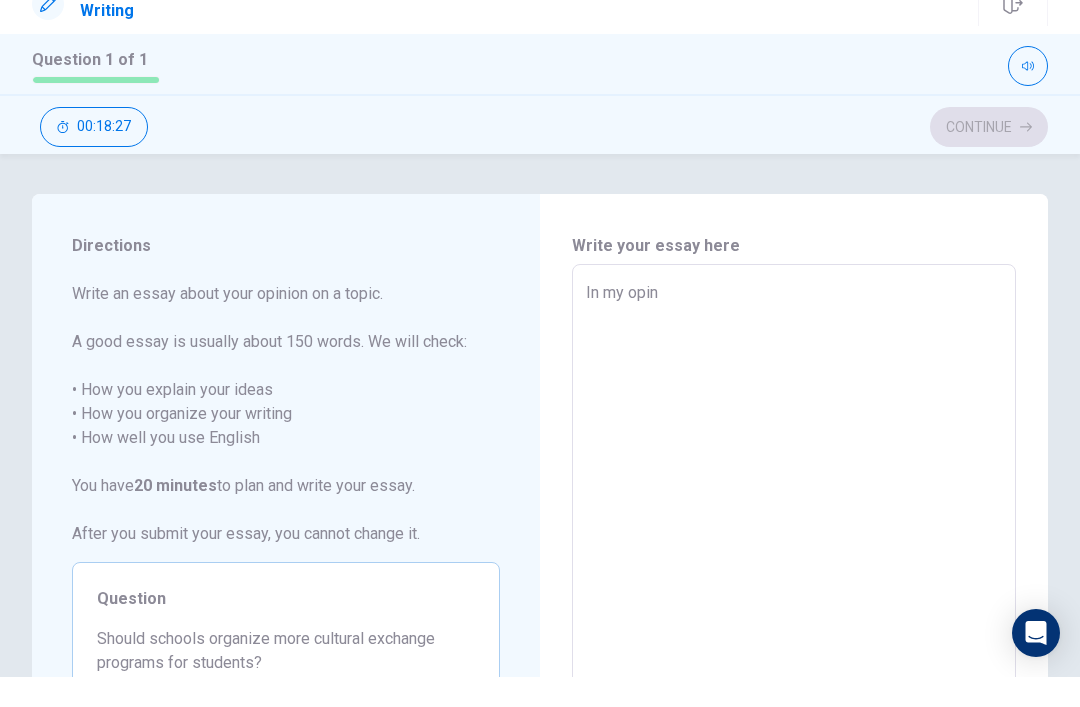type on "x" 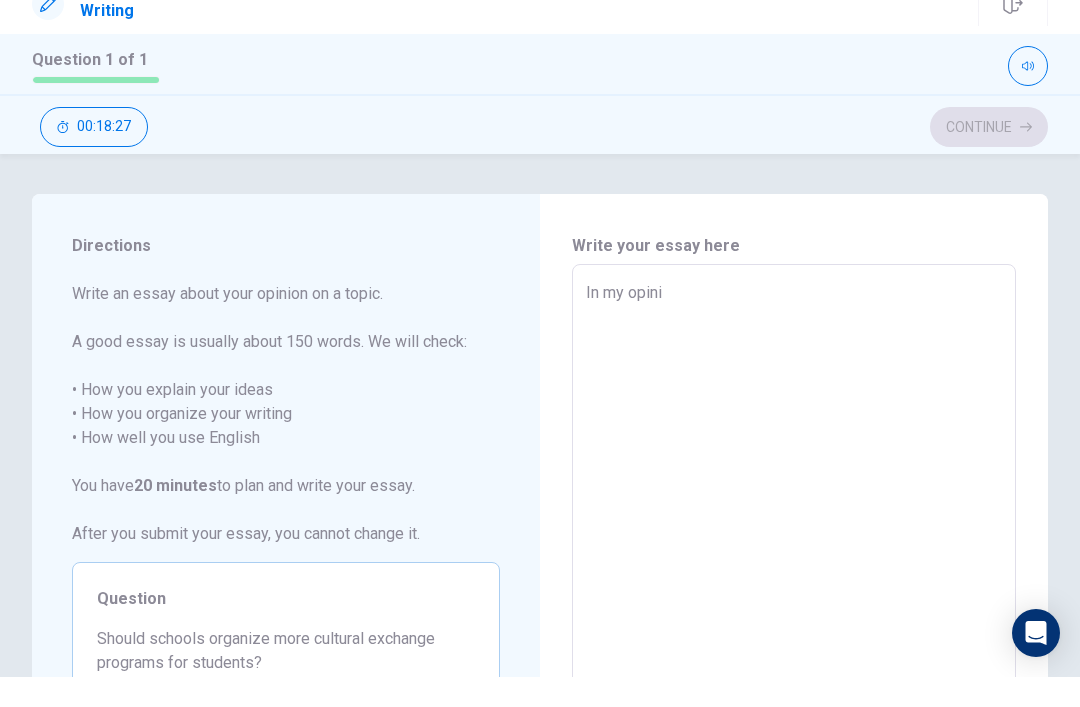 type on "x" 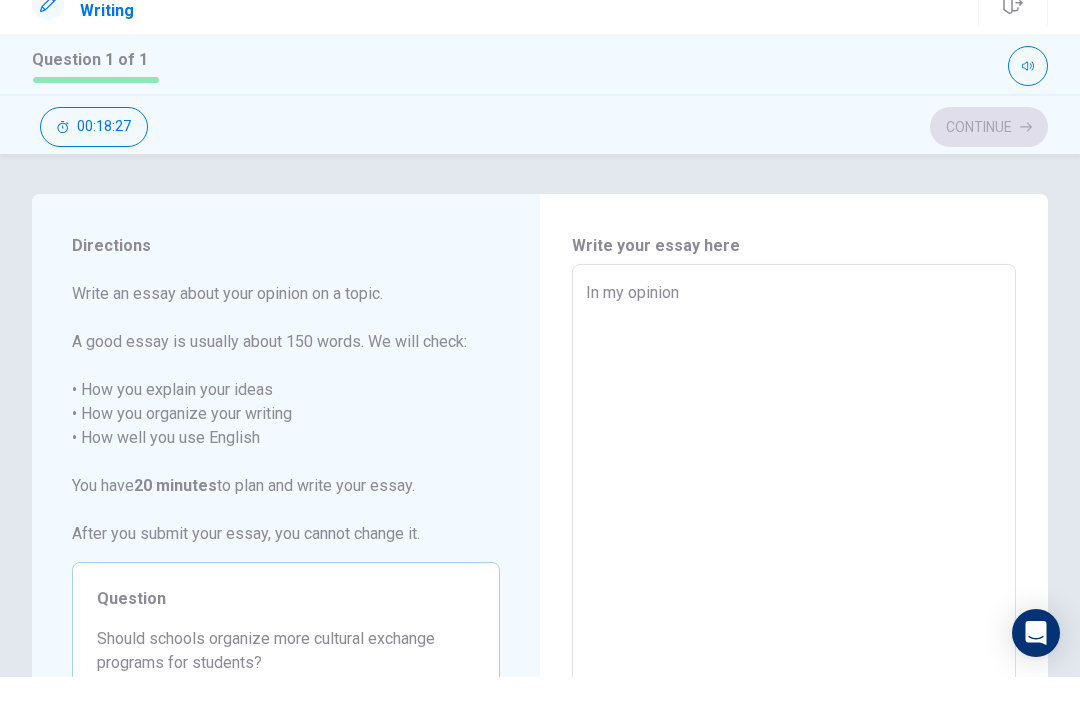 type on "x" 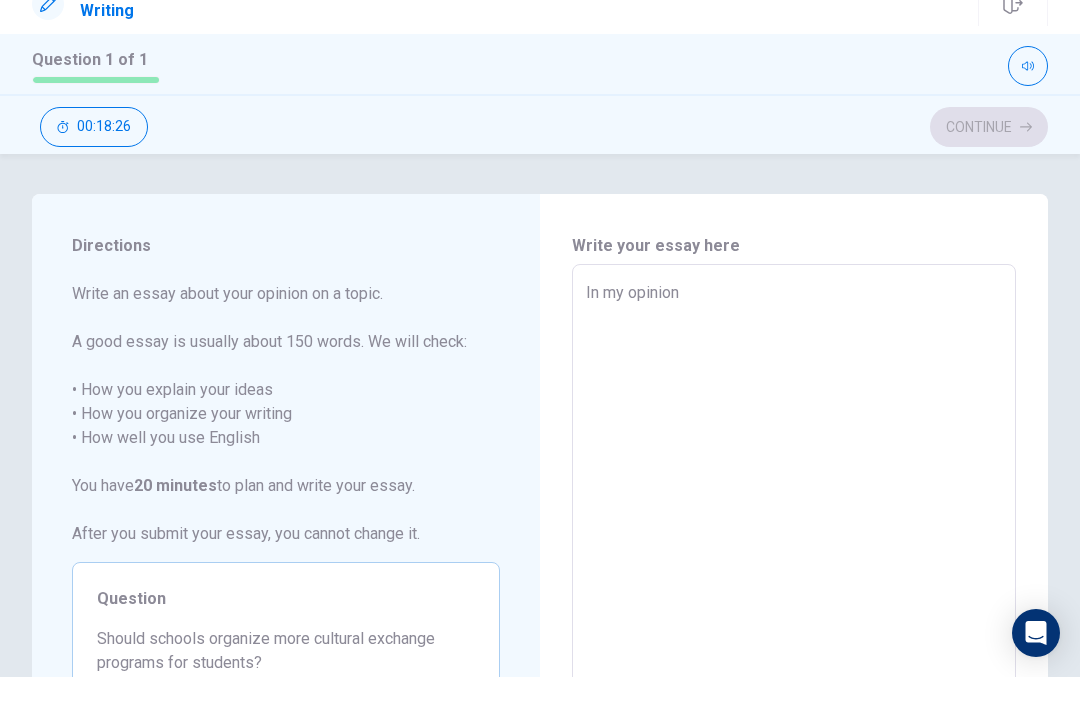 type on "In my opinion," 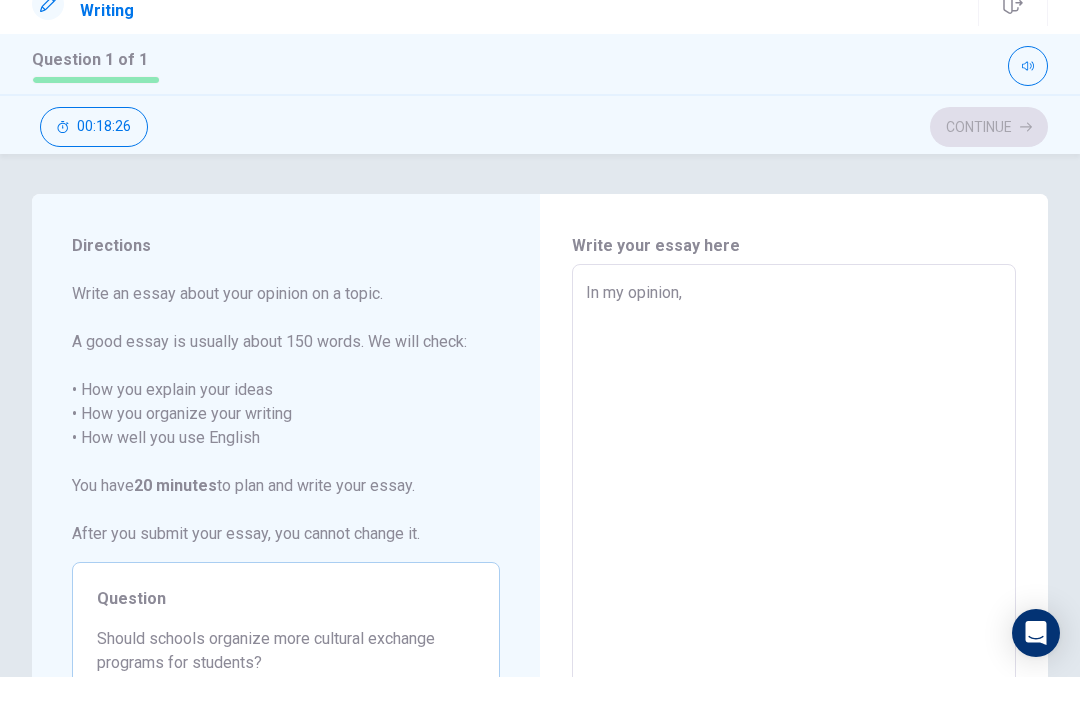 type on "x" 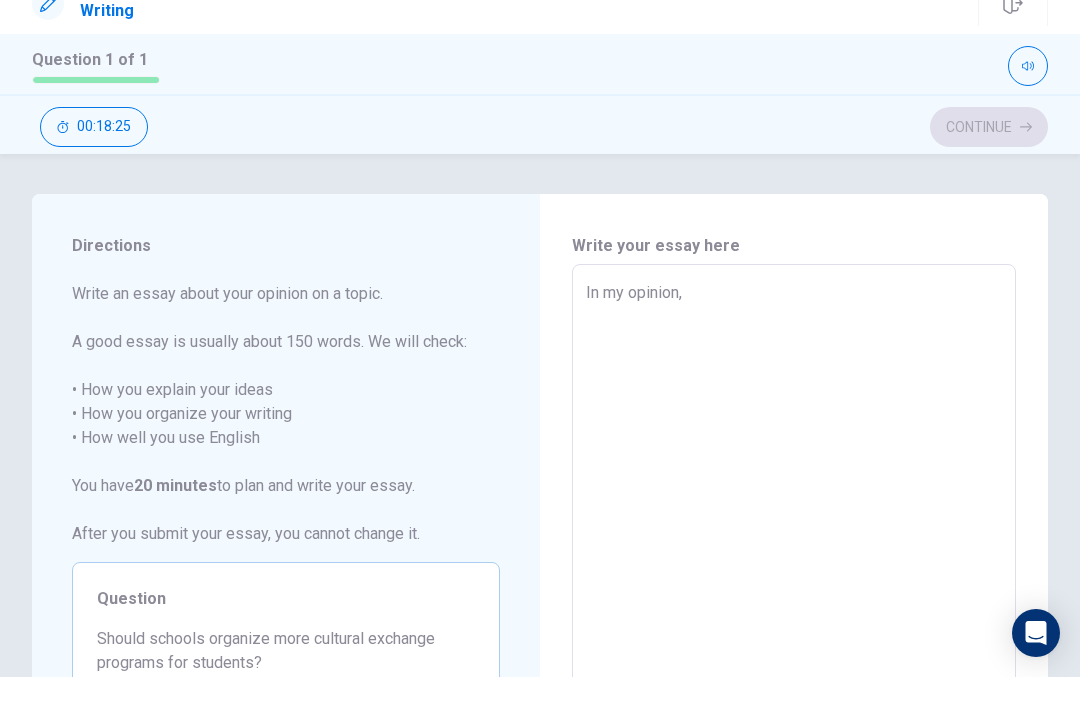 type on "In my opinion, s" 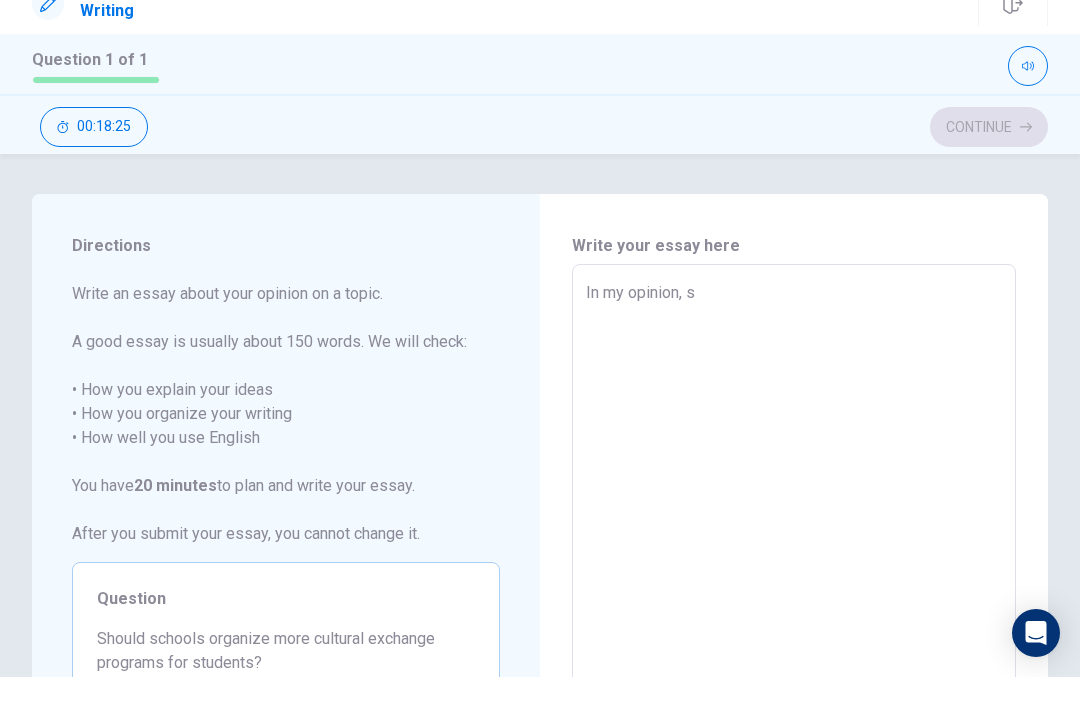 type on "x" 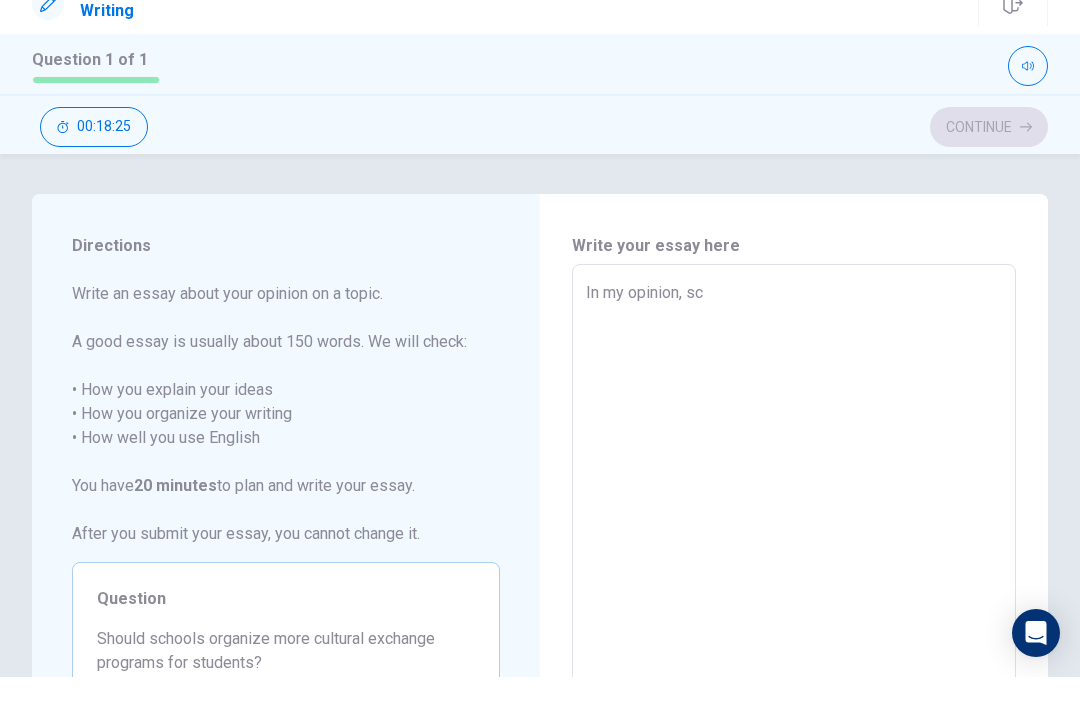 type on "x" 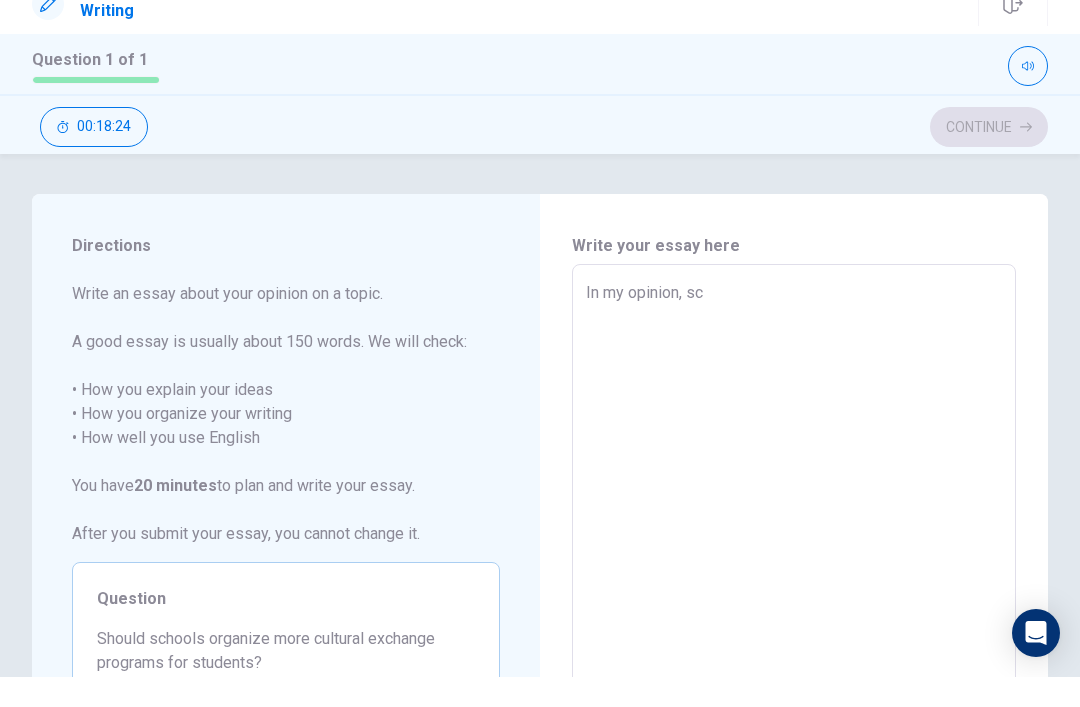 type on "In my opinion, sch" 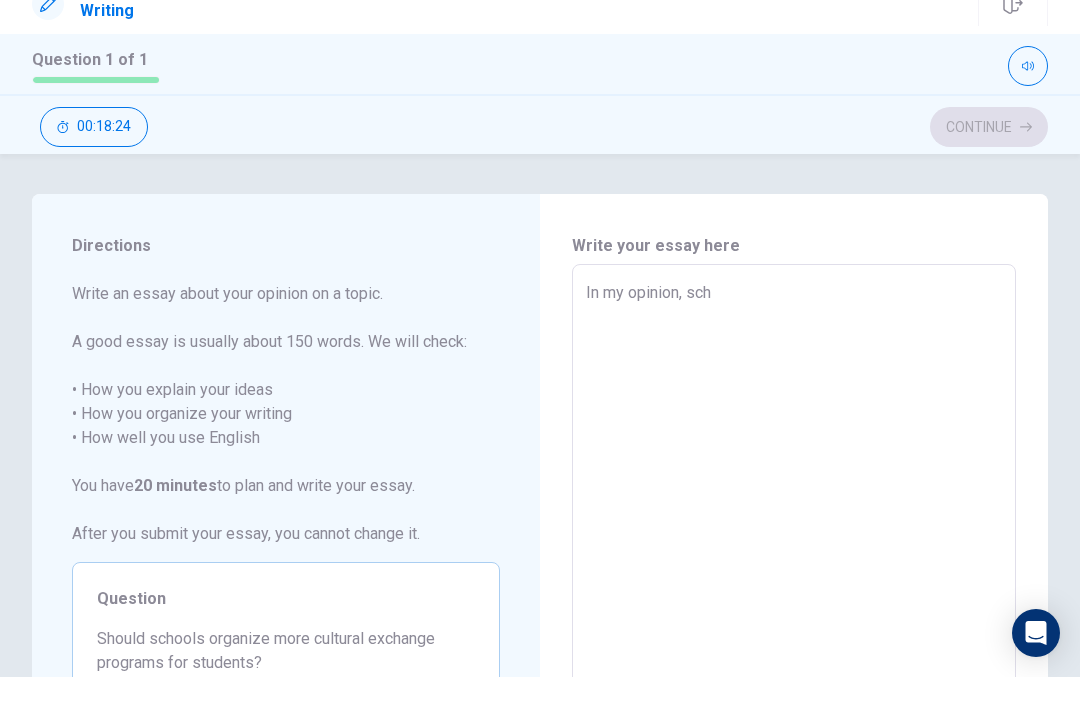 type on "x" 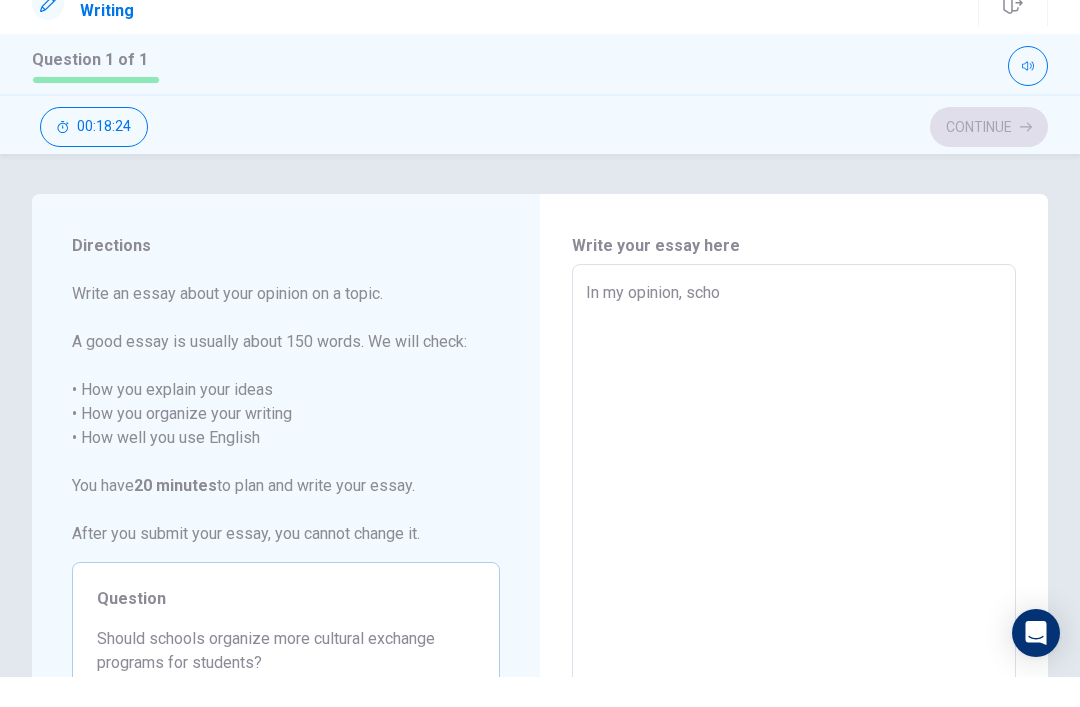 type on "x" 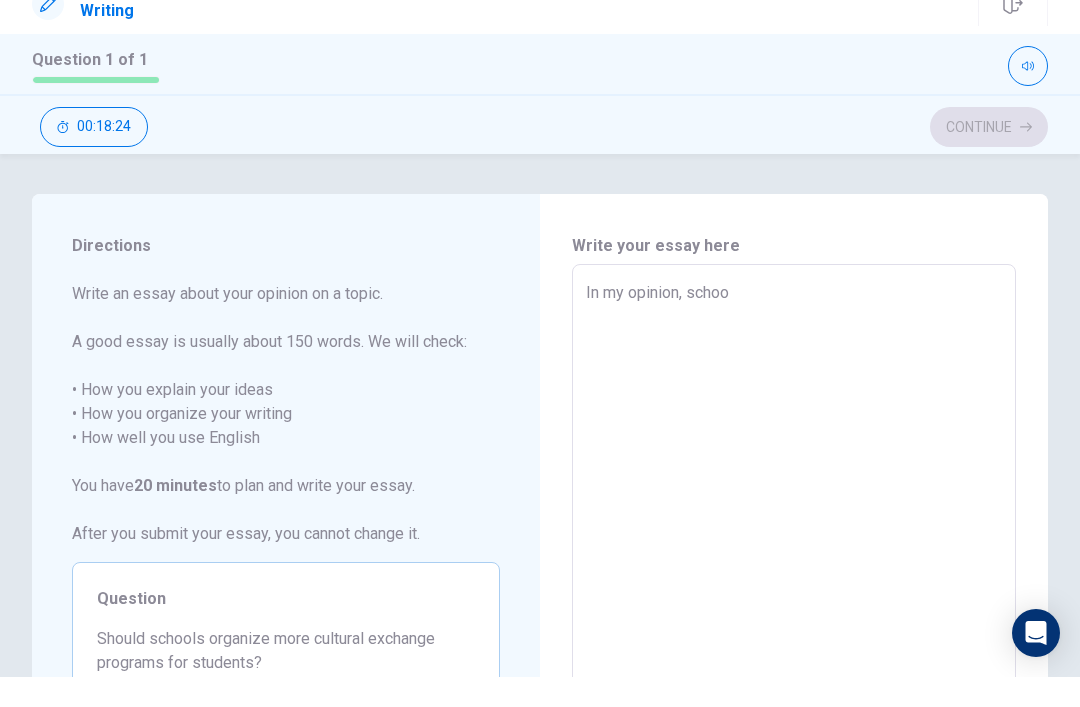 type on "x" 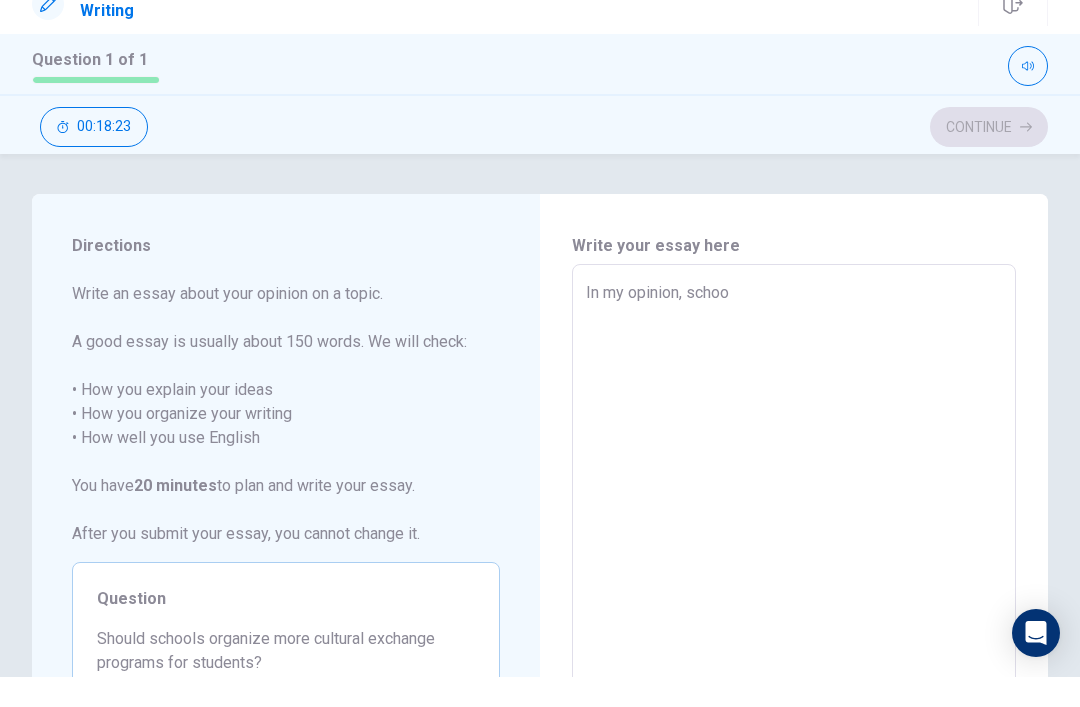 type on "In my opinion, school" 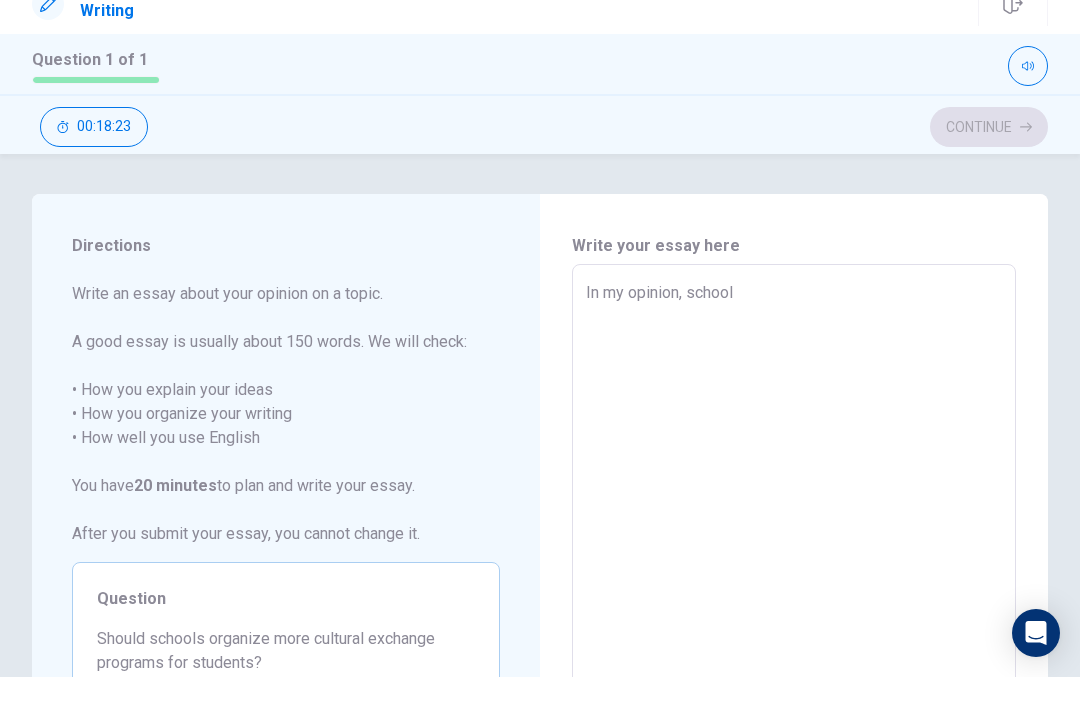 type on "x" 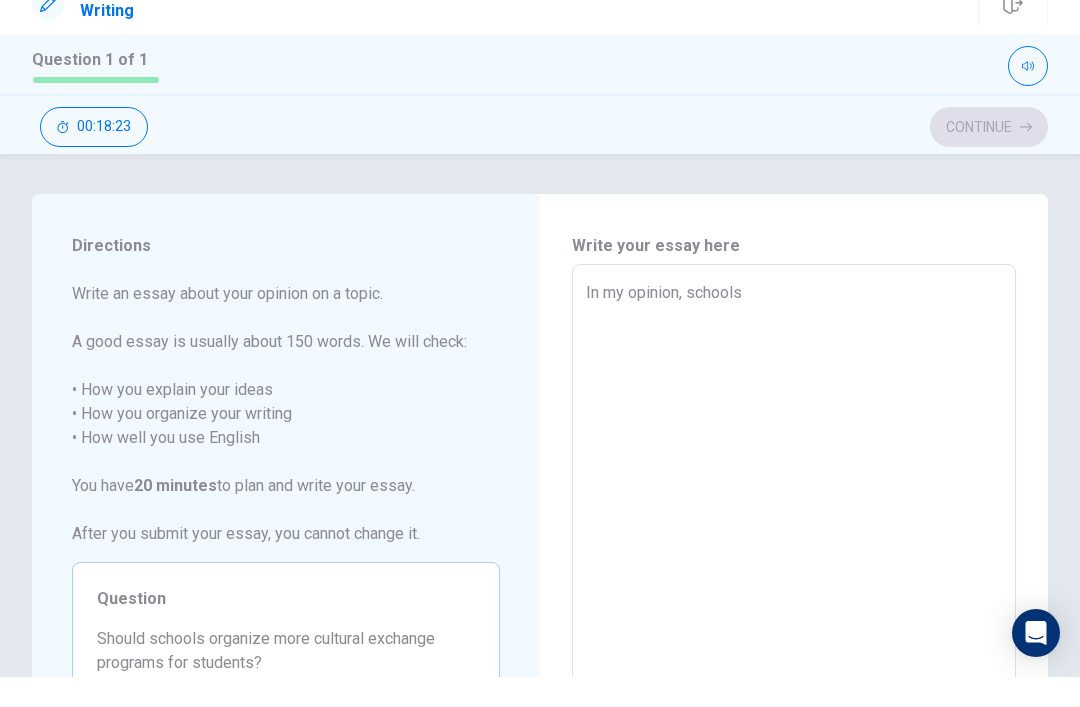 type on "x" 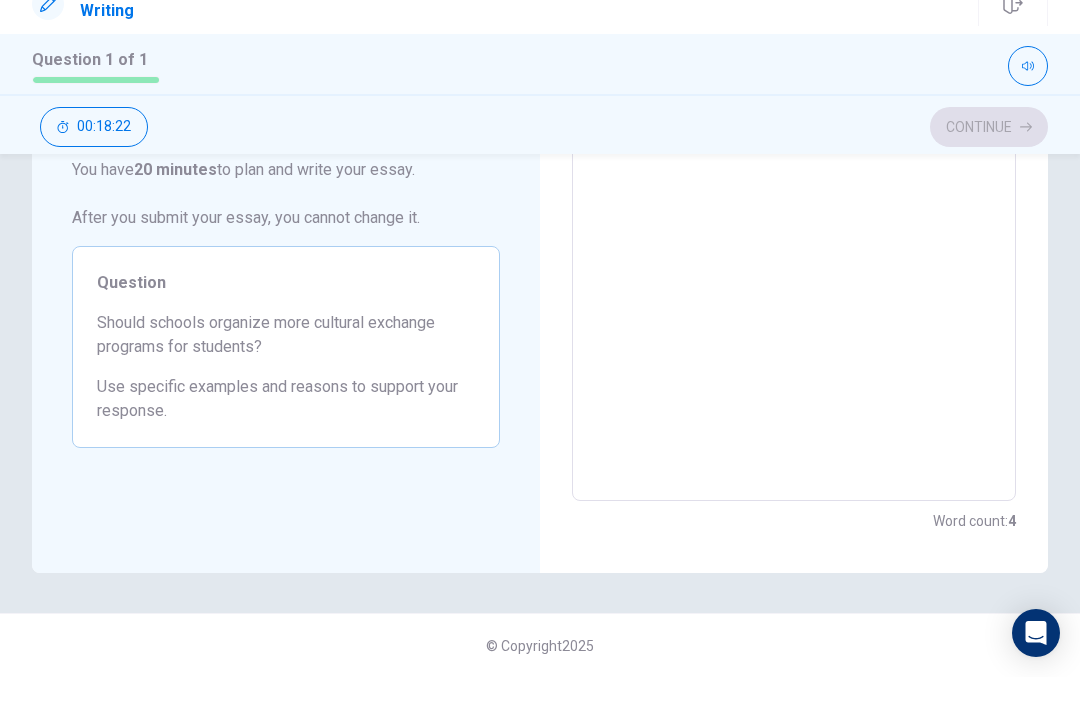 type on "x" 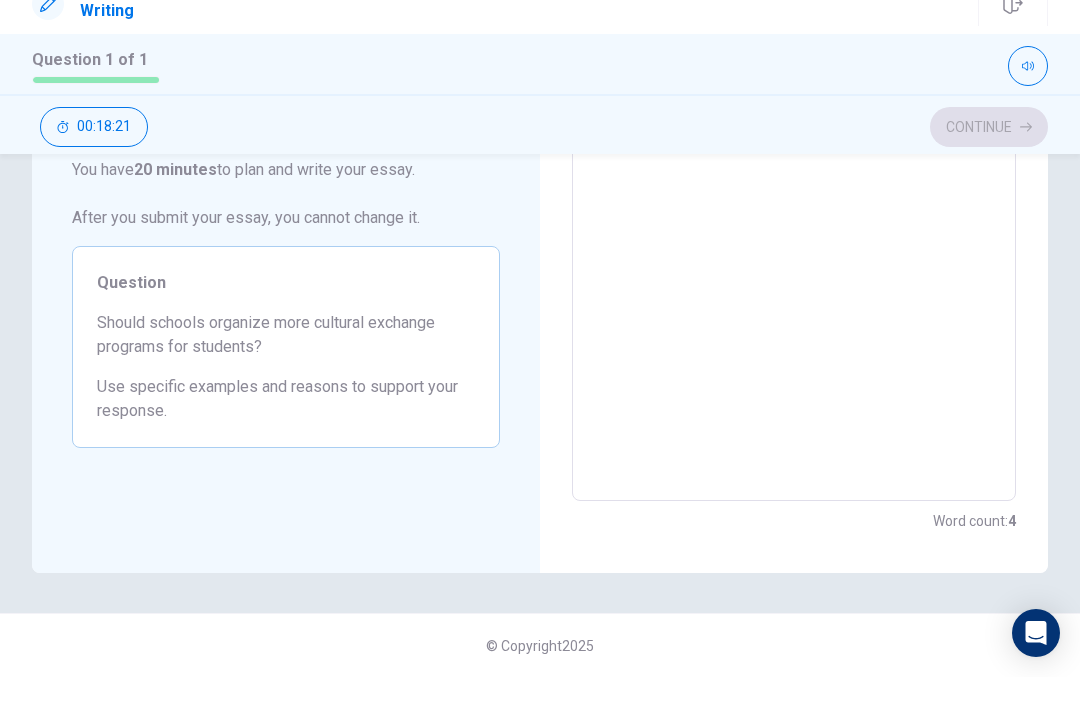 scroll, scrollTop: 316, scrollLeft: 0, axis: vertical 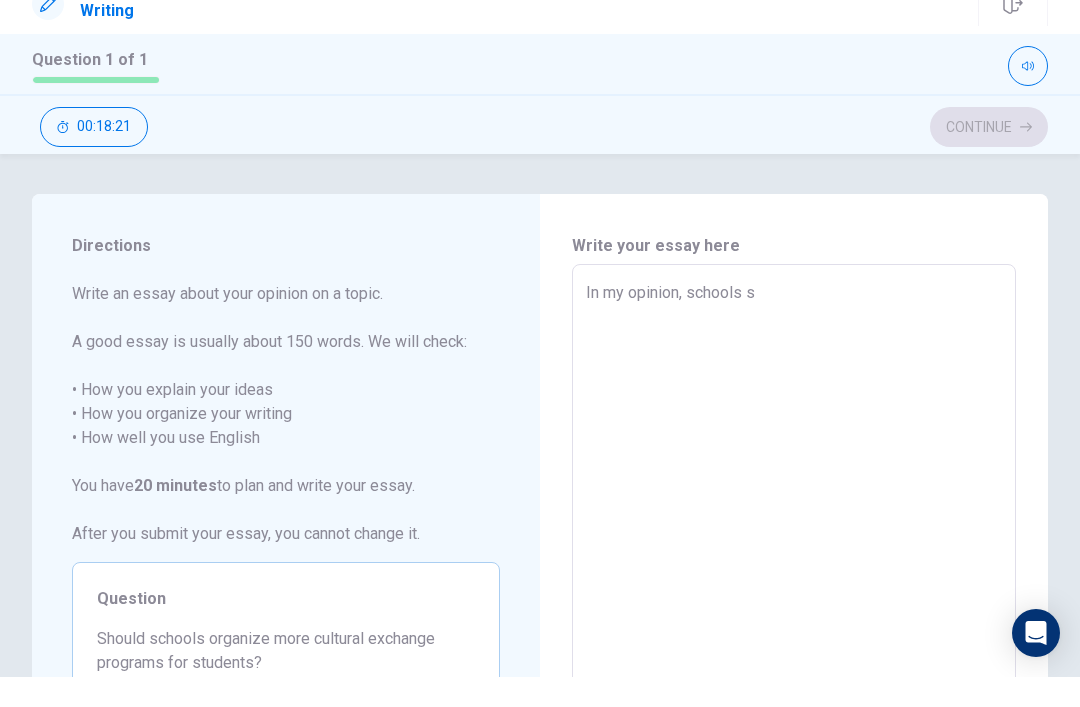 type on "x" 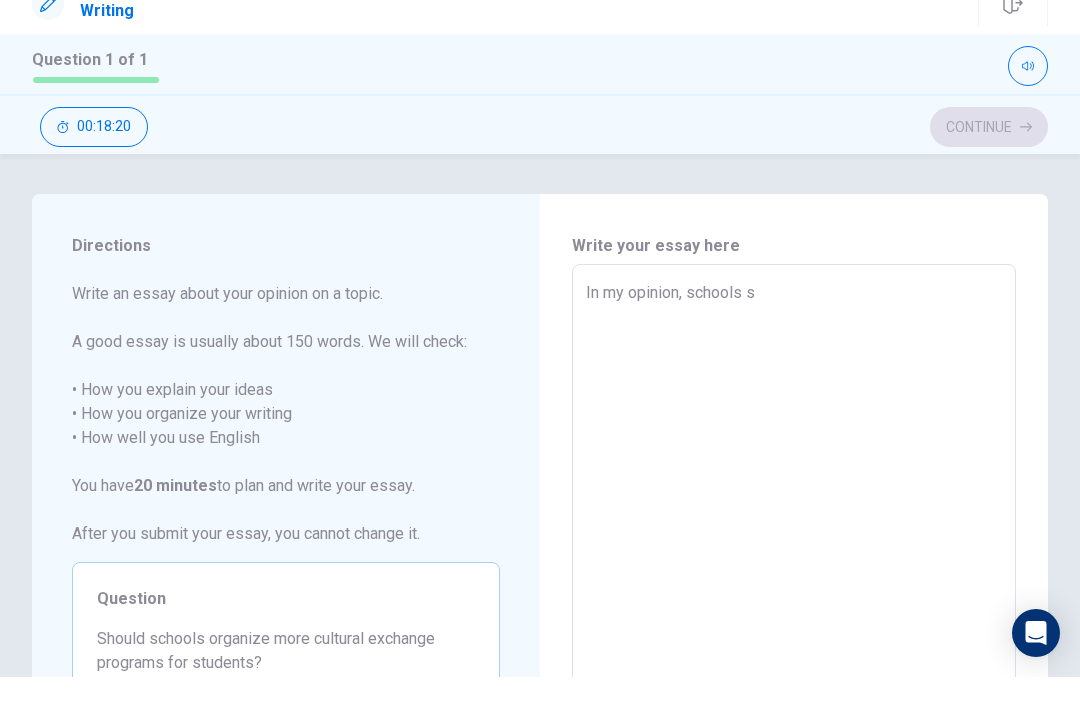 type on "In my opinion, schools sh" 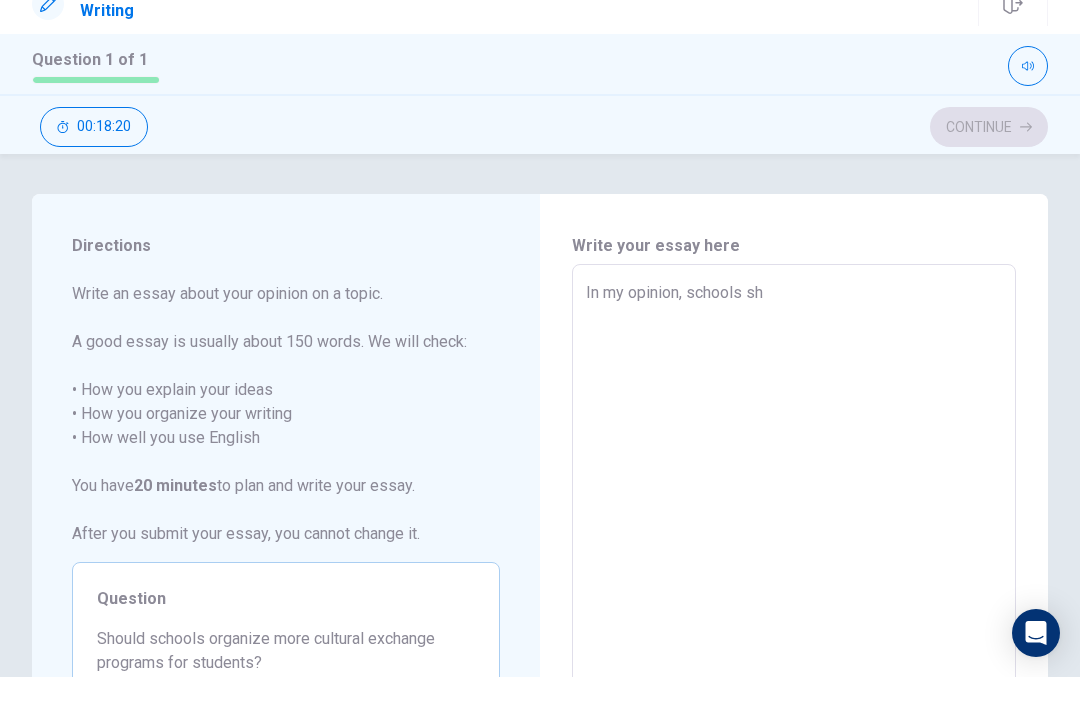 type on "x" 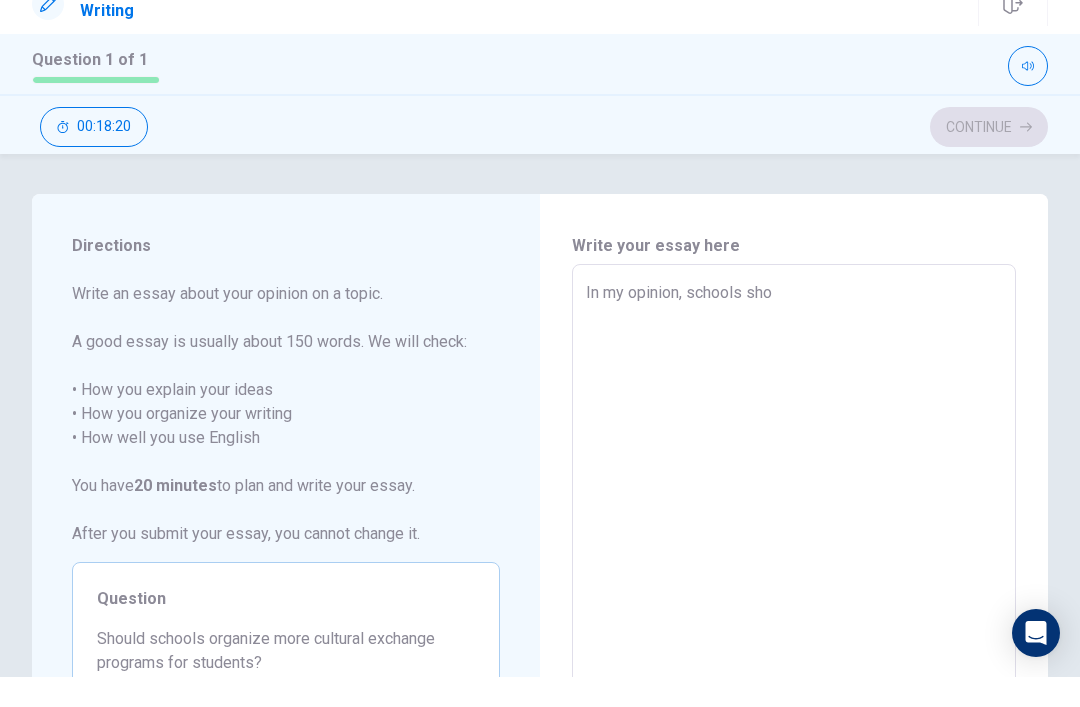 type on "x" 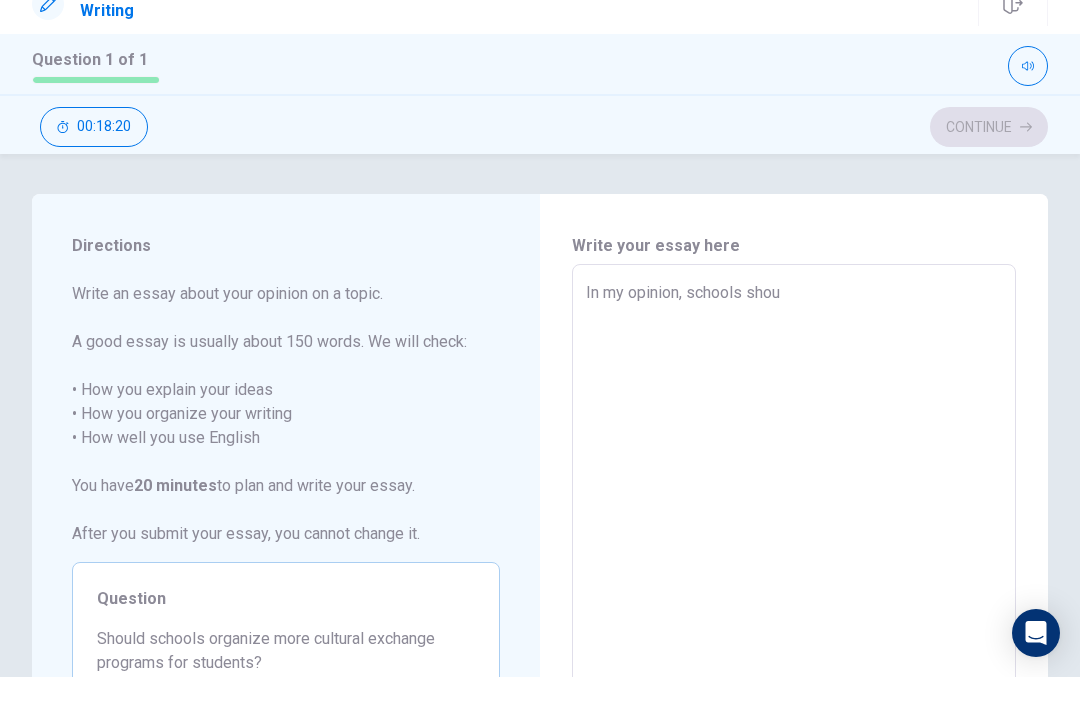 type on "x" 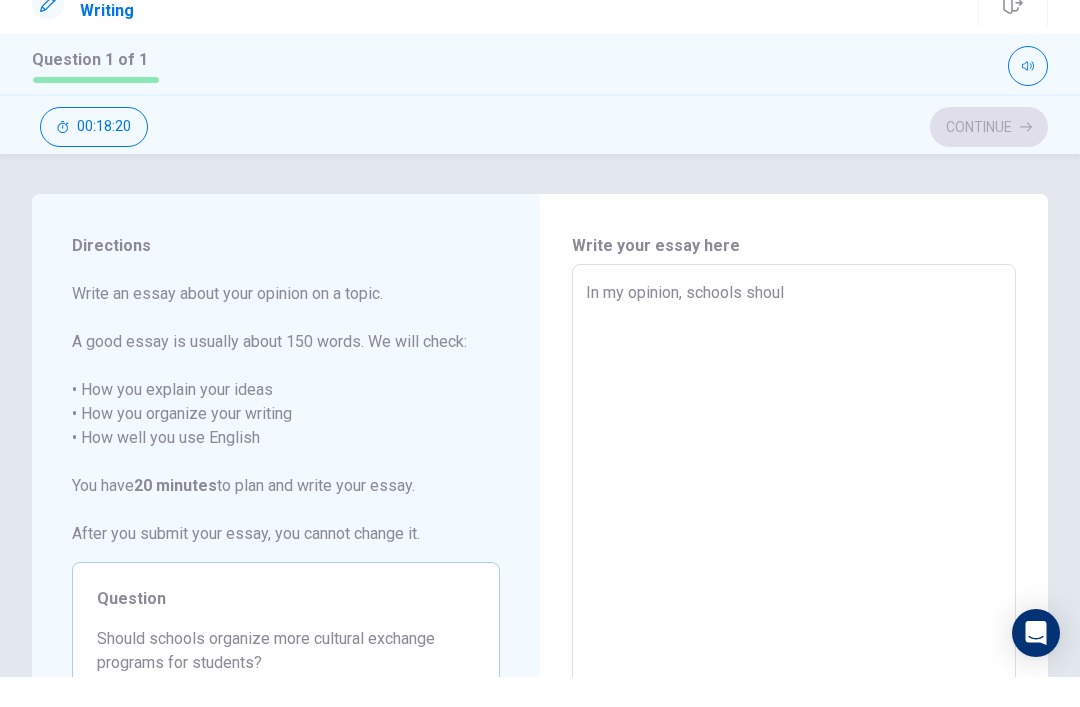 type on "x" 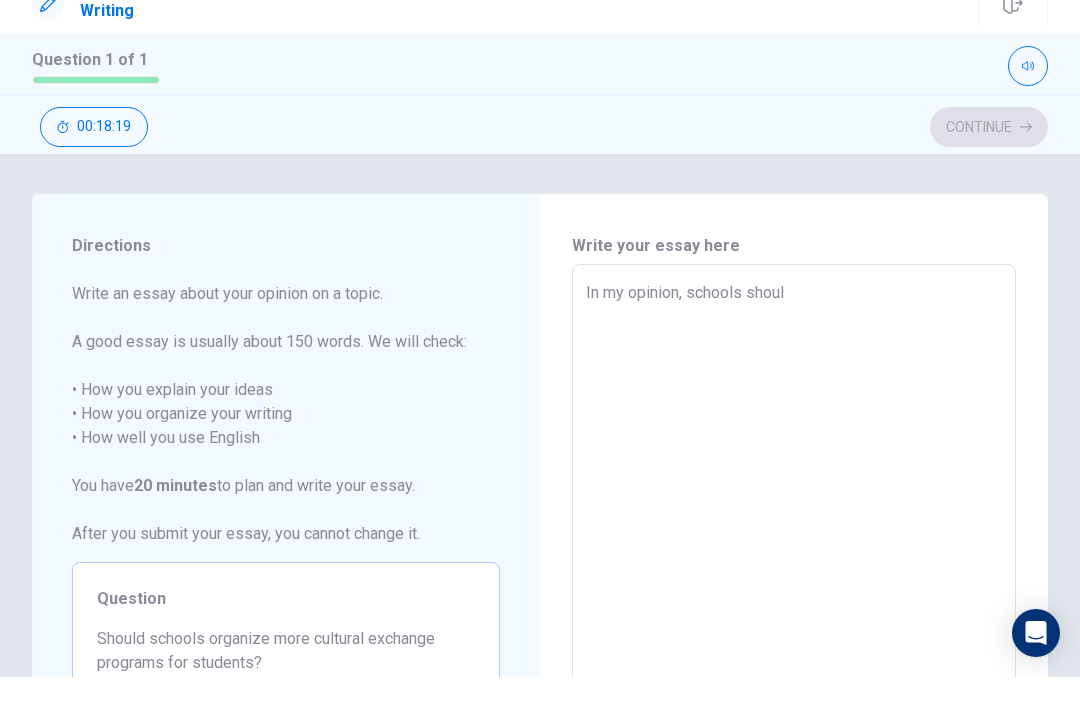 type on "In my opinion, schools should" 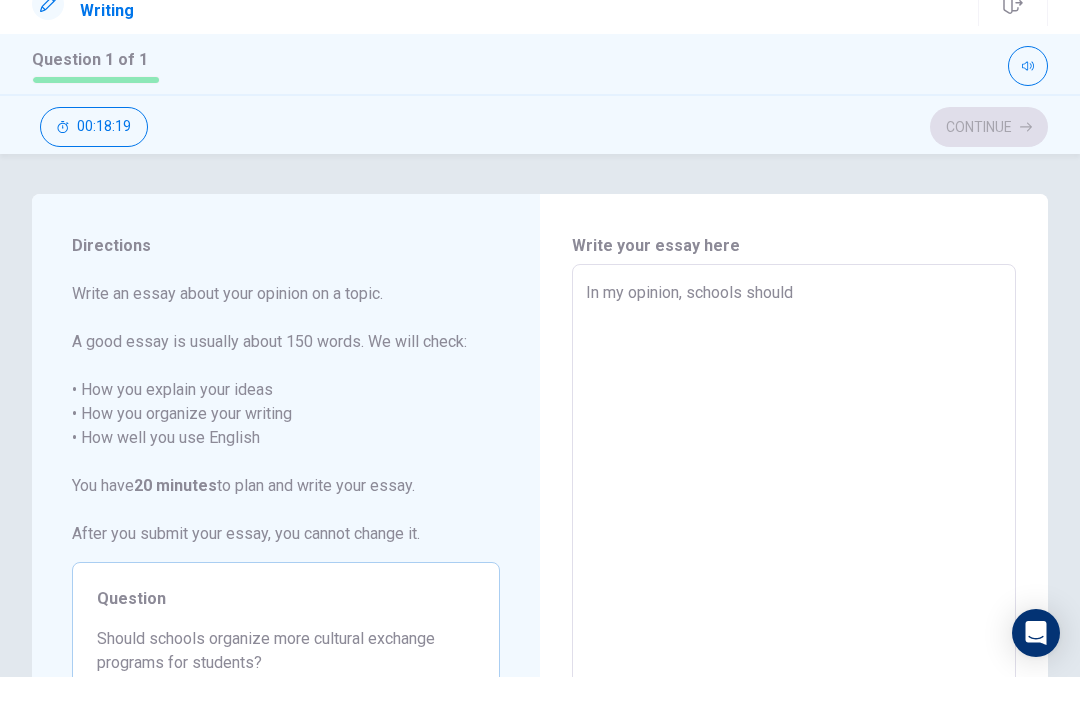 type on "x" 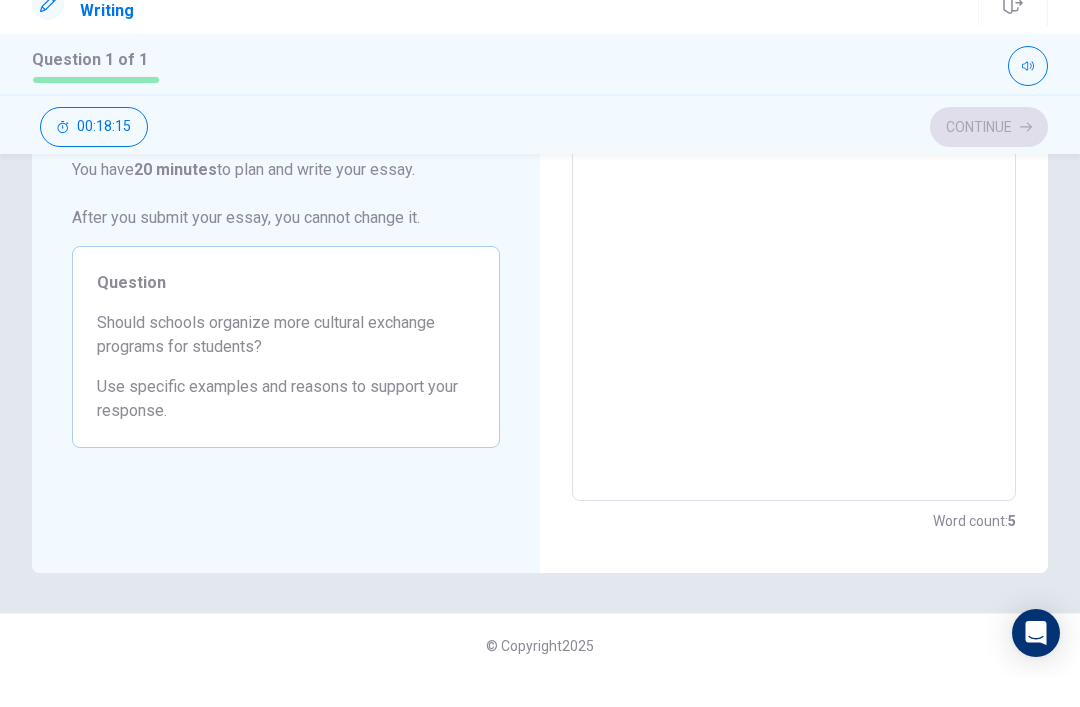 type on "x" 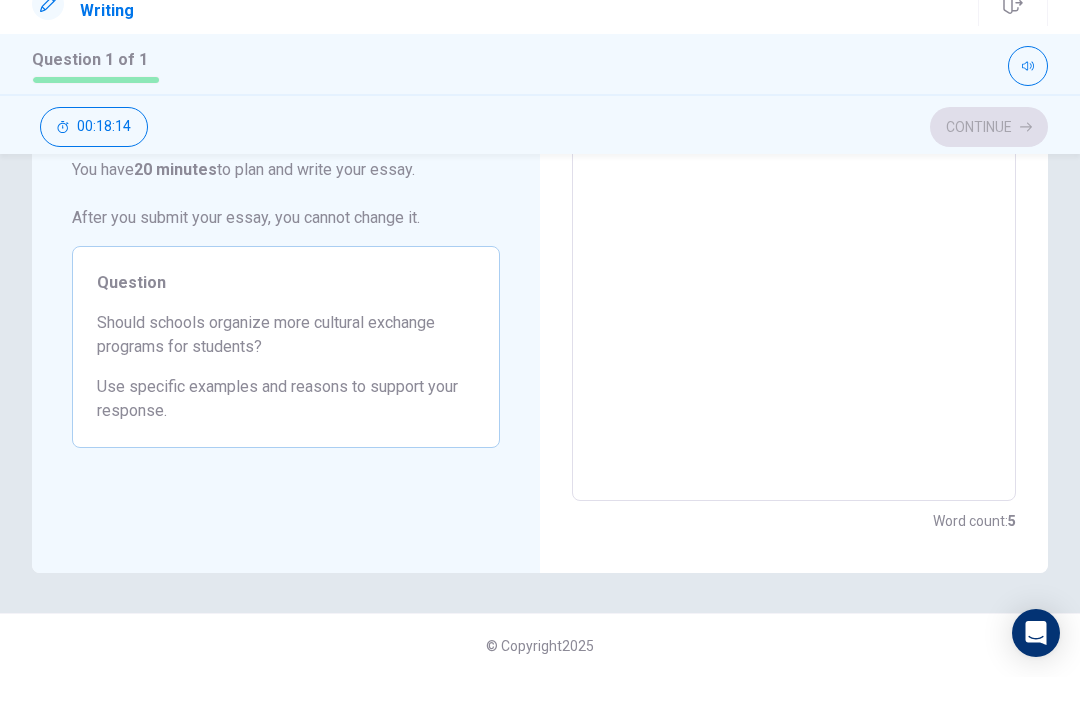 type on "In my opinion, schools should o" 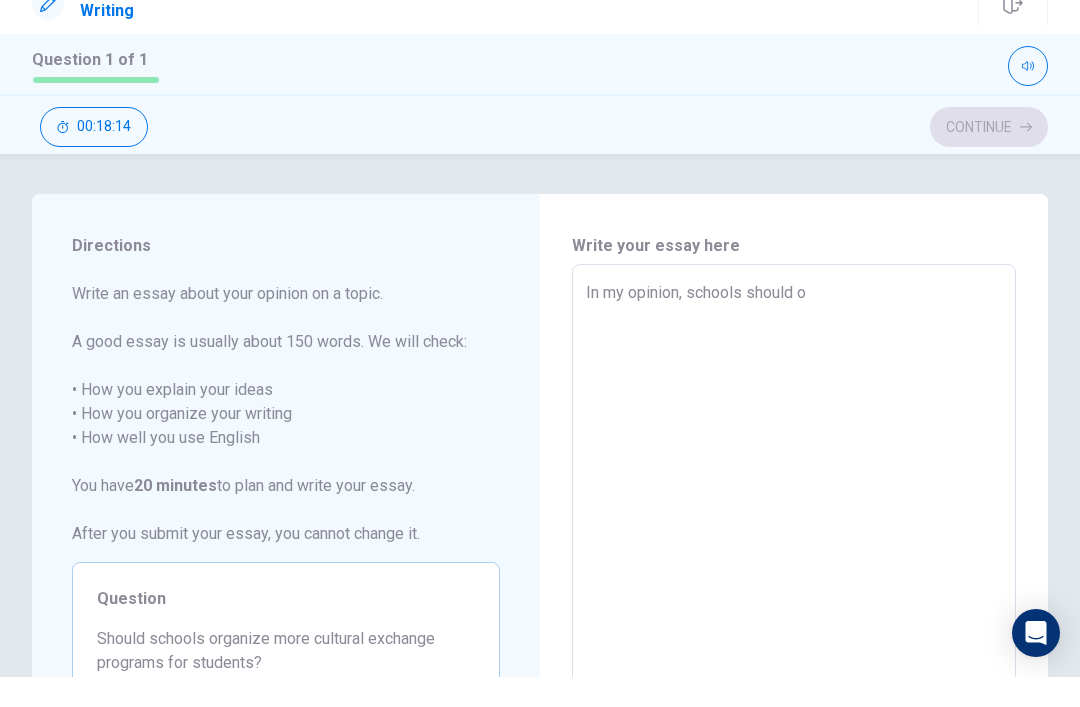 type on "In my opinion, schools should or" 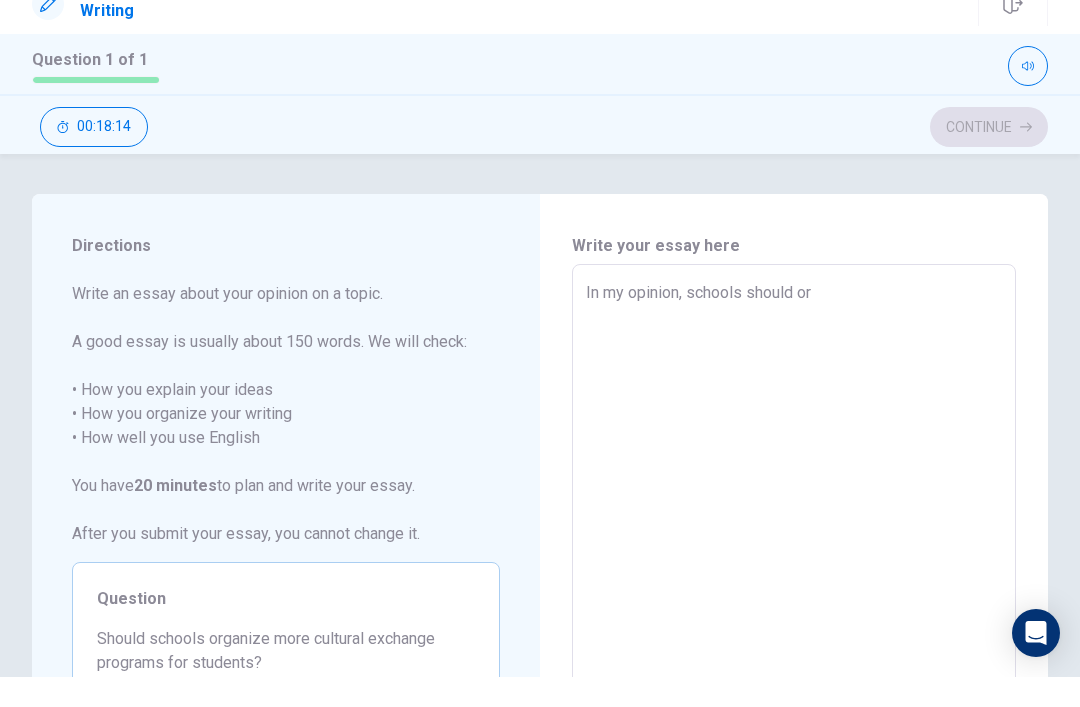 type on "x" 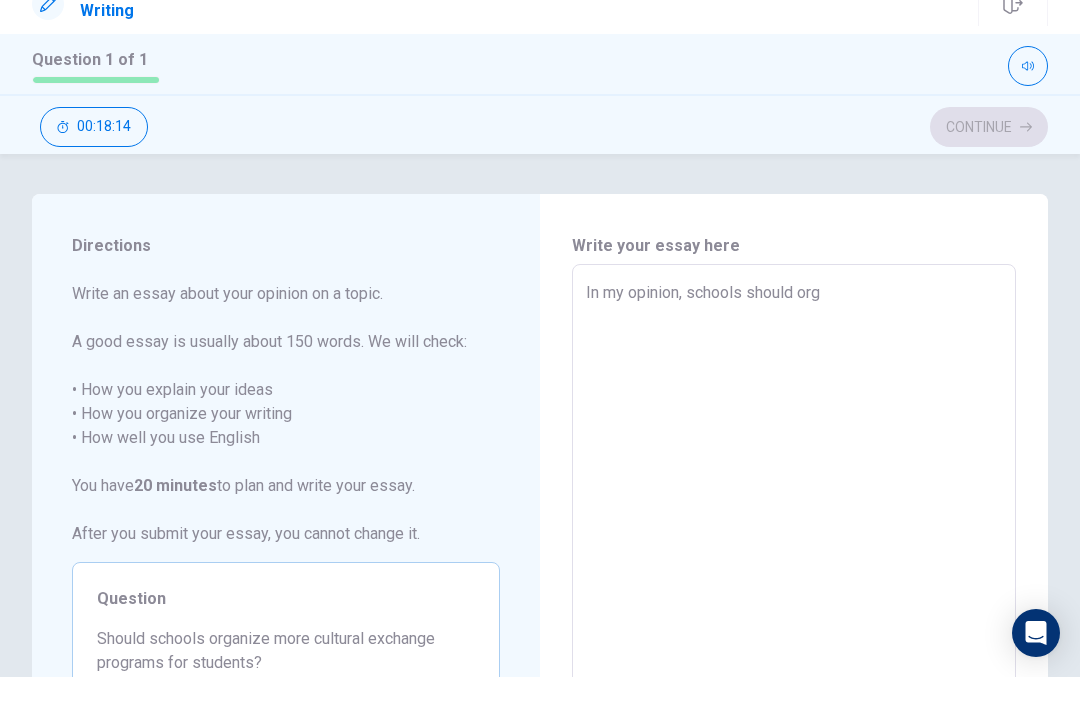 type on "x" 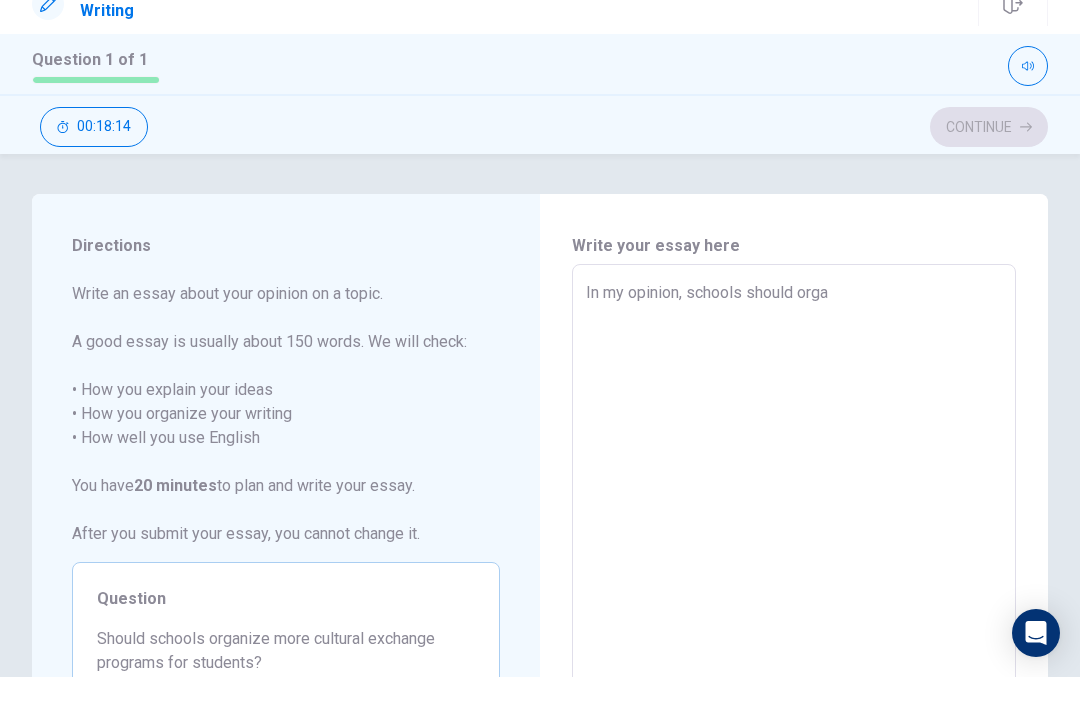 type on "x" 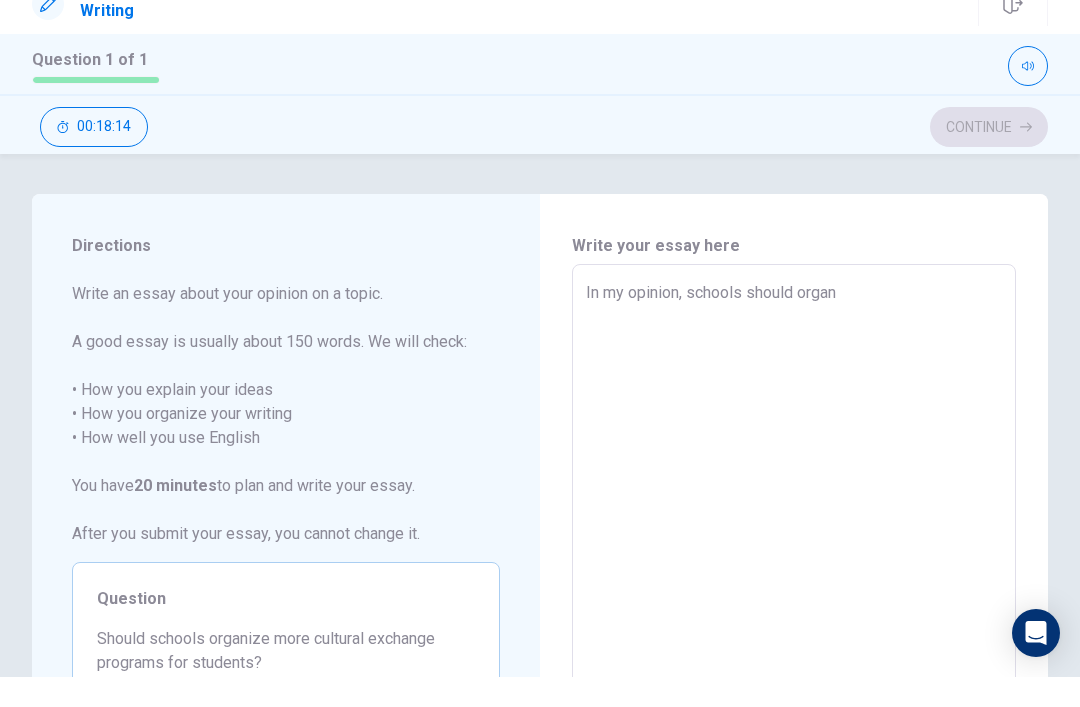 type on "x" 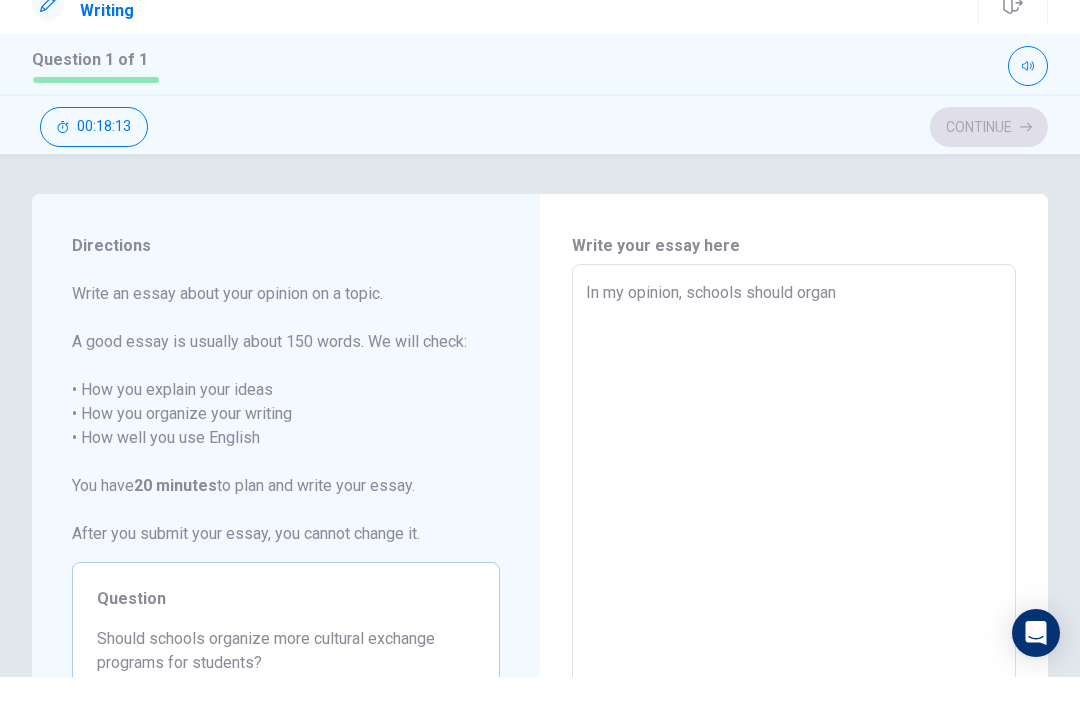 type on "In my opinion, schools should organi" 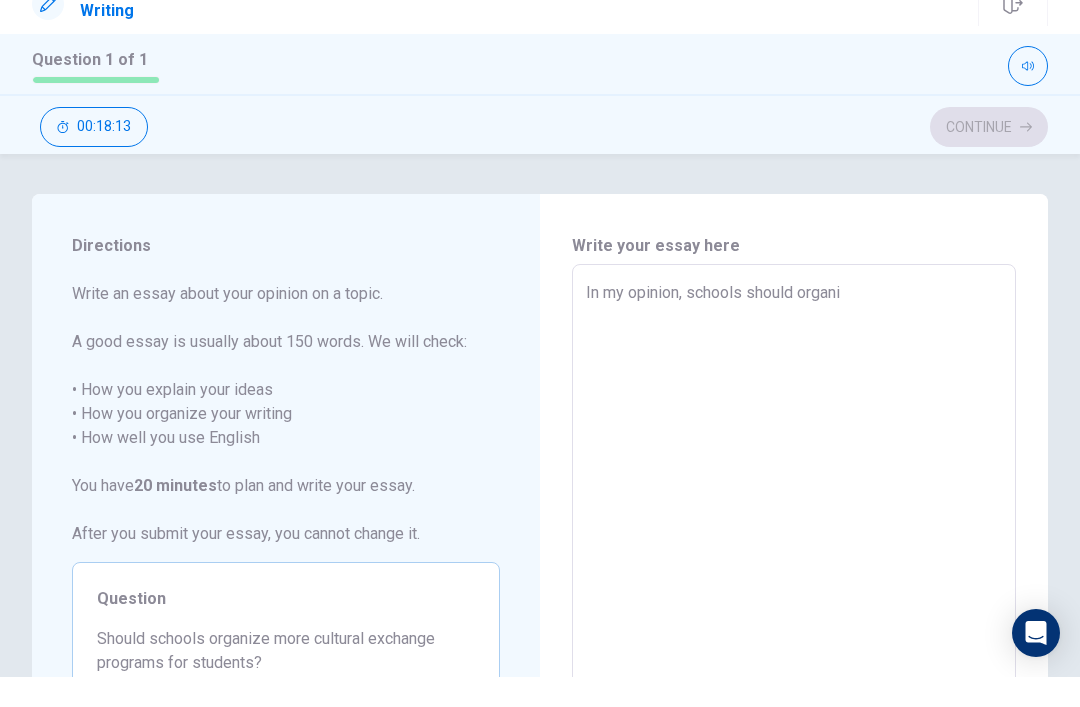 type on "x" 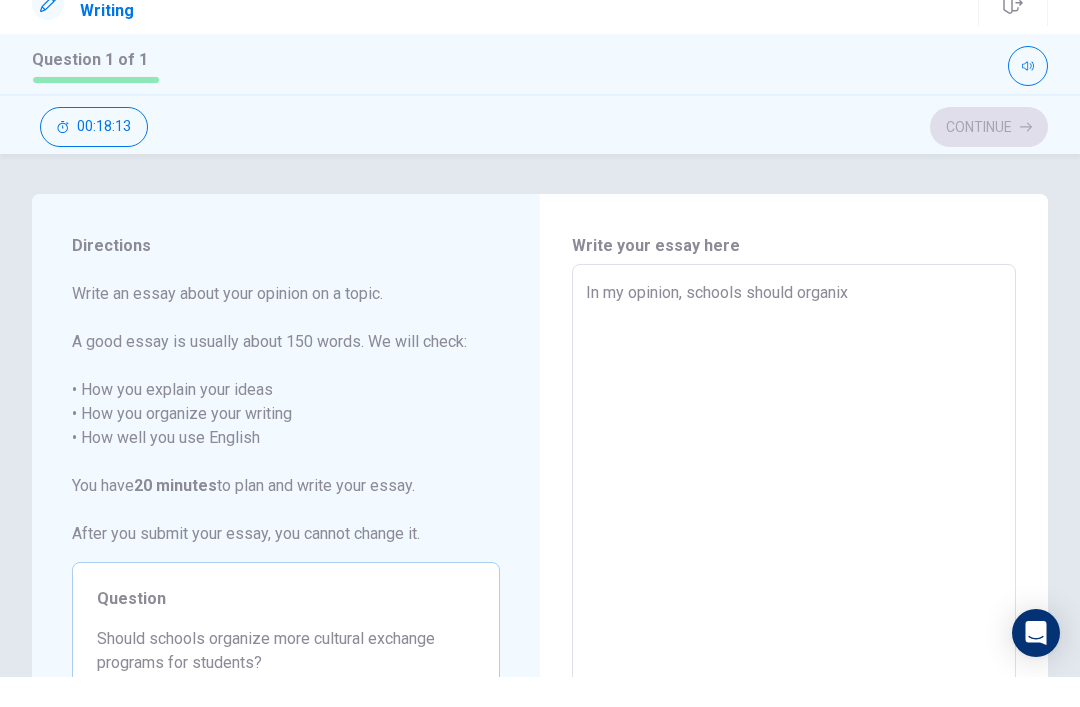 type on "x" 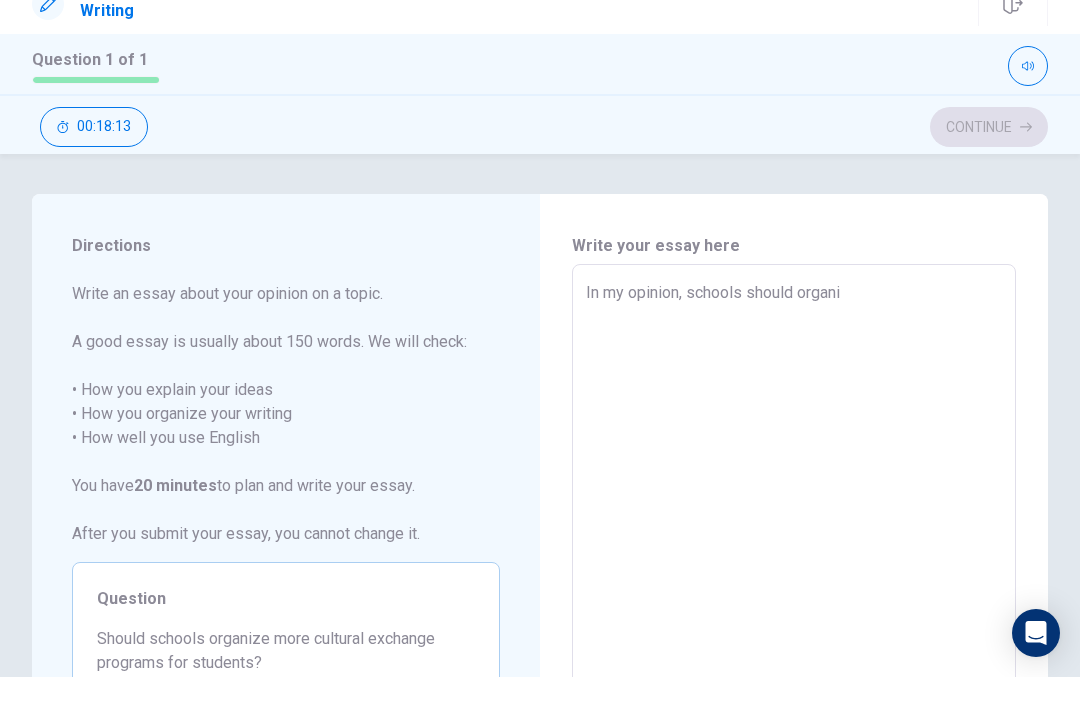 type on "x" 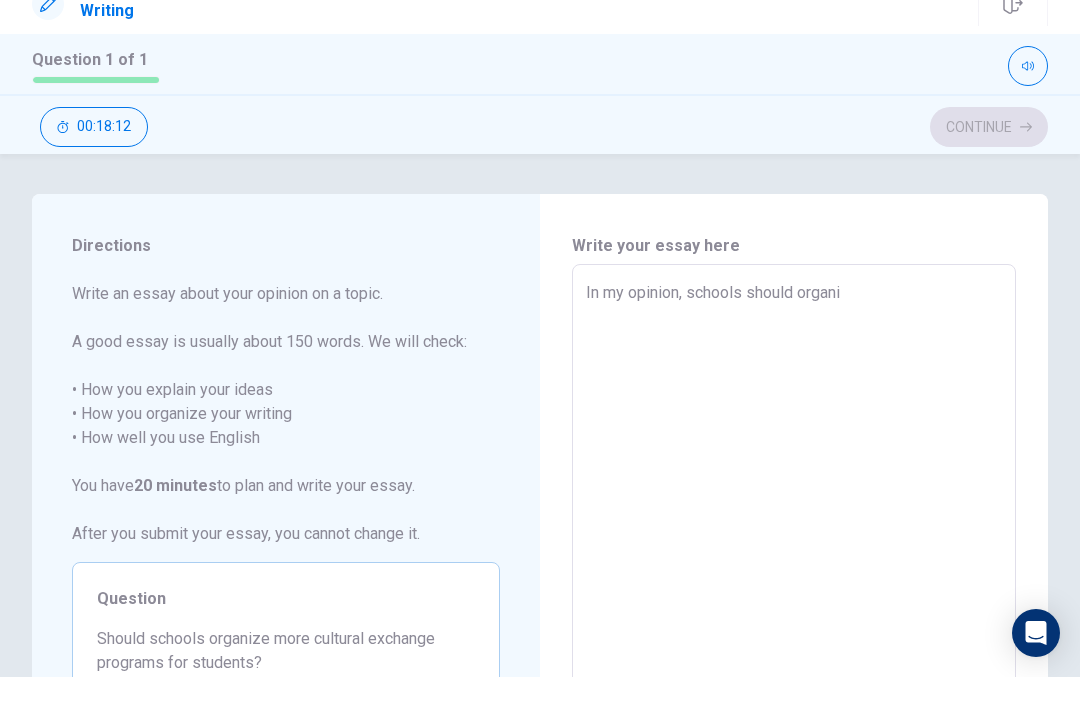 type on "In my opinion, schools should organiz" 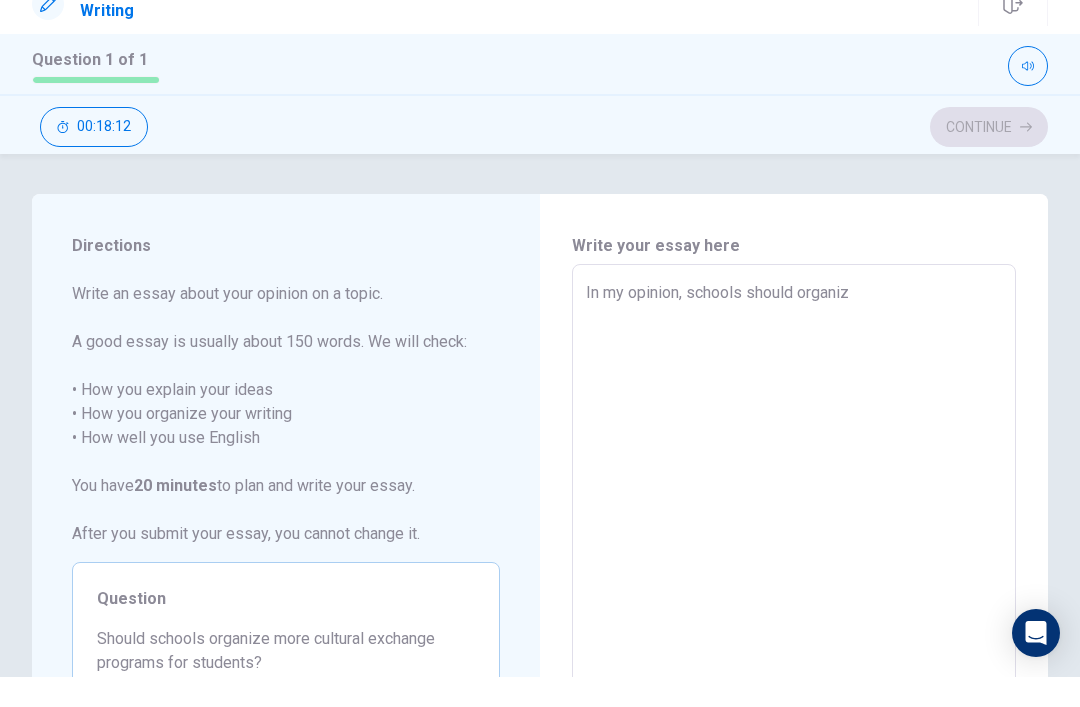 type on "x" 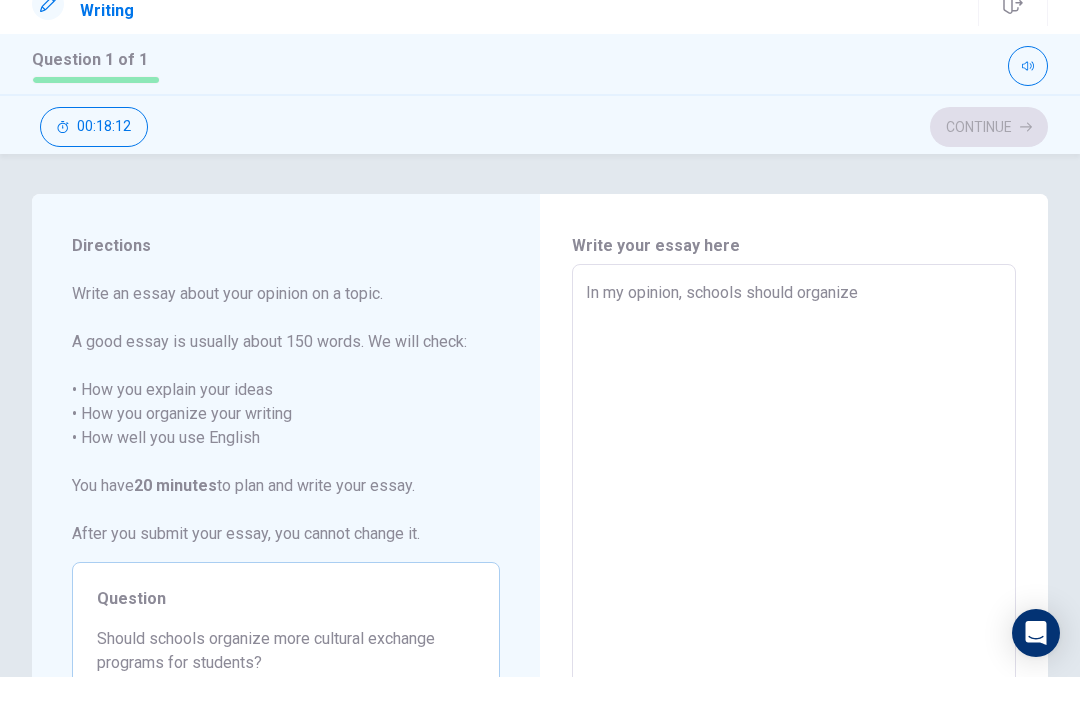 type on "x" 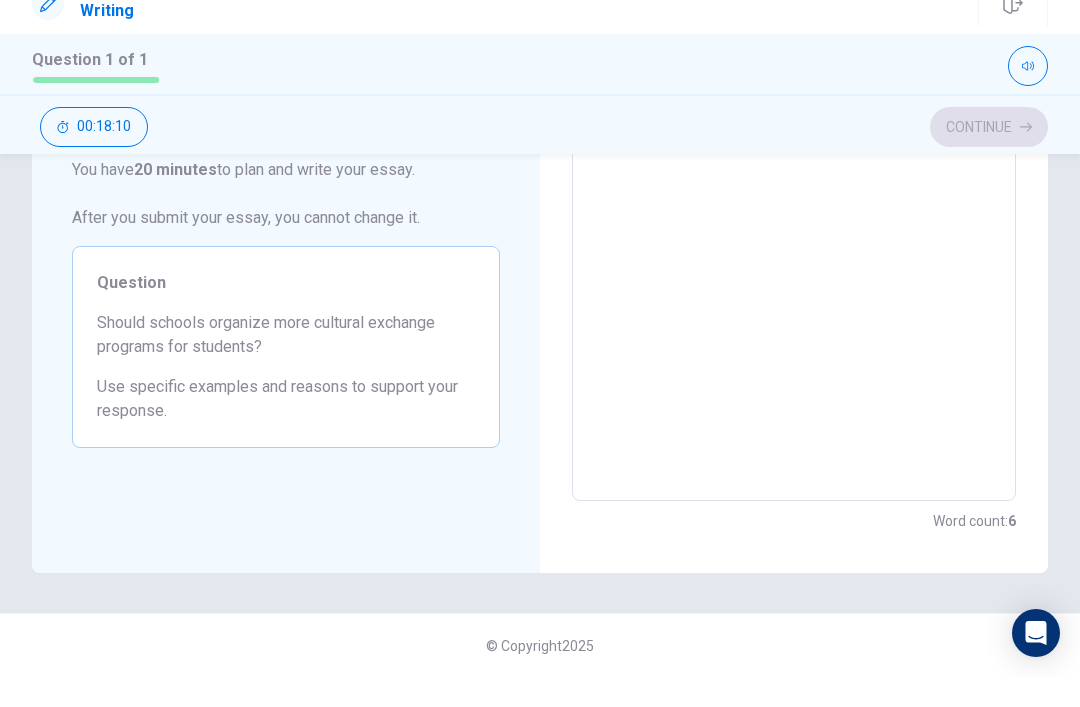 type on "x" 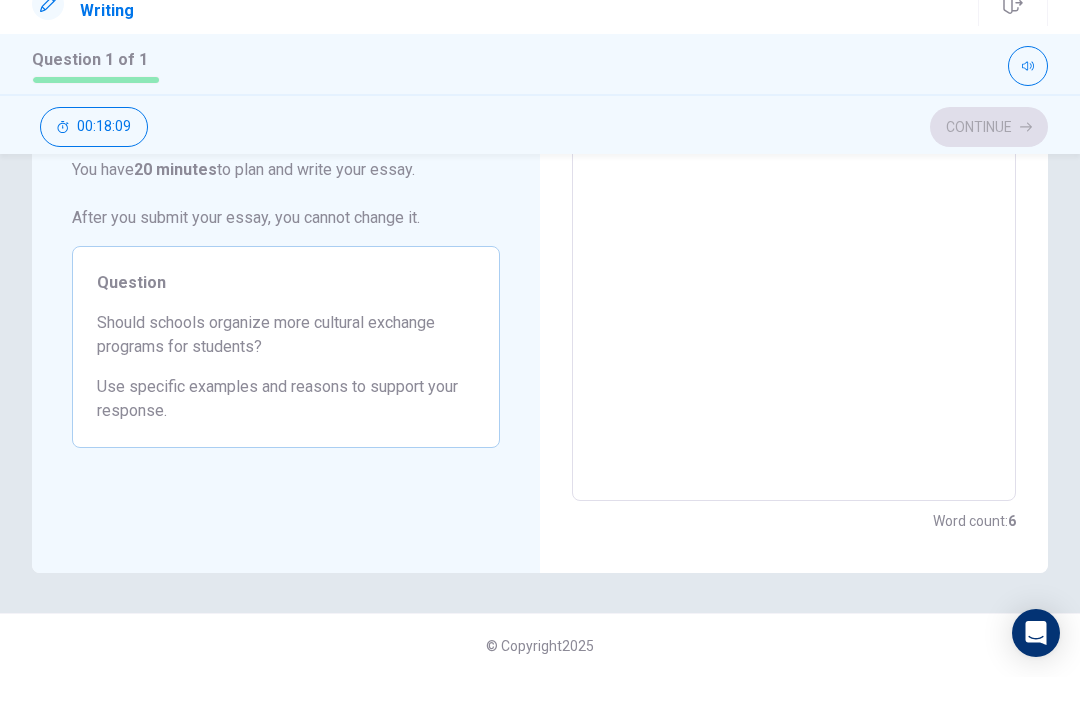 scroll, scrollTop: 318, scrollLeft: 0, axis: vertical 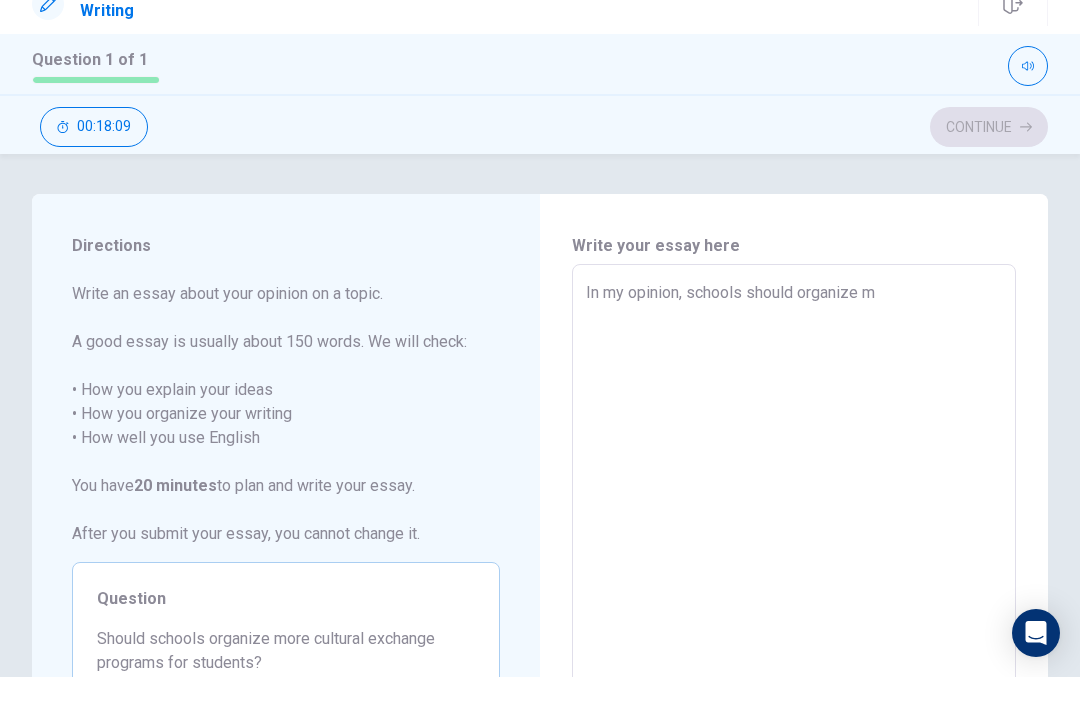 type on "In my opinion, schools should organize mo" 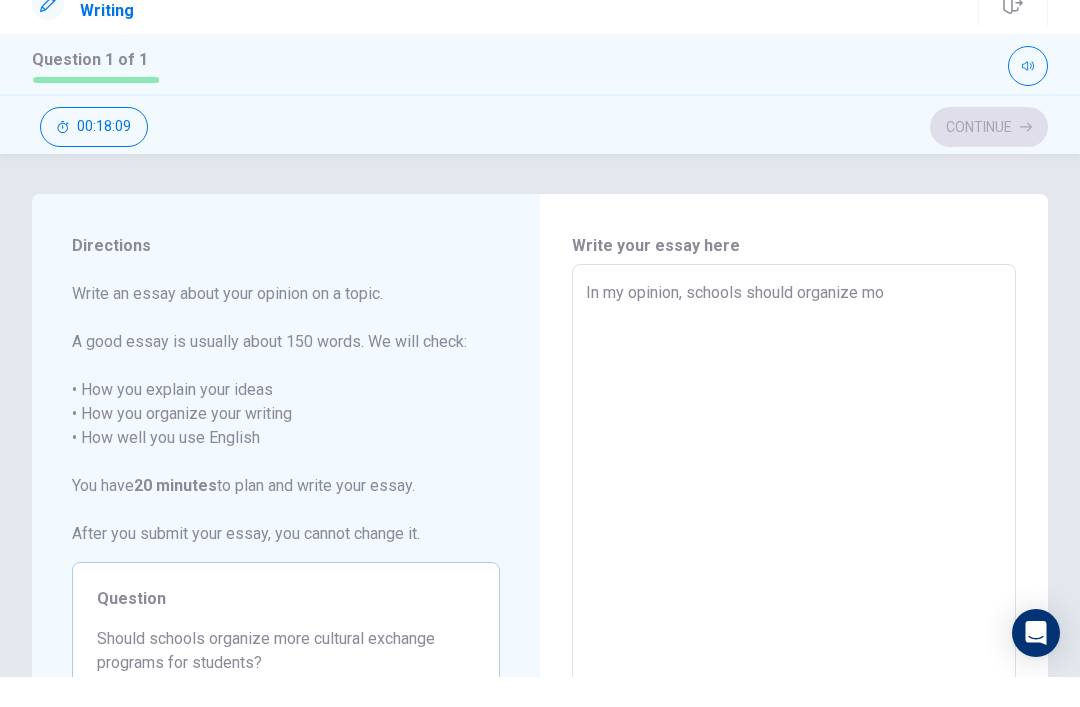 type on "x" 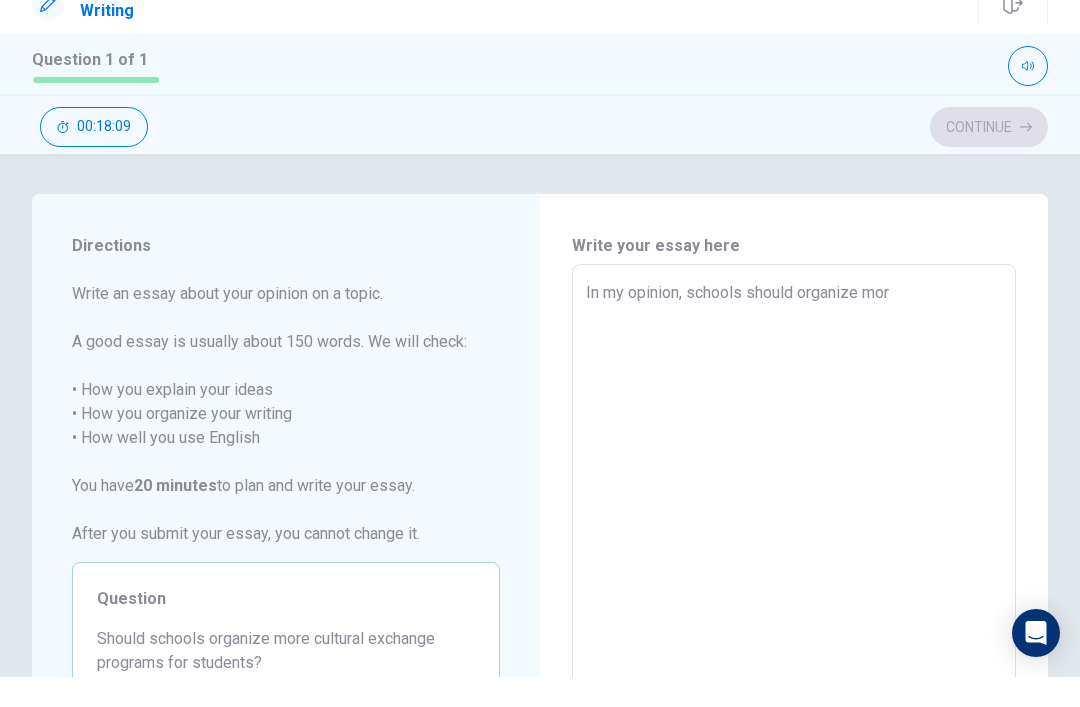 type on "x" 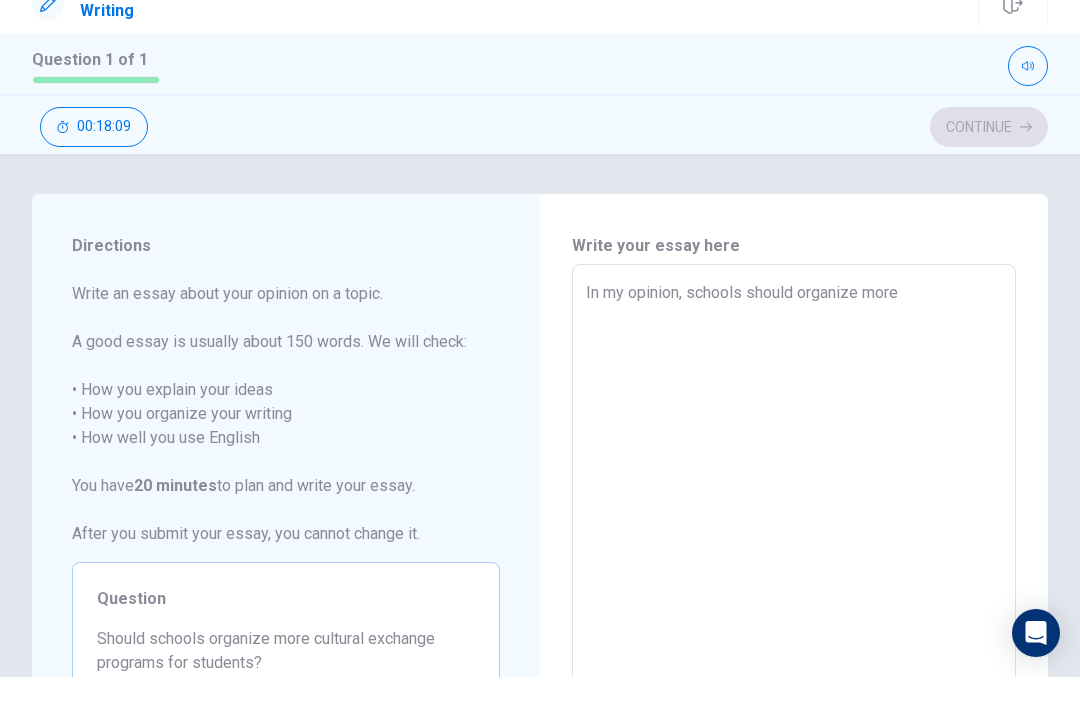 type on "x" 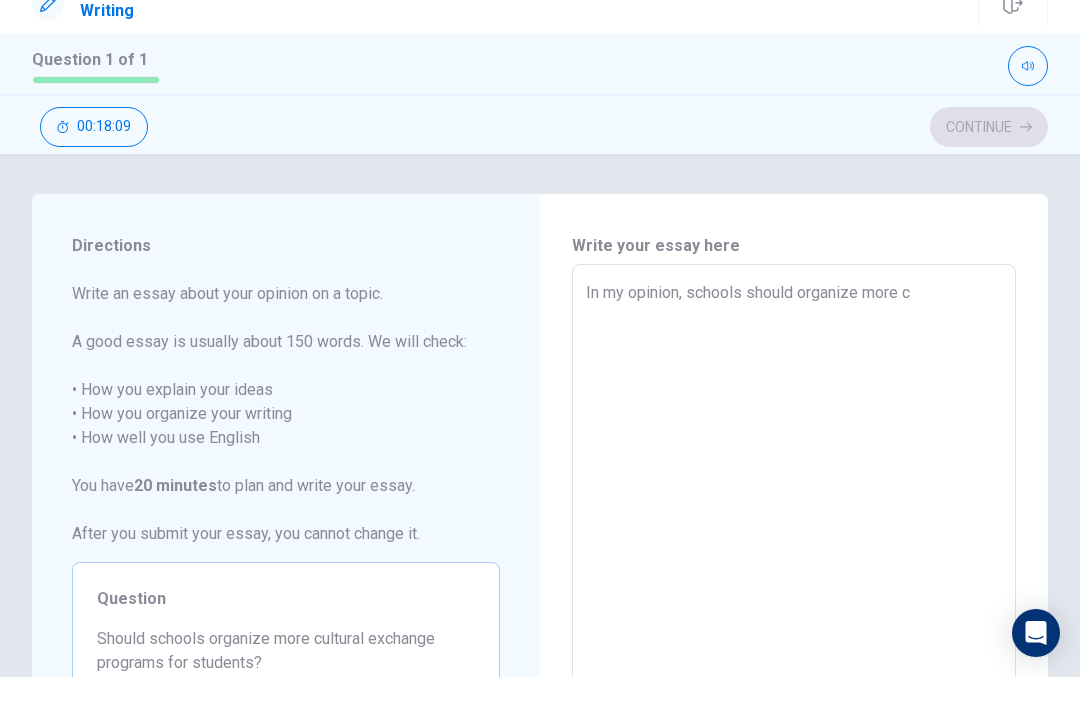 type on "x" 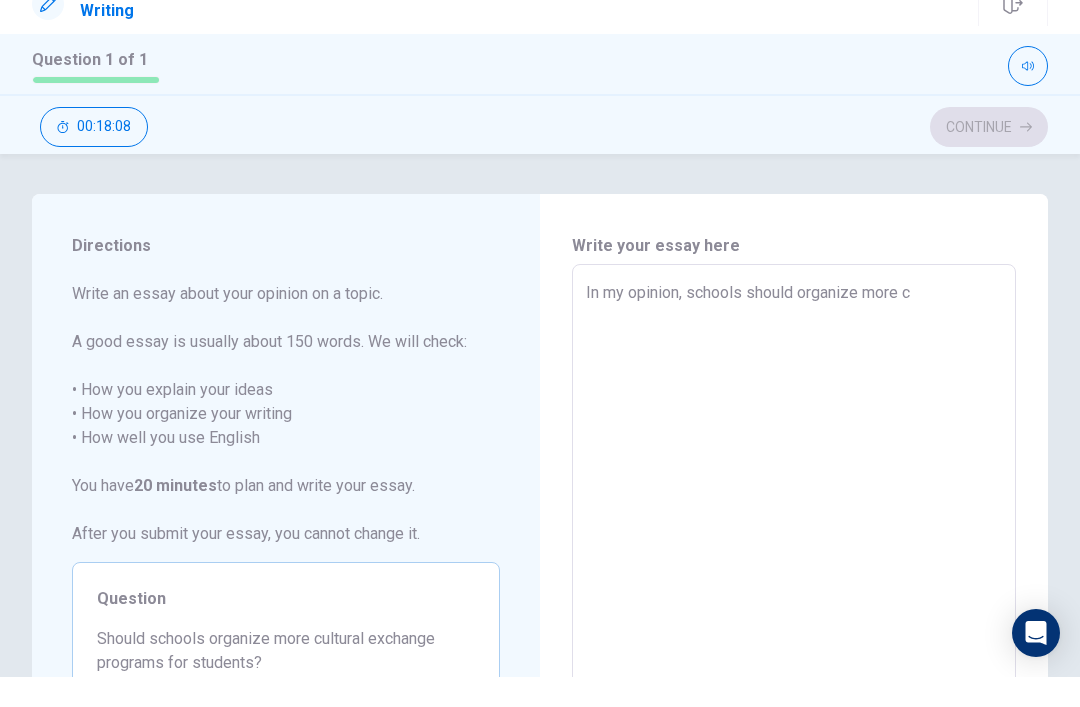 type on "In my opinion, schools should organize more cu" 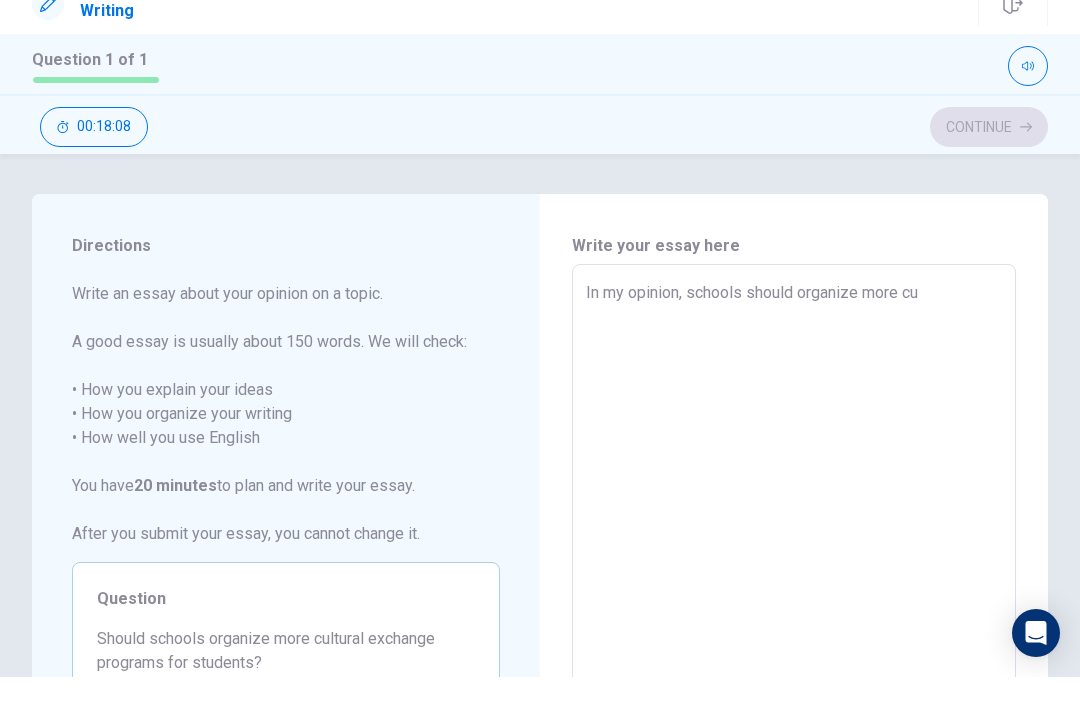 type on "x" 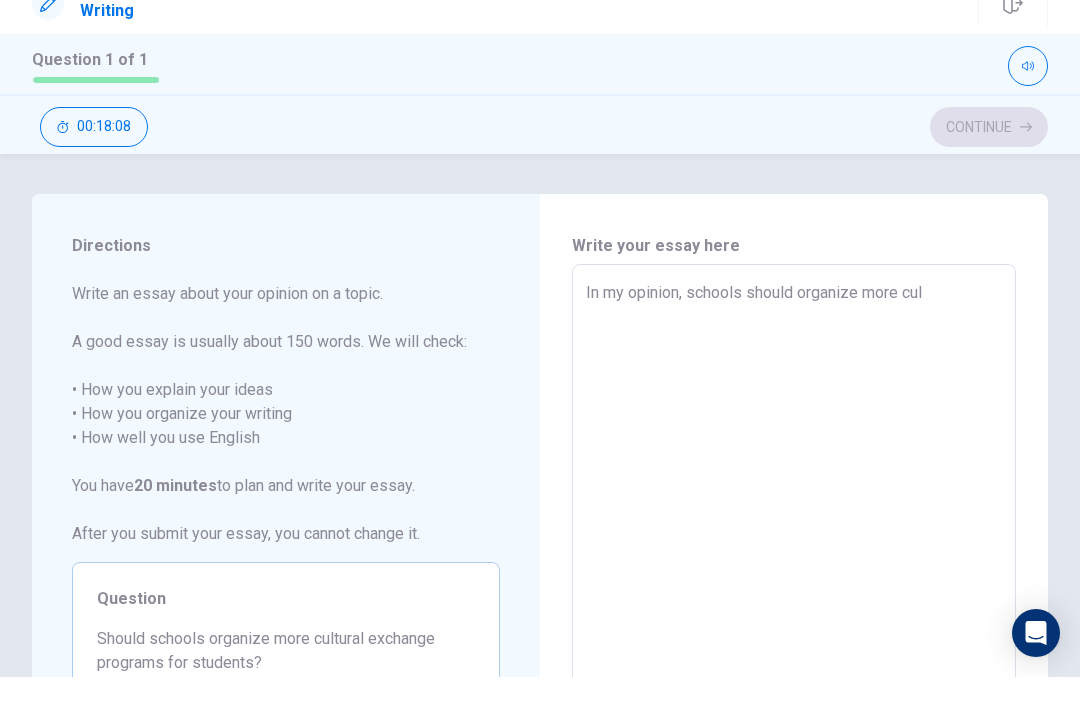 type on "x" 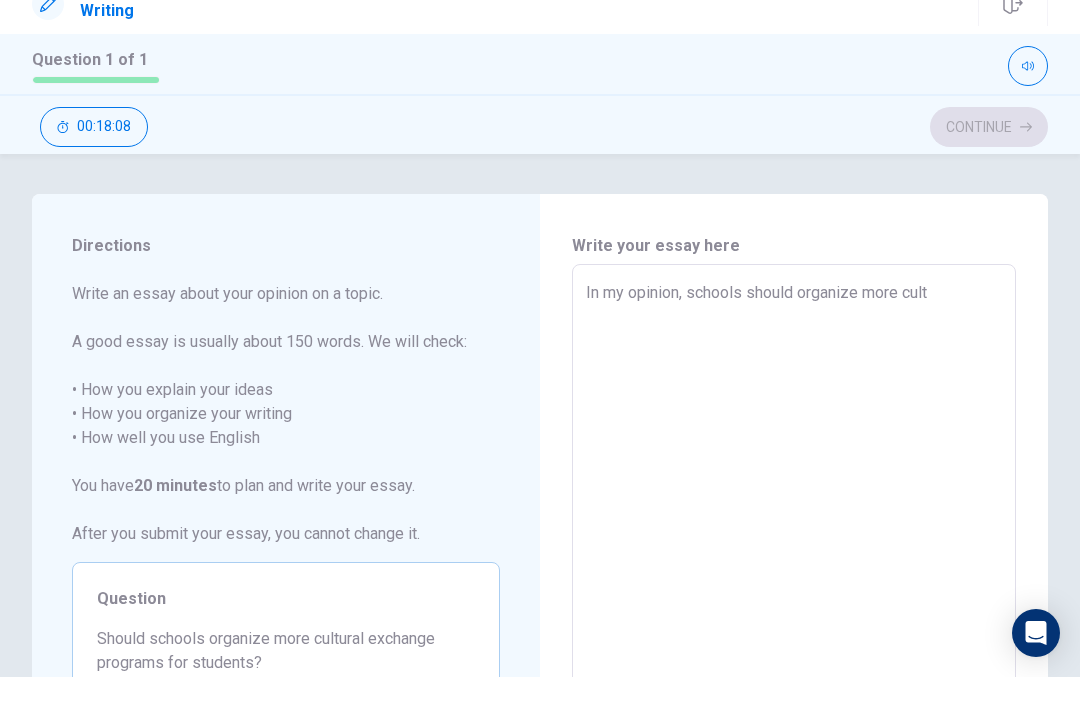 type on "x" 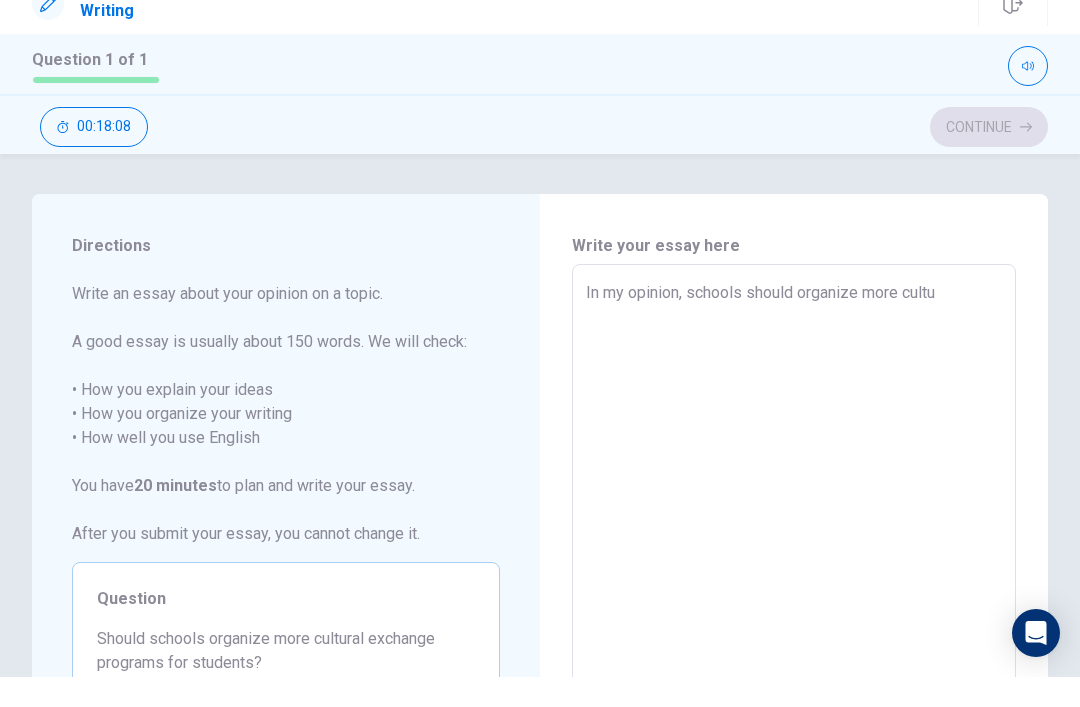 type on "x" 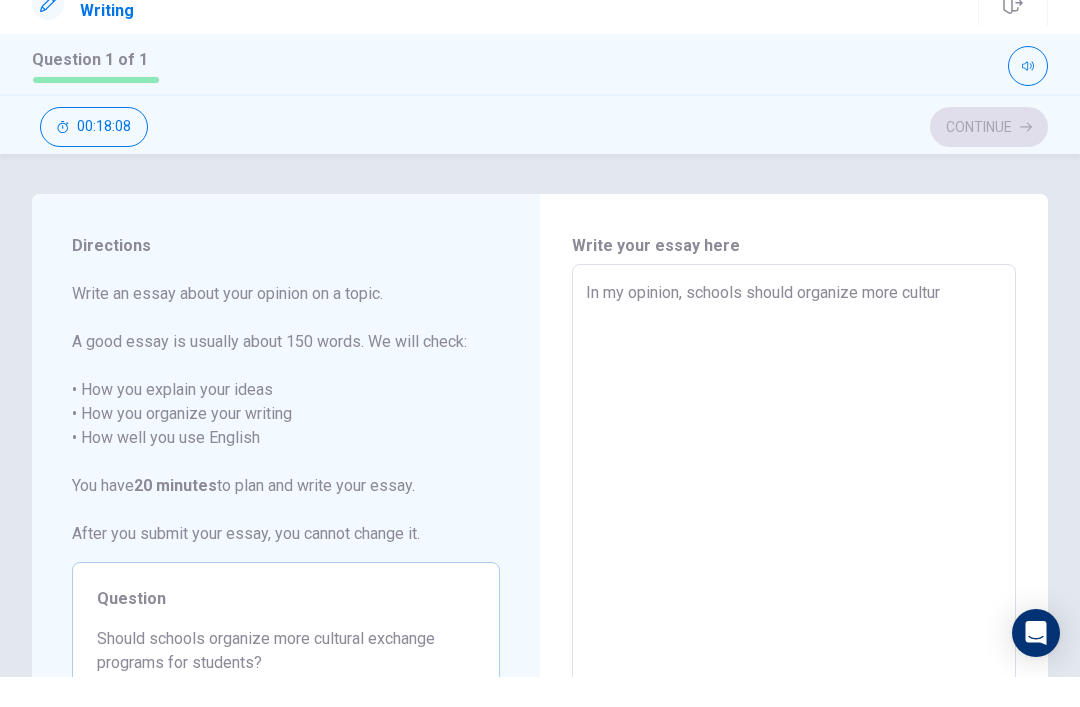 type on "x" 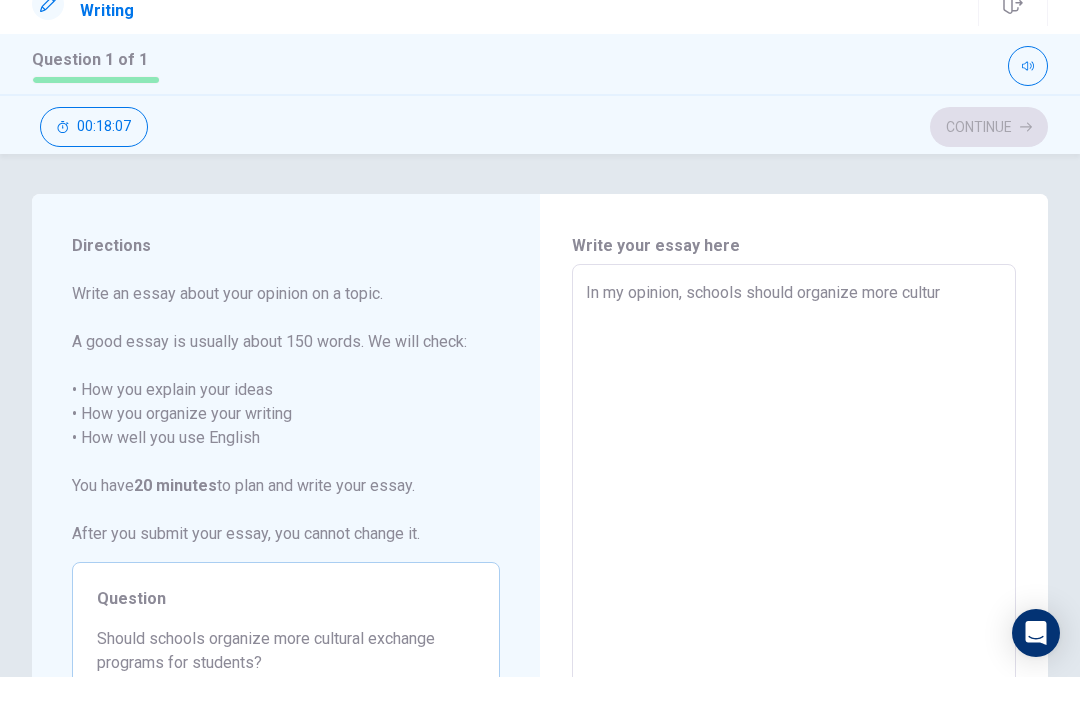 type on "In my opinion, schools should organize more cultura" 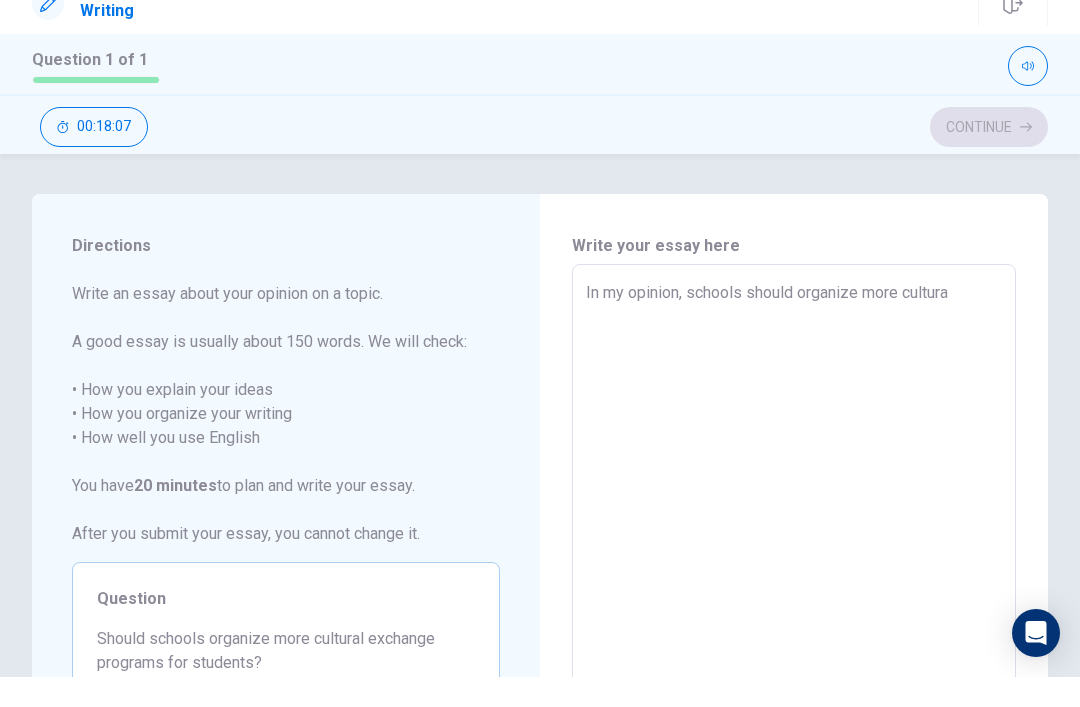 type on "x" 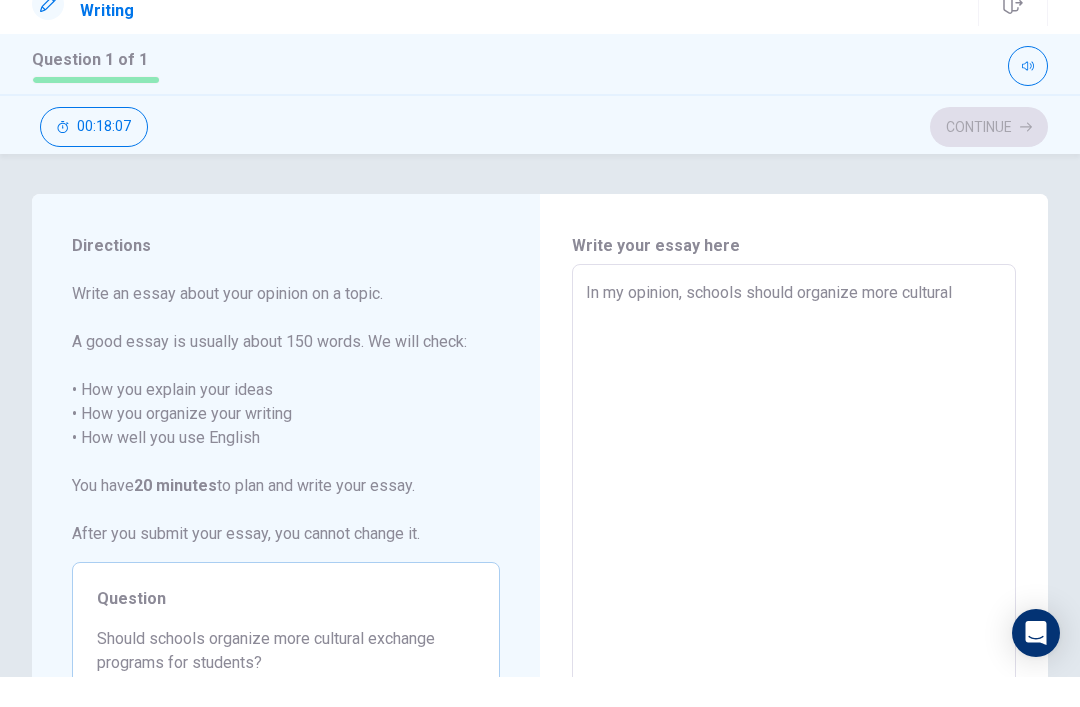 type on "x" 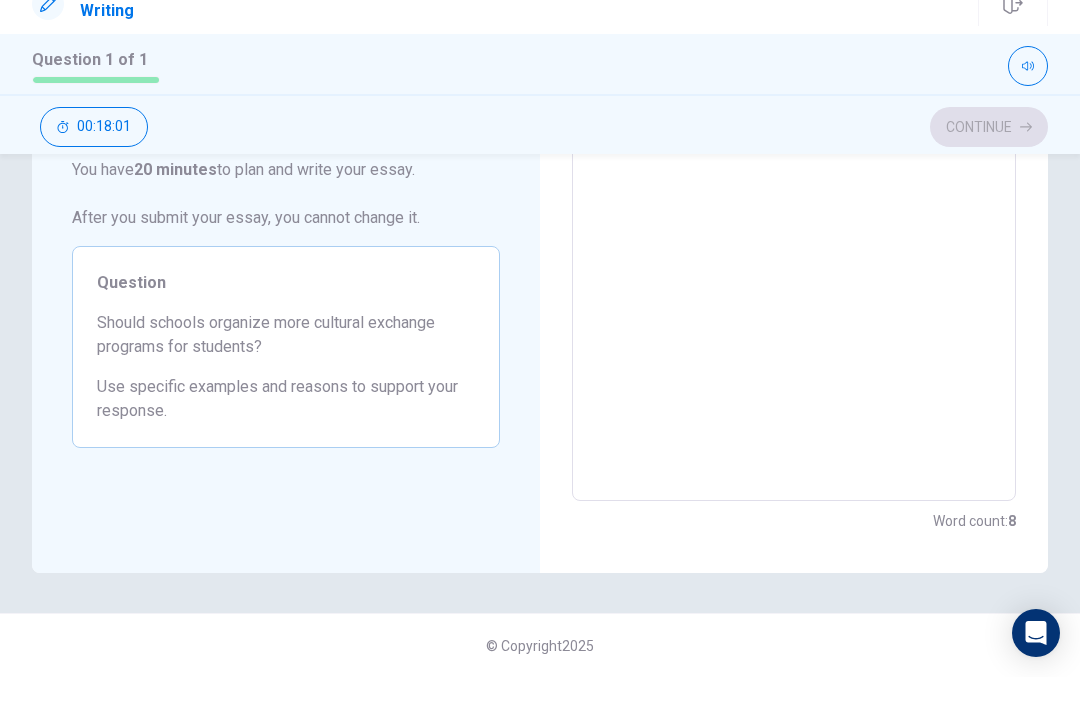 type on "x" 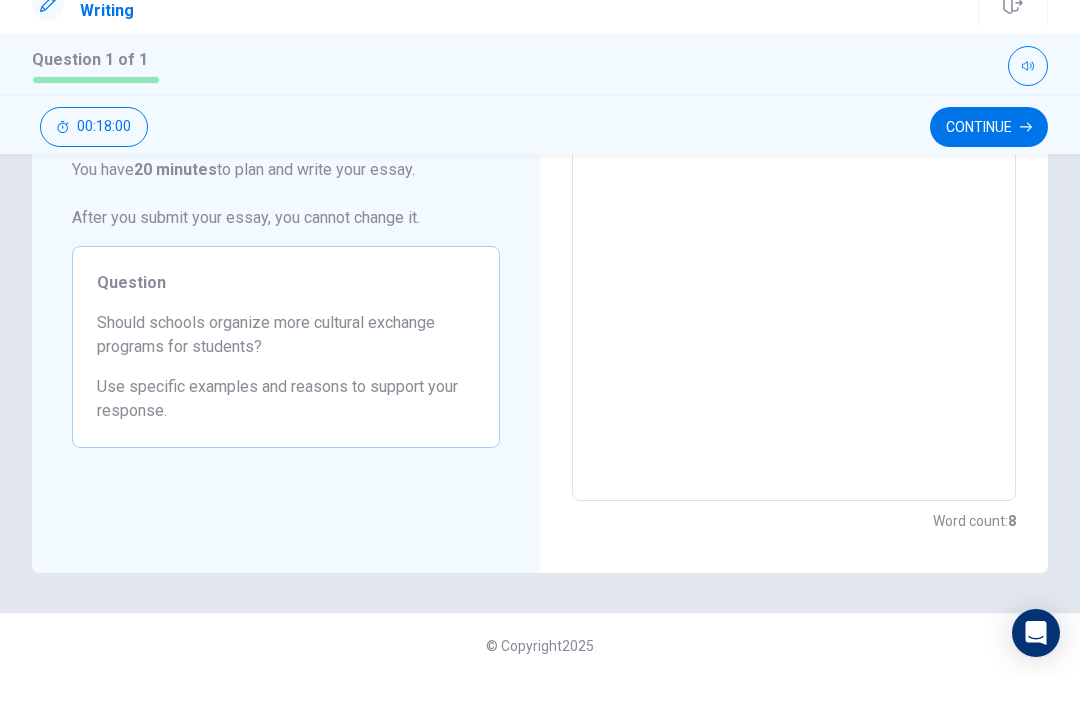 scroll, scrollTop: 317, scrollLeft: 0, axis: vertical 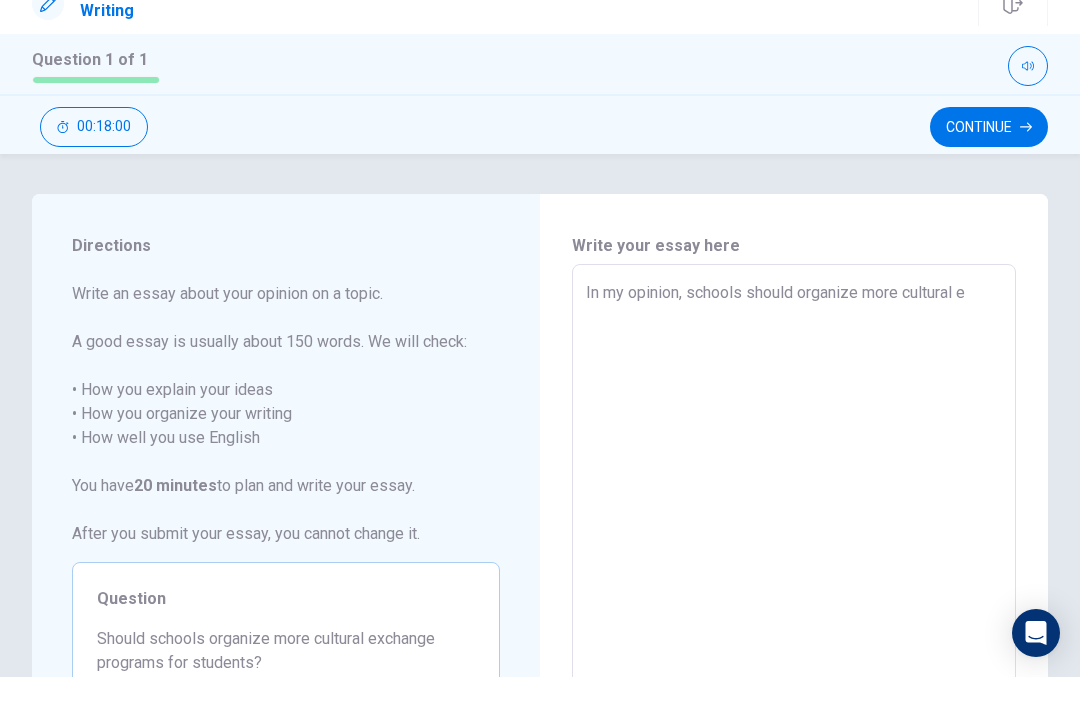 type on "x" 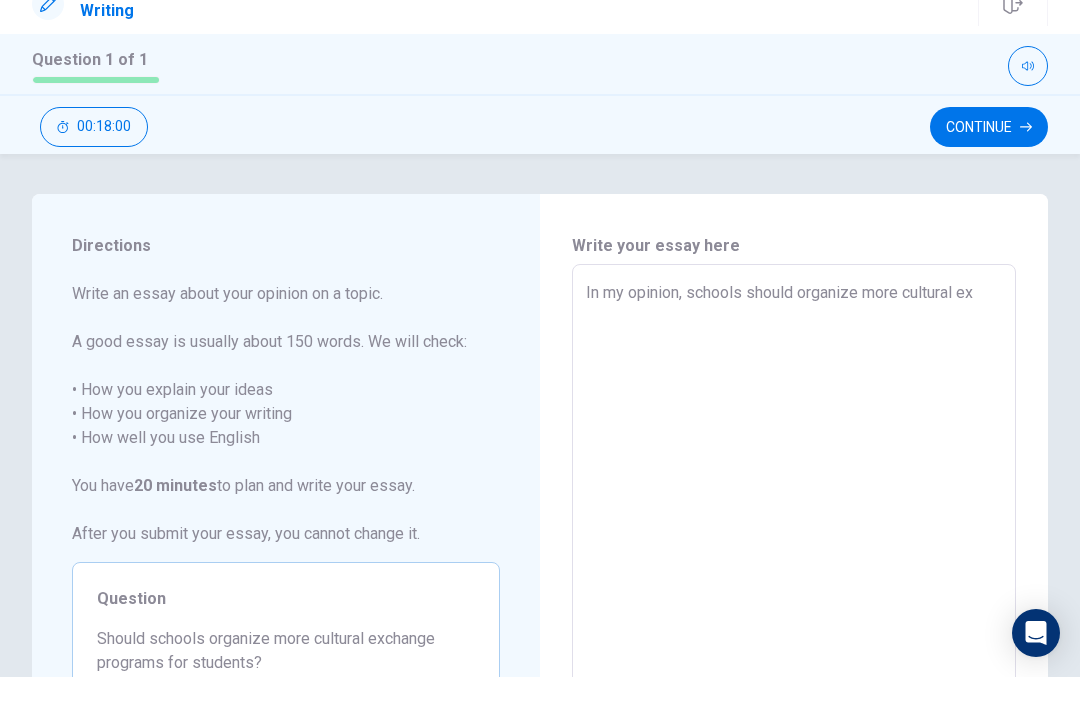 type on "x" 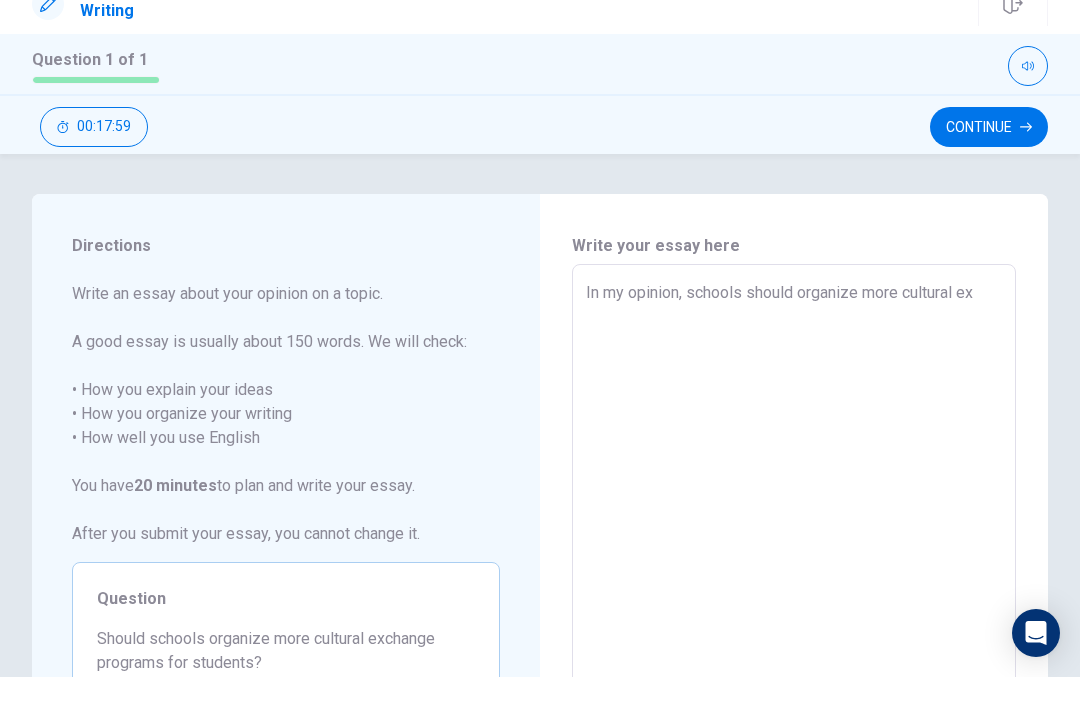 type on "In my opinion, schools should organize more cultural exc" 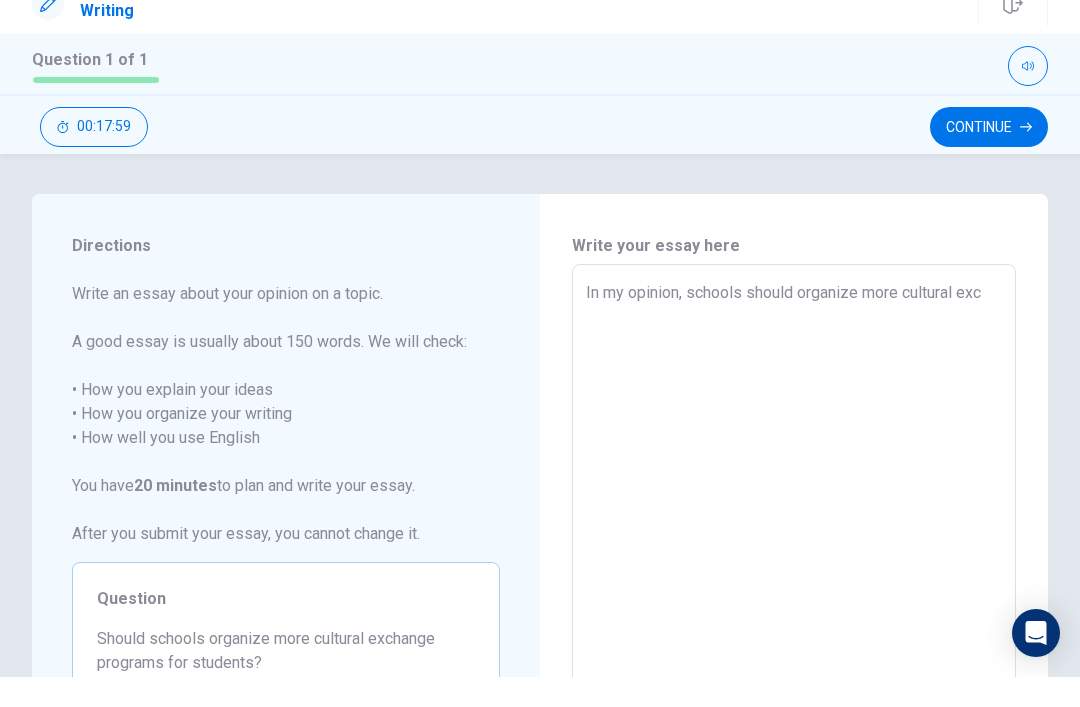 type on "x" 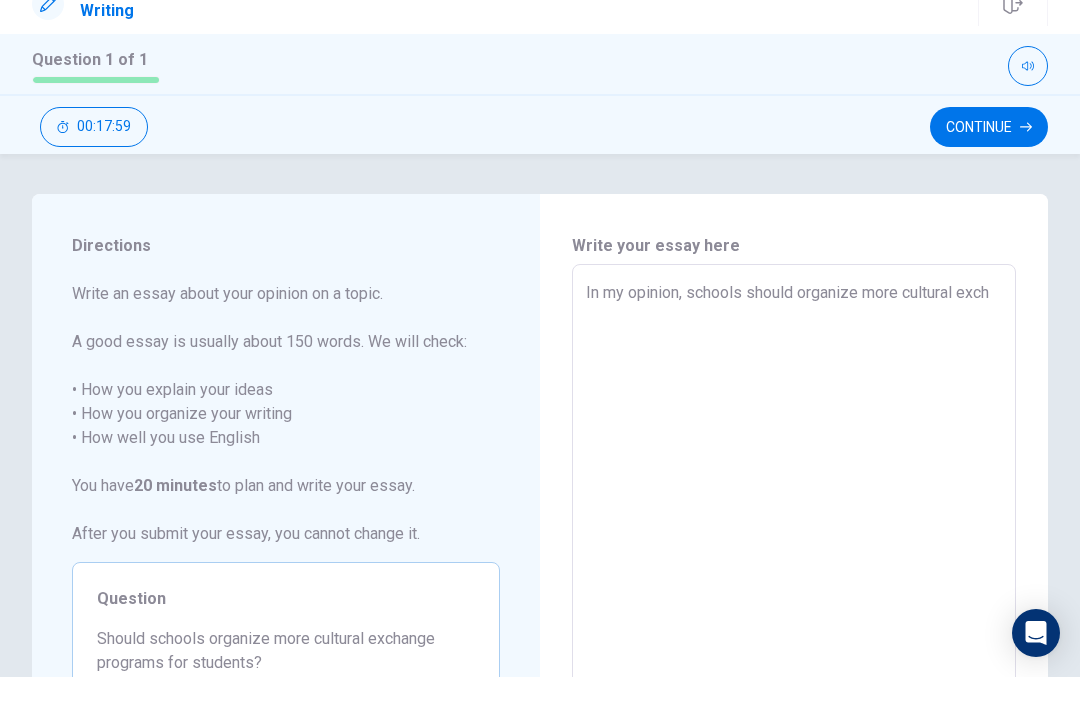 type on "x" 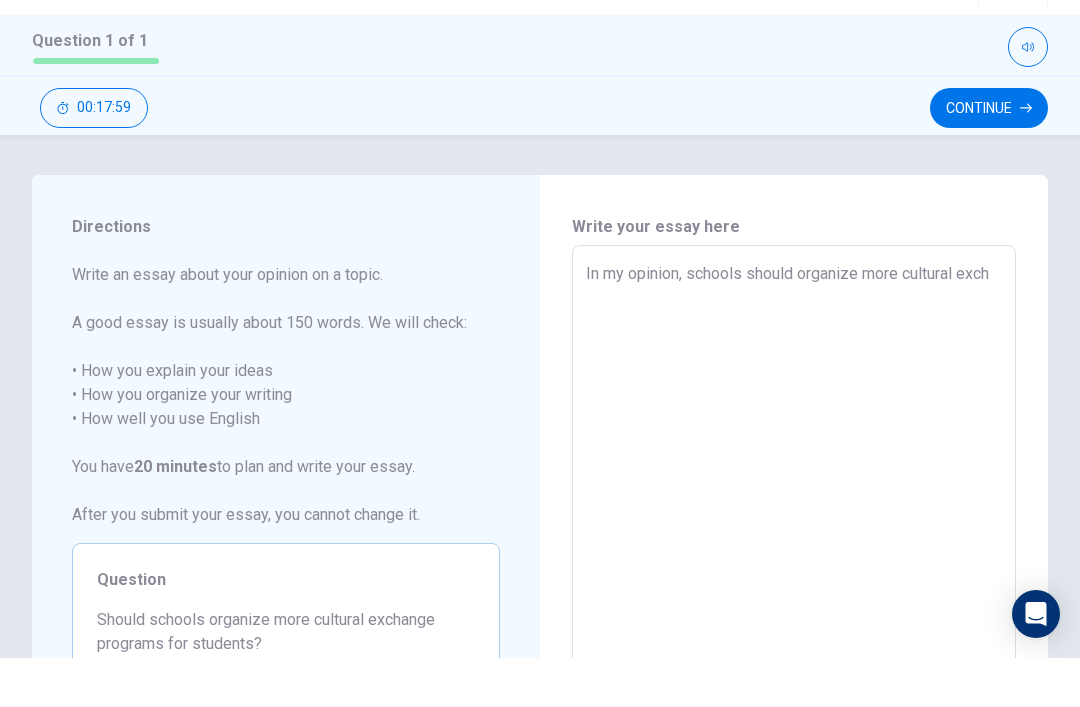 type on "In my opinion, schools should organize more cultural excha" 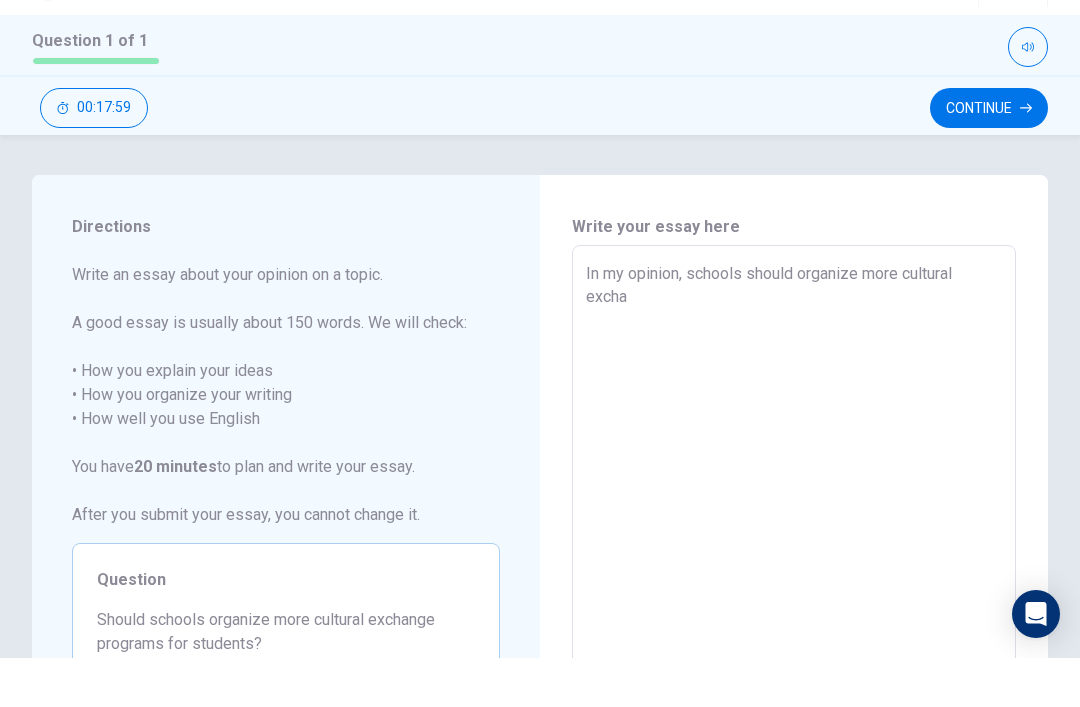 type on "x" 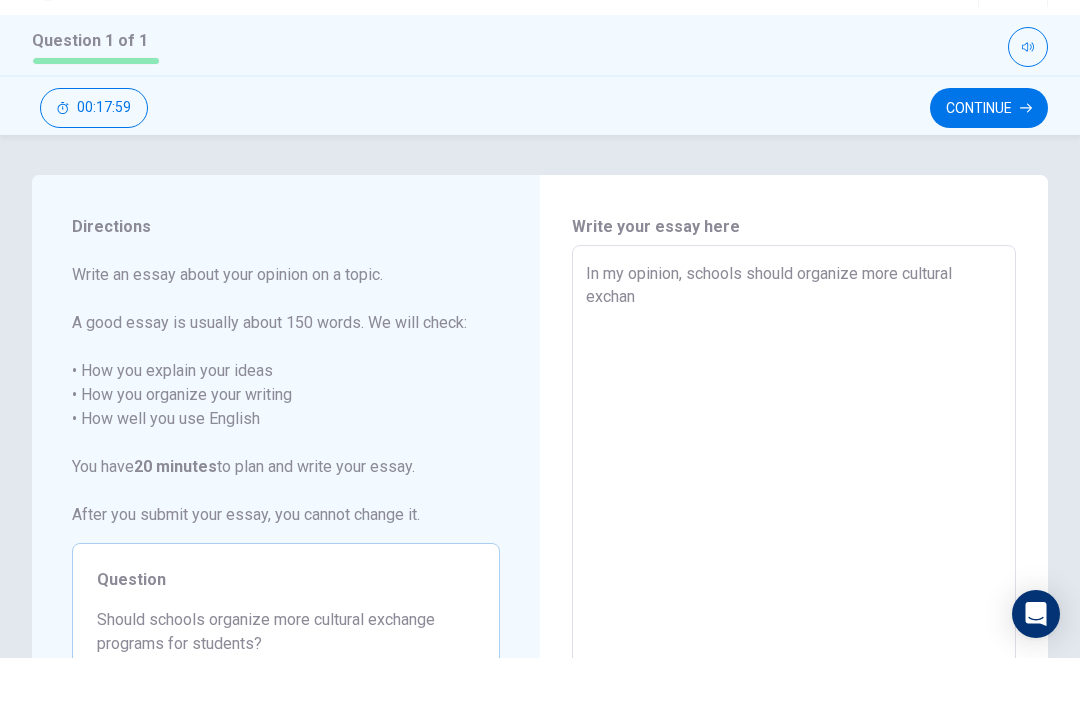 type on "x" 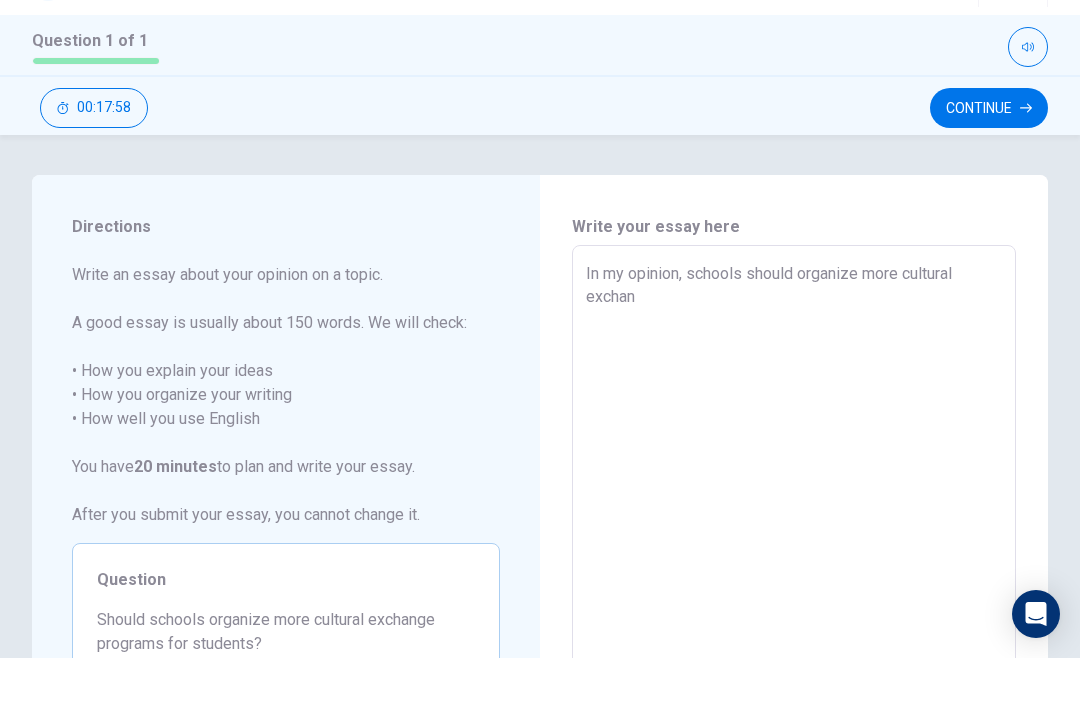 type on "In my opinion, schools should organize more cultural exchang" 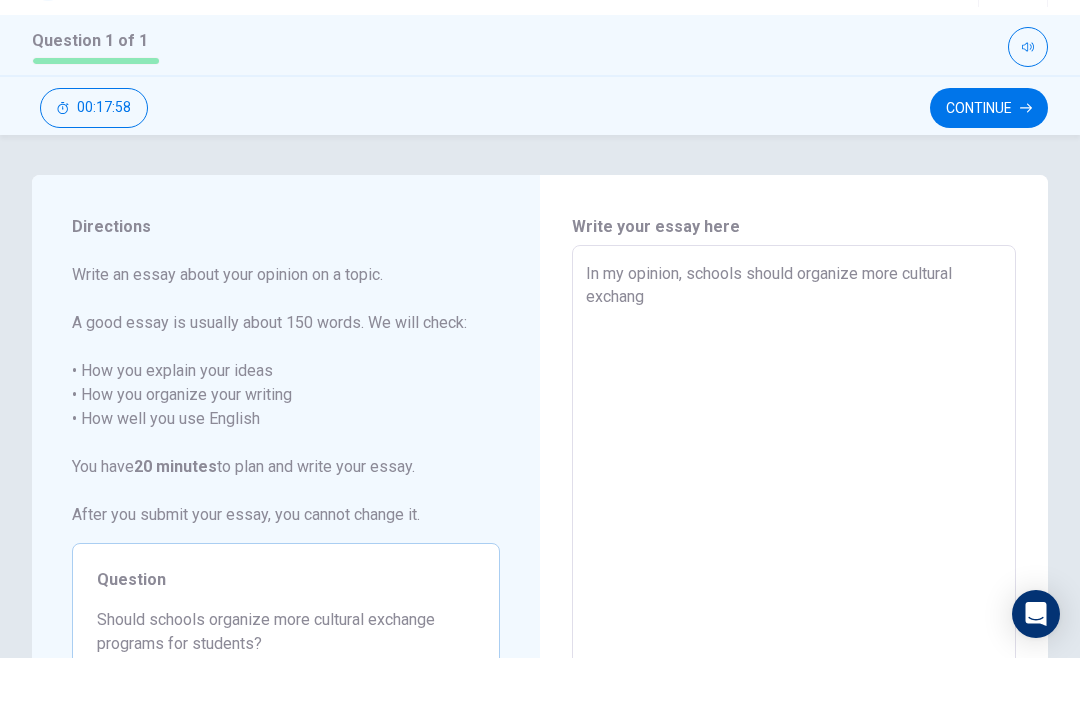 type on "x" 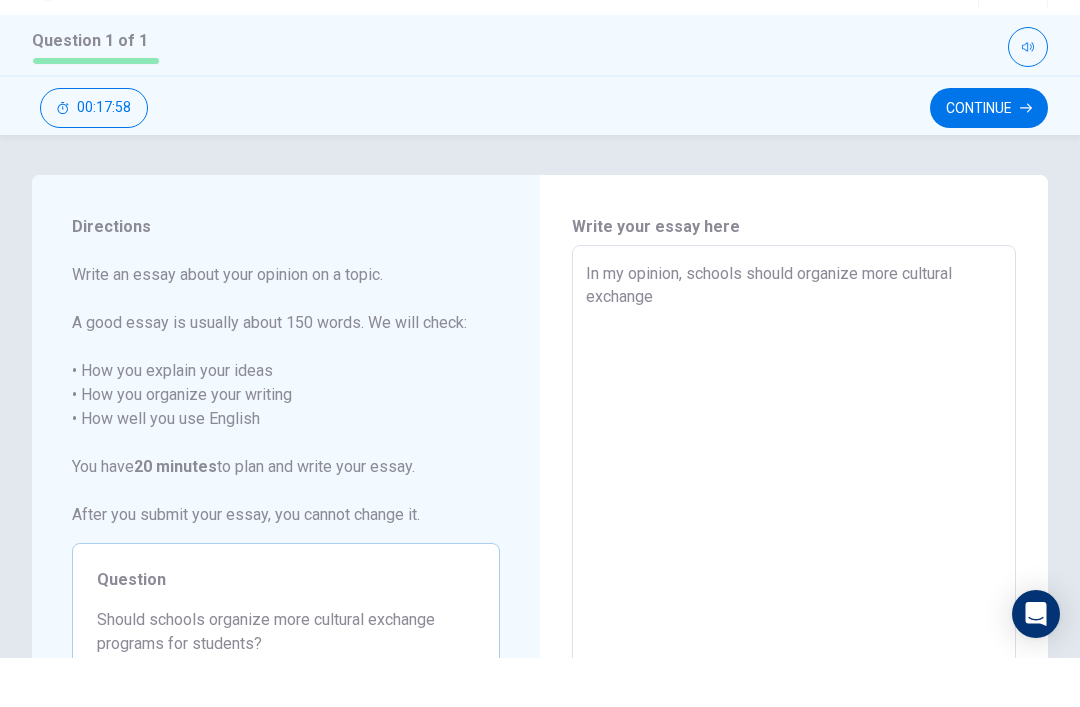 type on "x" 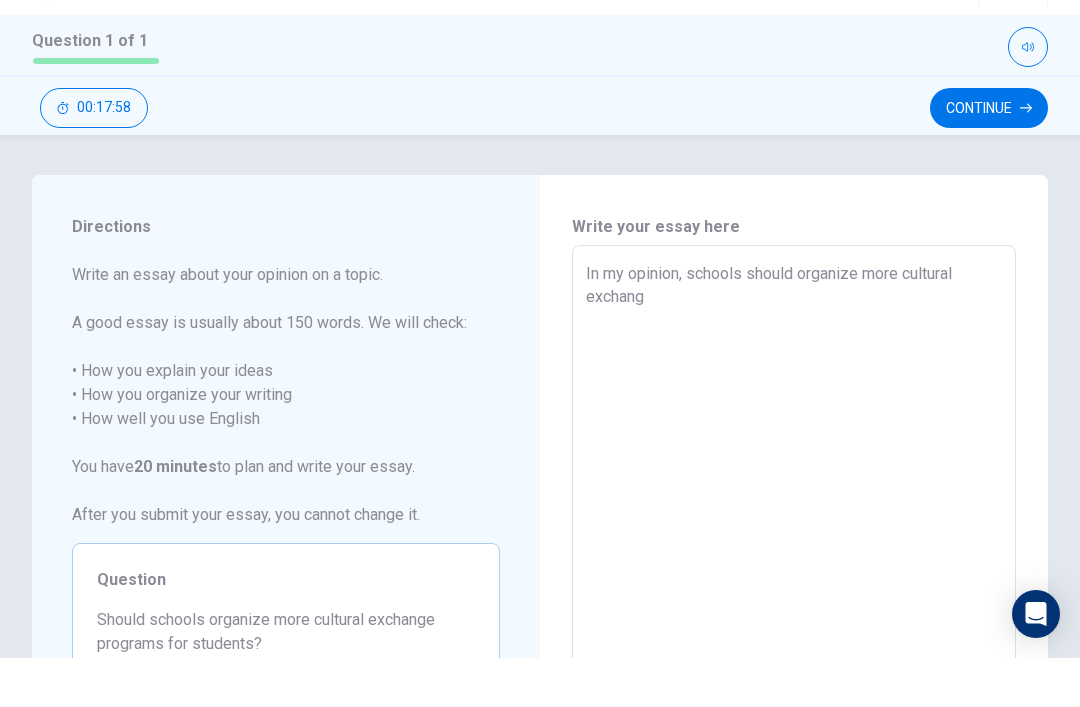 type on "In my opinion, schools should organize more cultural" 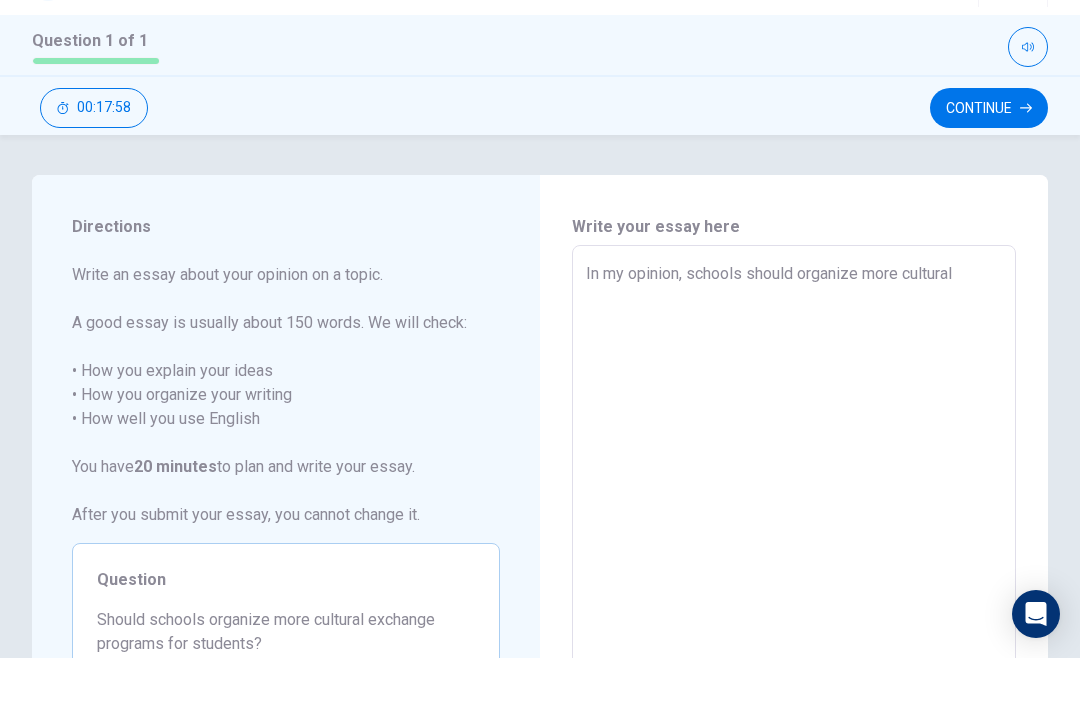 type on "x" 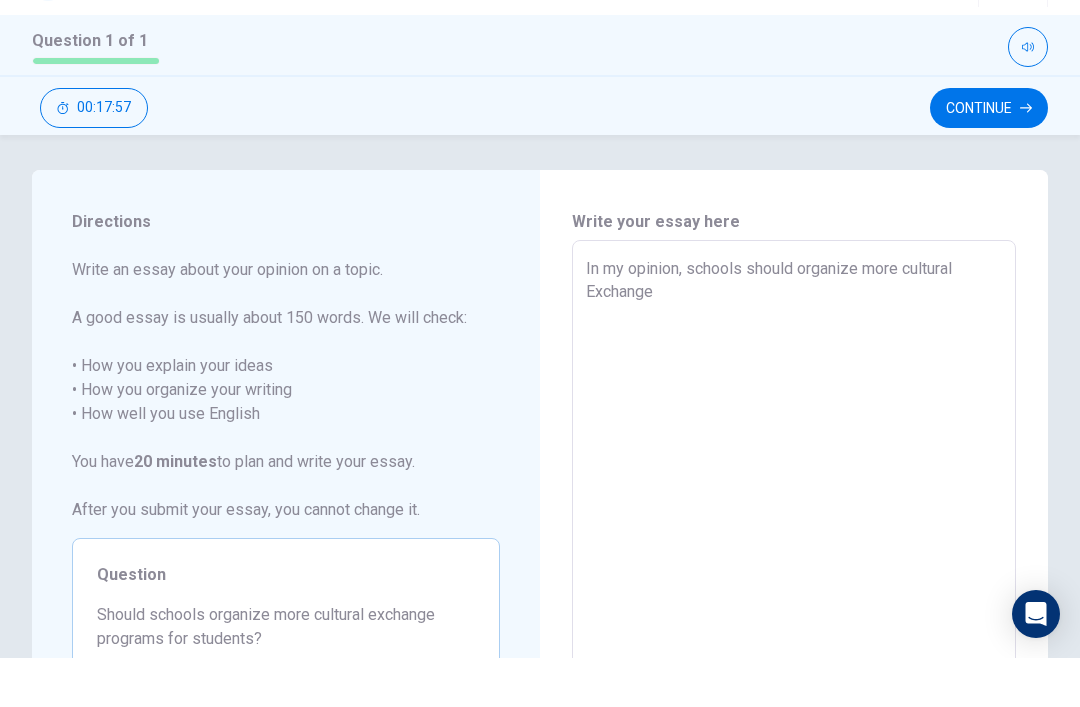 scroll, scrollTop: 4, scrollLeft: 0, axis: vertical 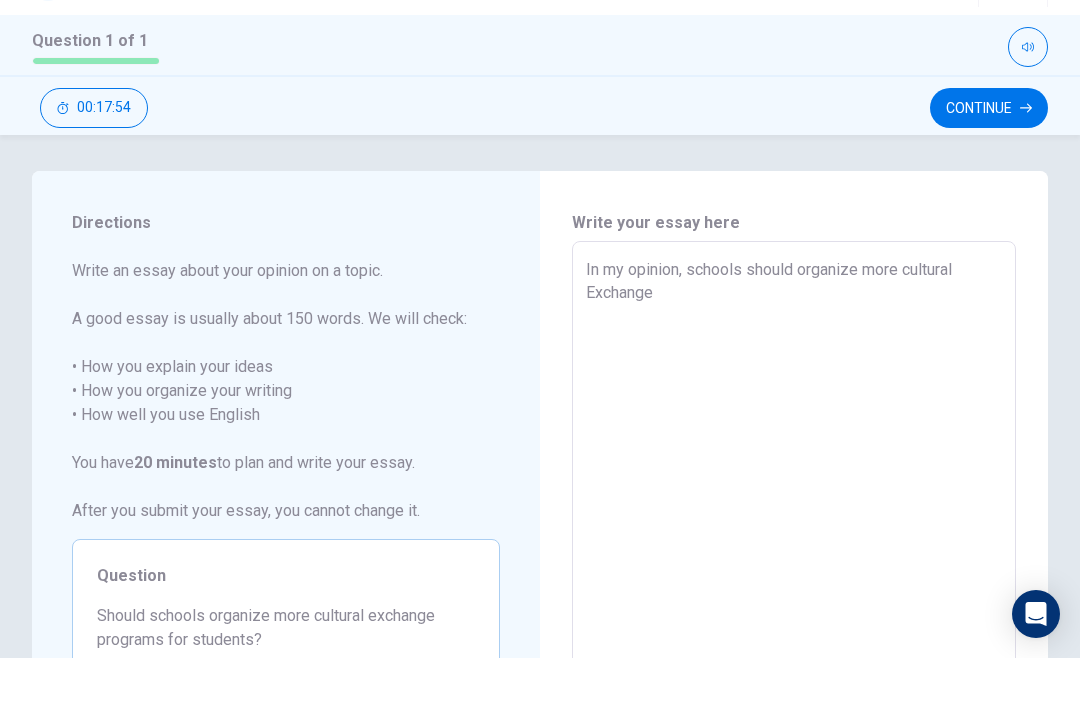 type on "x" 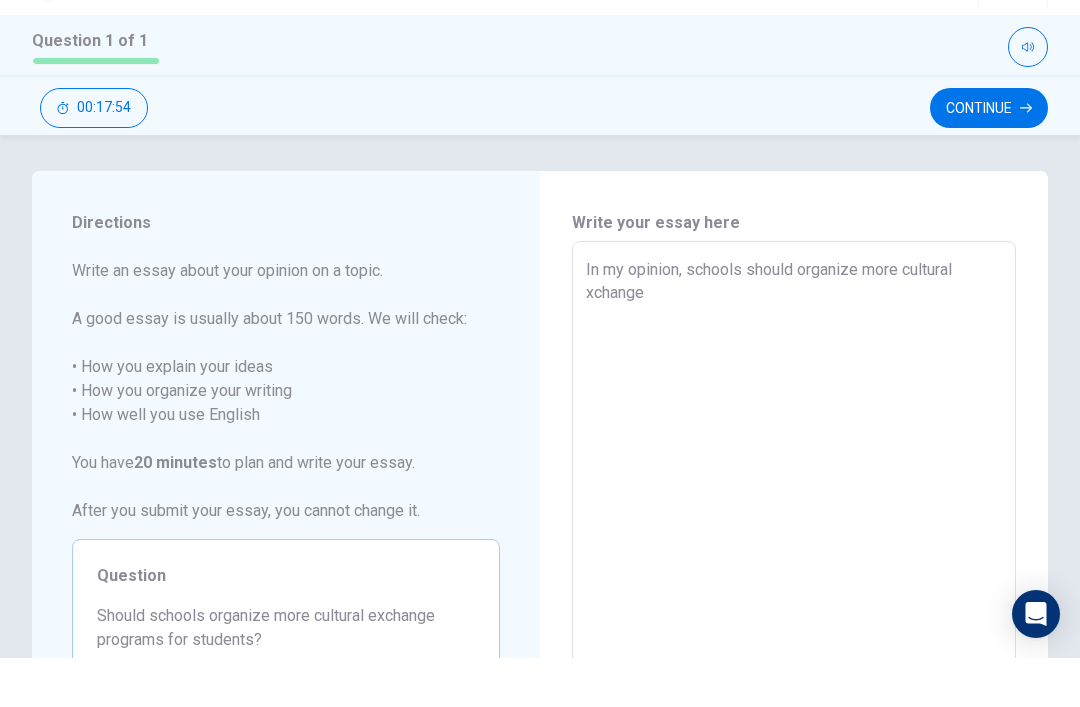 type on "x" 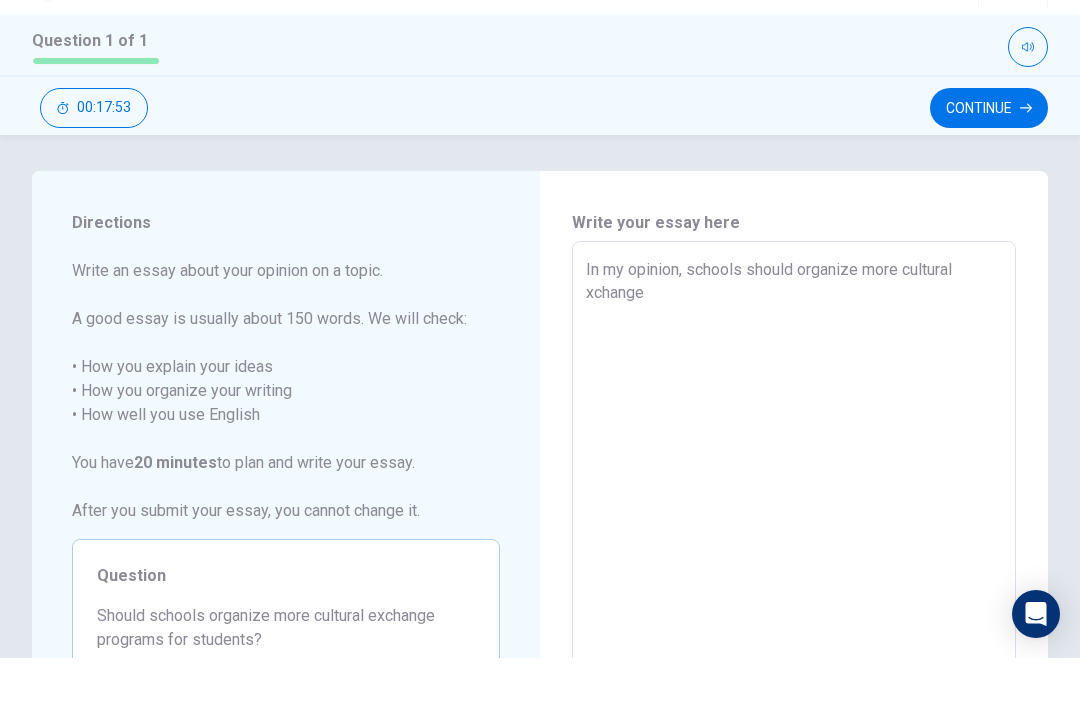 type on "In my opinion, schools should organize more cultural exchange" 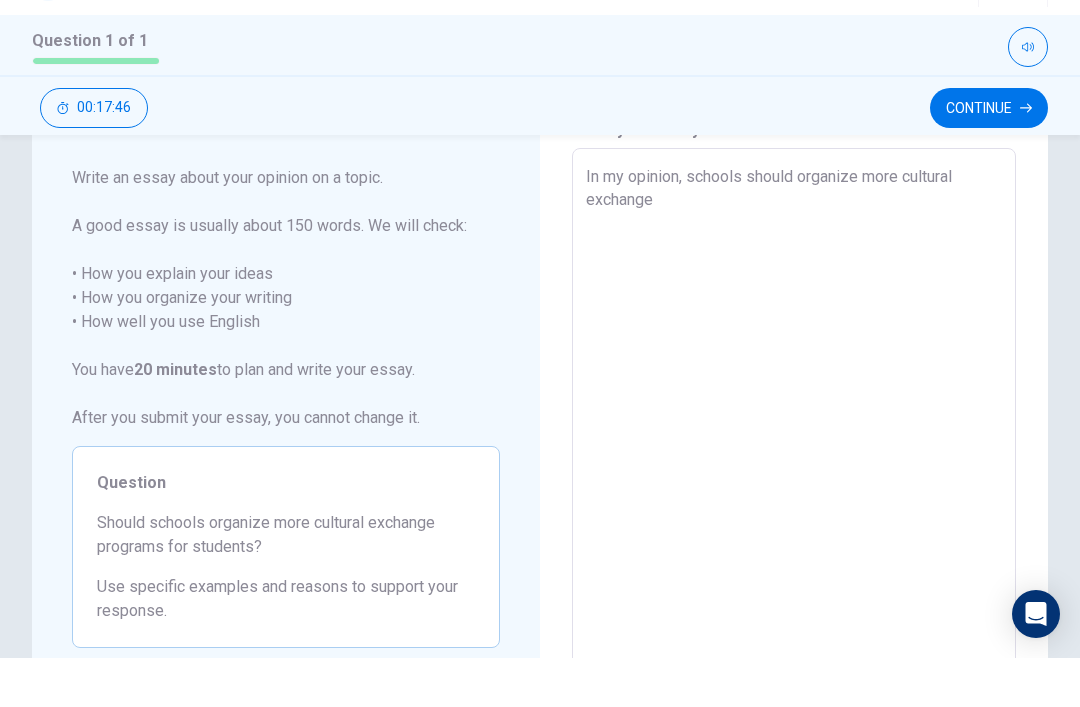 scroll, scrollTop: 99, scrollLeft: 0, axis: vertical 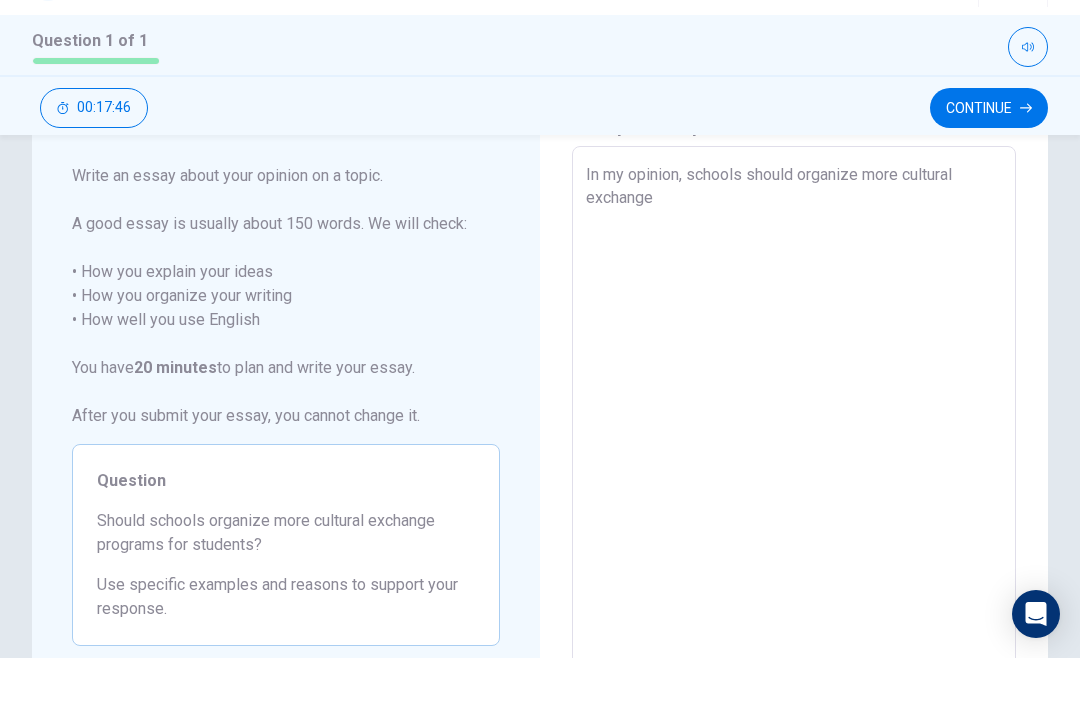 click on "In my opinion, schools should organize more cultural exchange" at bounding box center [794, 472] 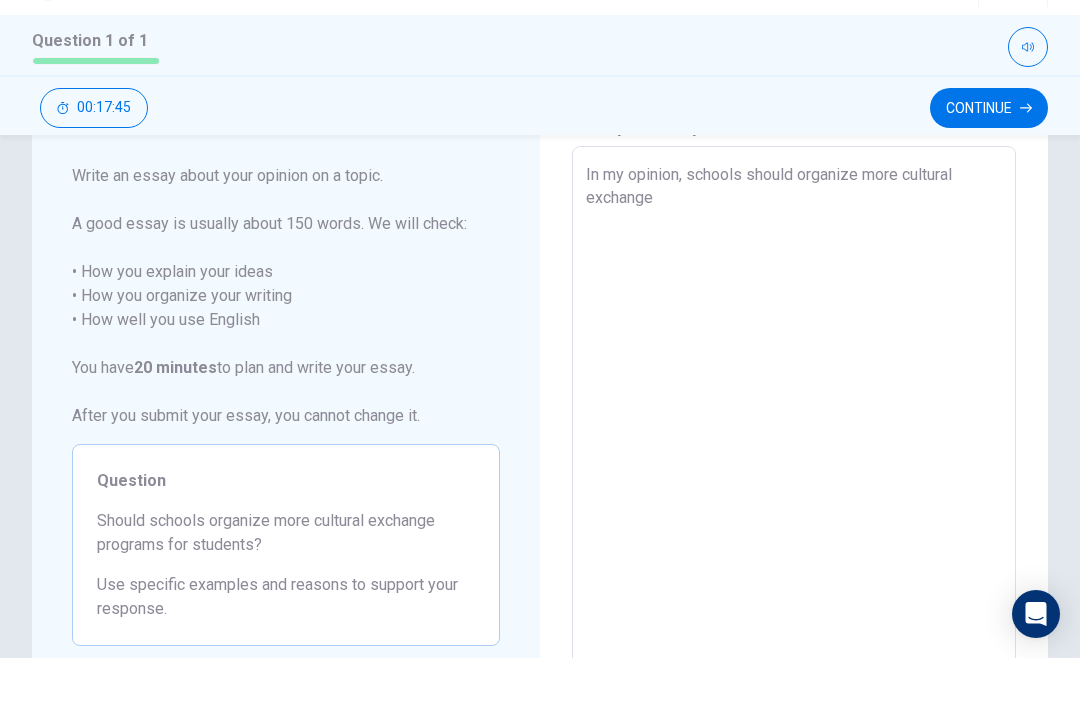 type on "In my opinion, schools should organize more cultural exchange" 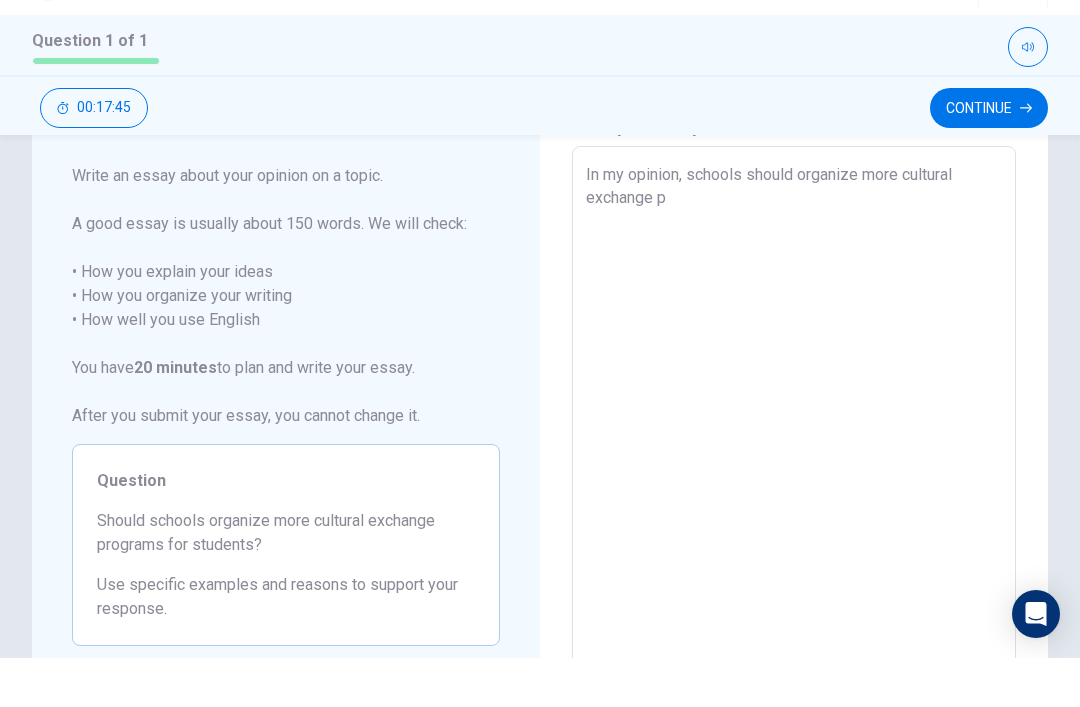 type on "x" 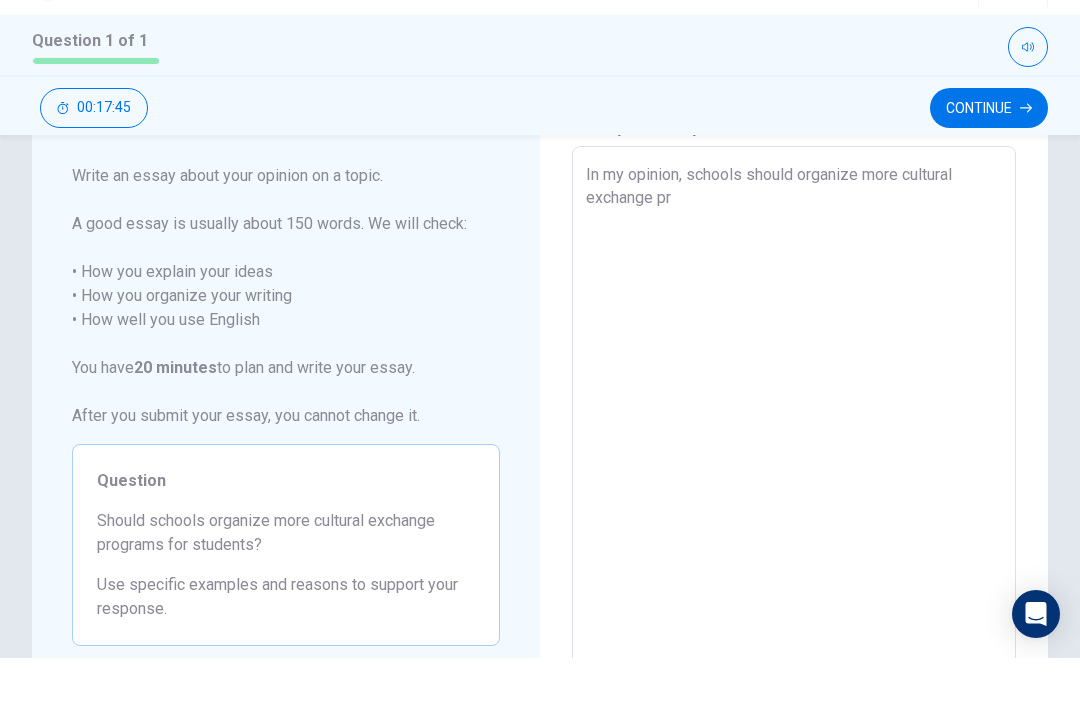 type on "x" 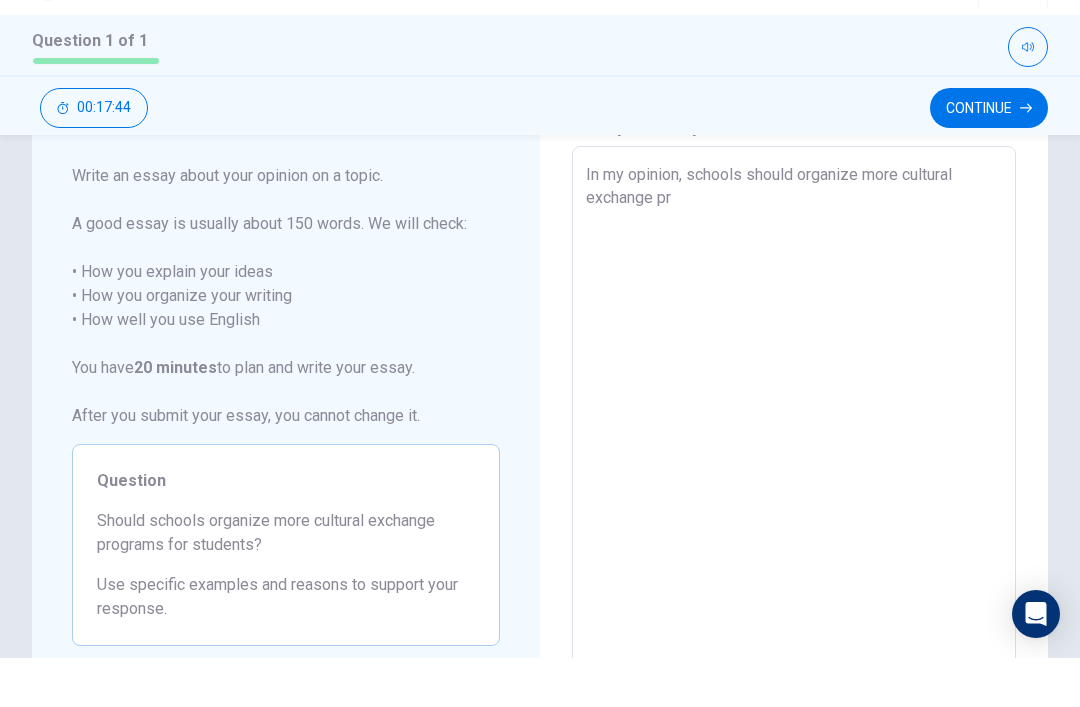 type on "In my opinion, schools should organize more cultural exchange pro" 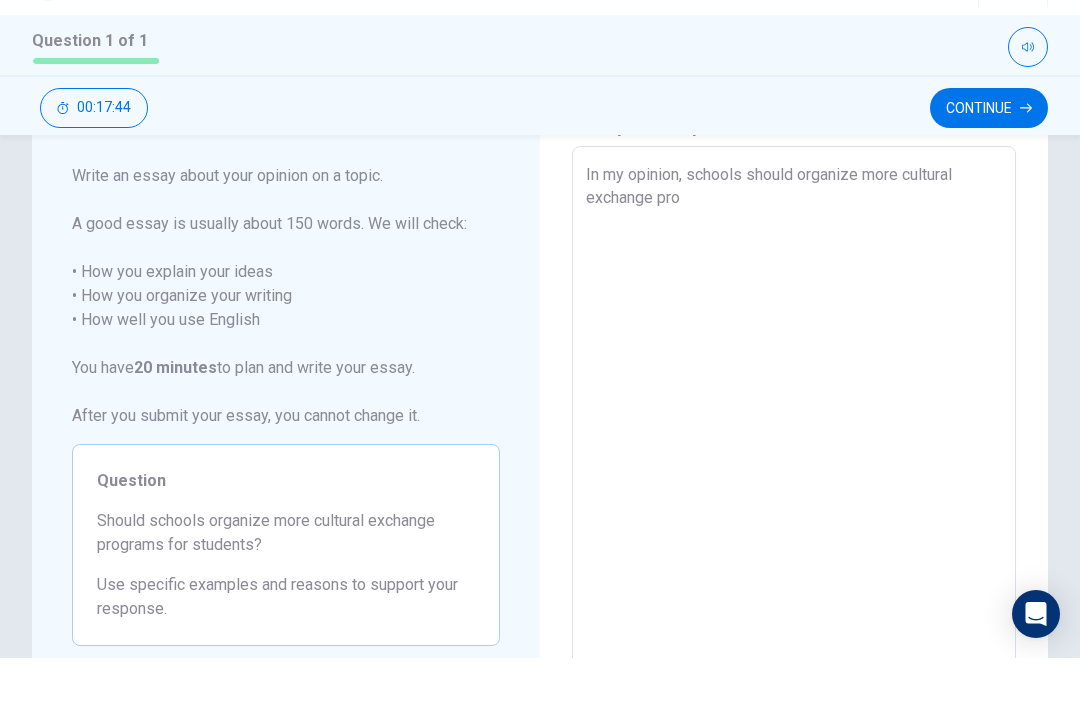 type on "x" 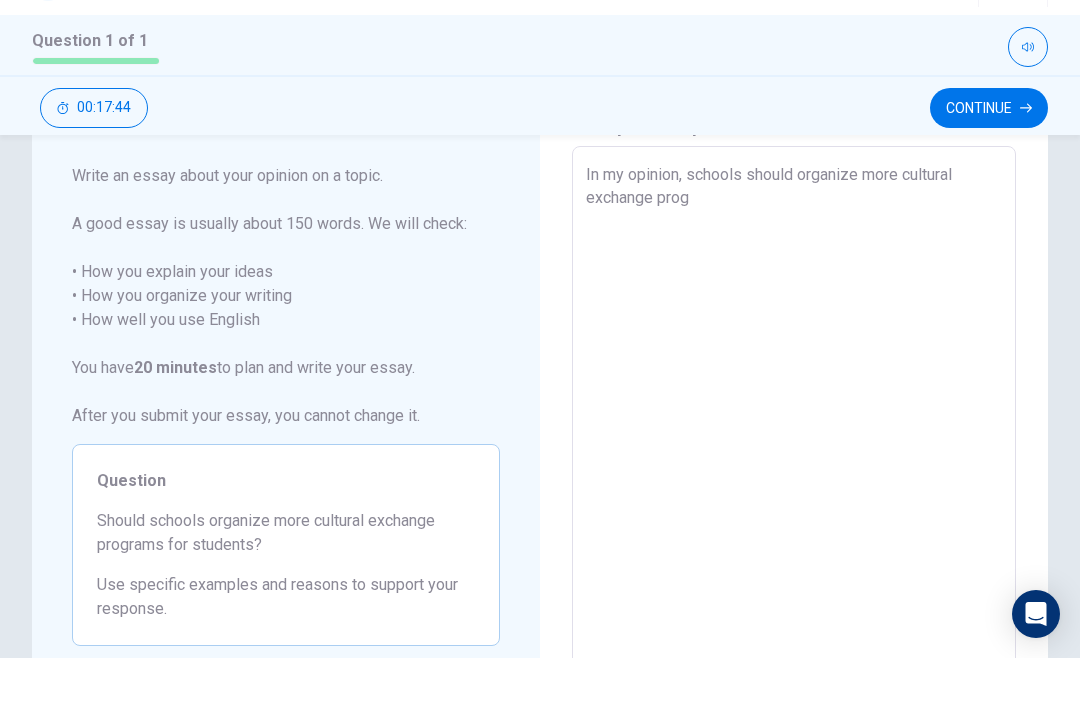type on "x" 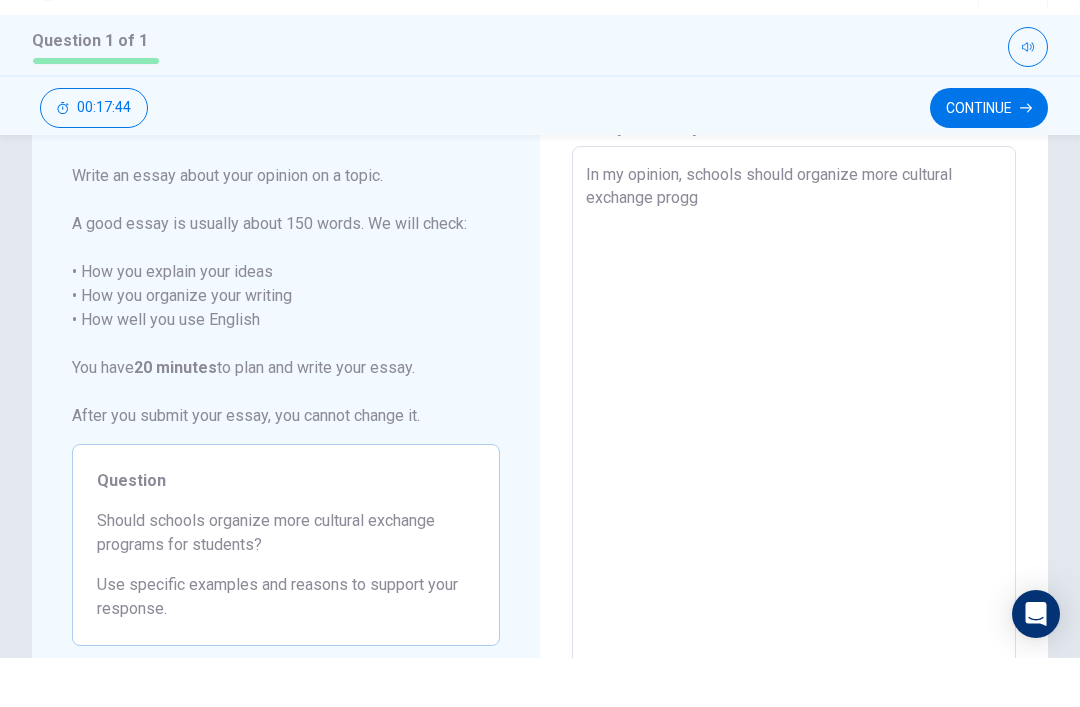 type on "x" 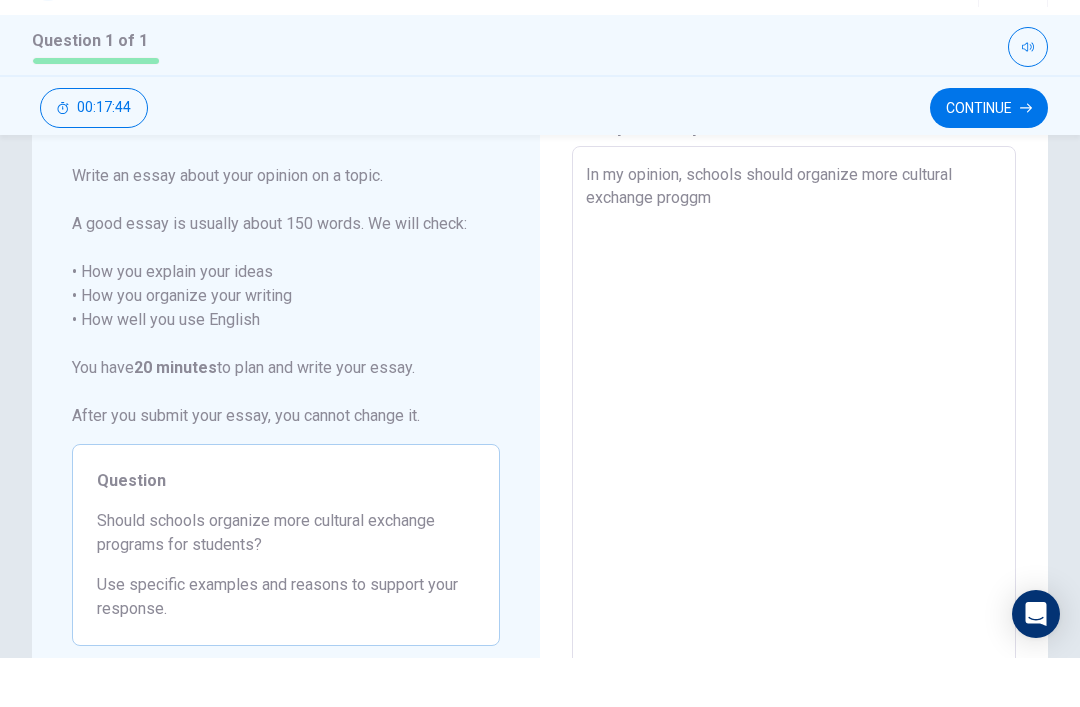 type on "x" 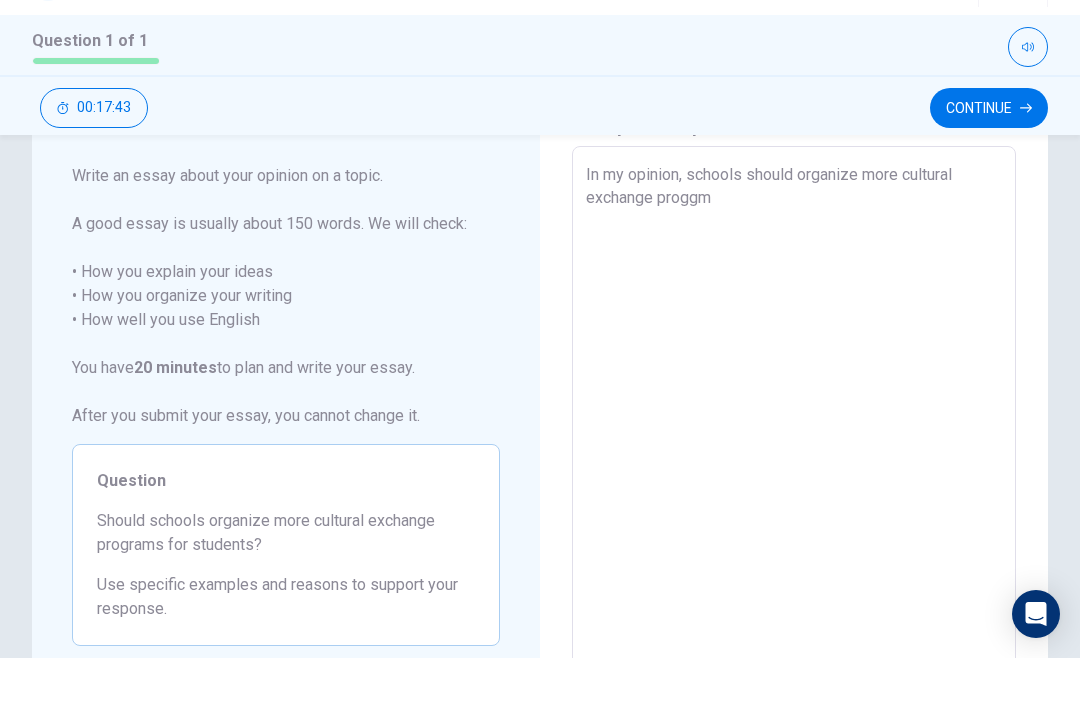type on "In my opinion, schools should organize more cultural exchange proggmr" 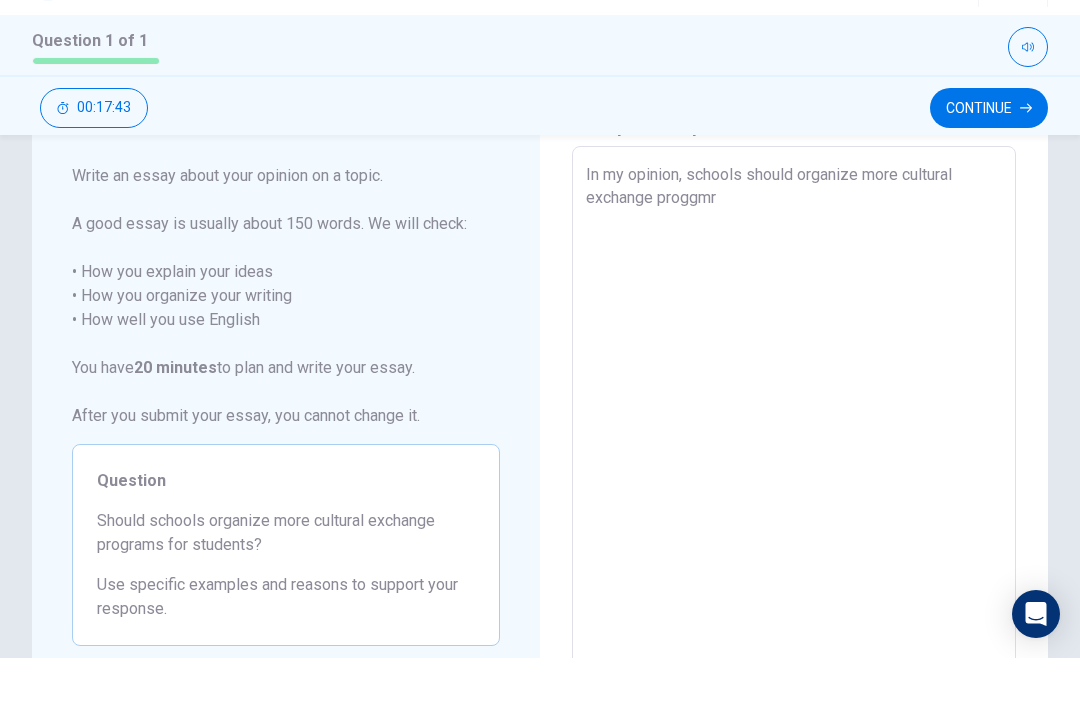 type on "x" 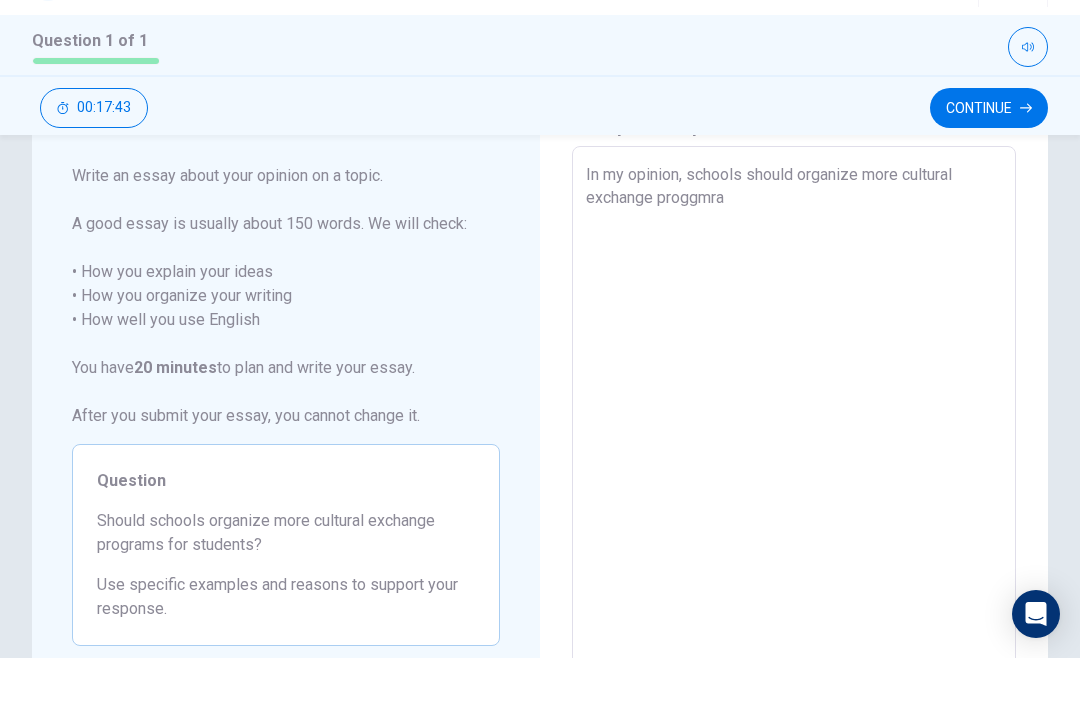 type on "x" 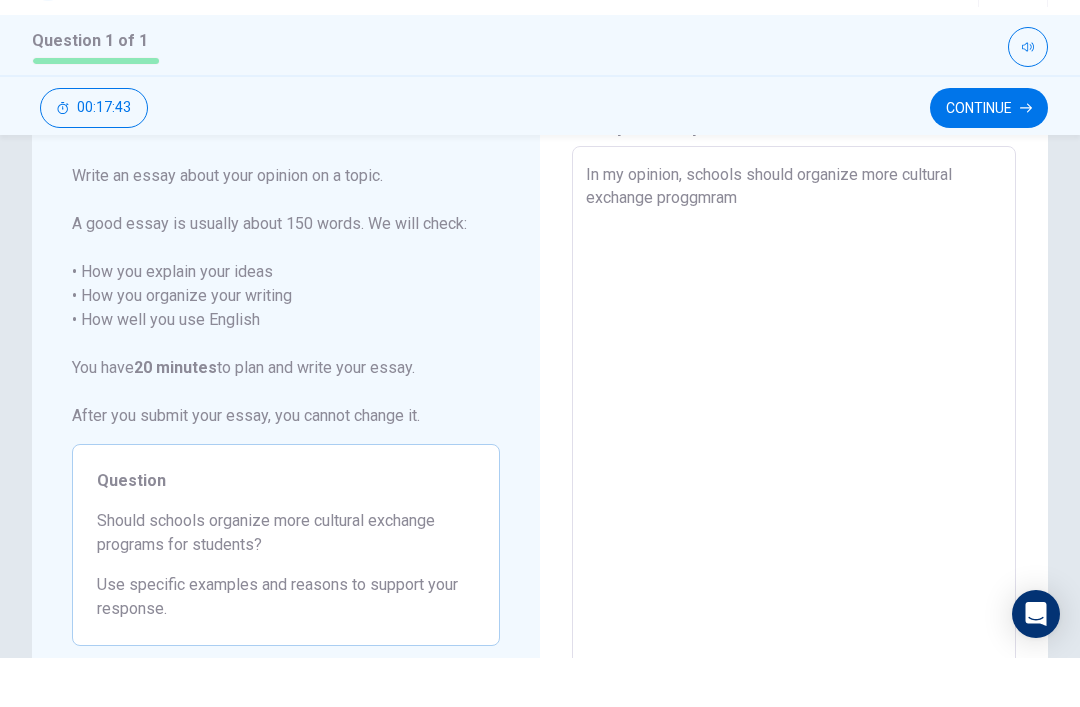 type on "x" 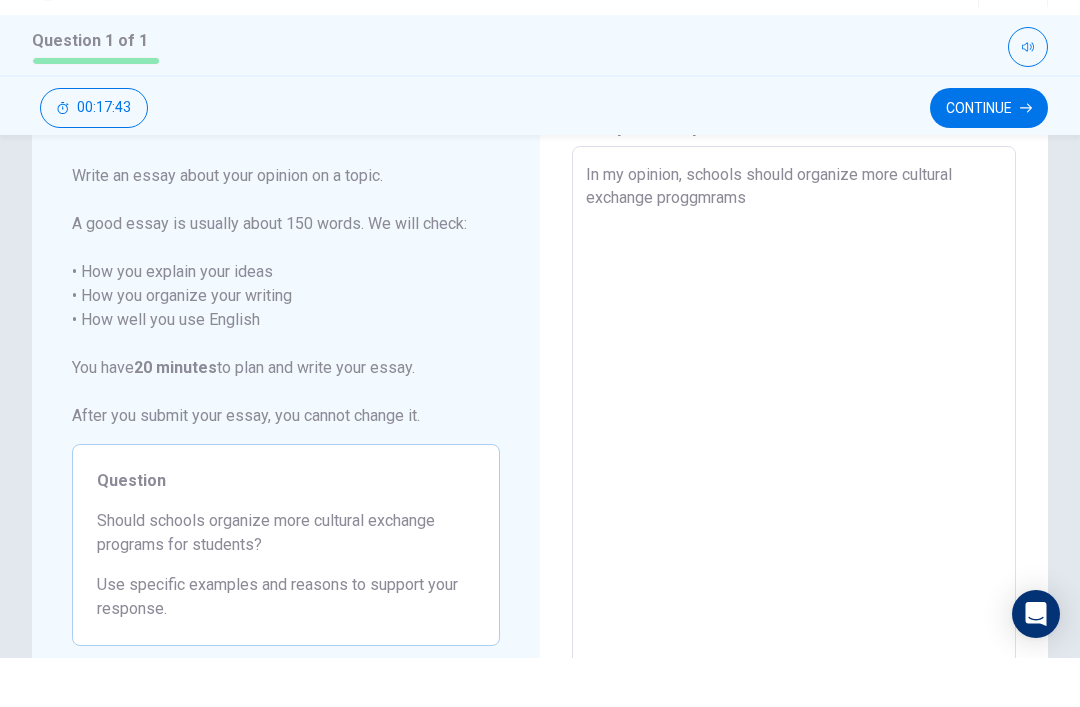 type on "x" 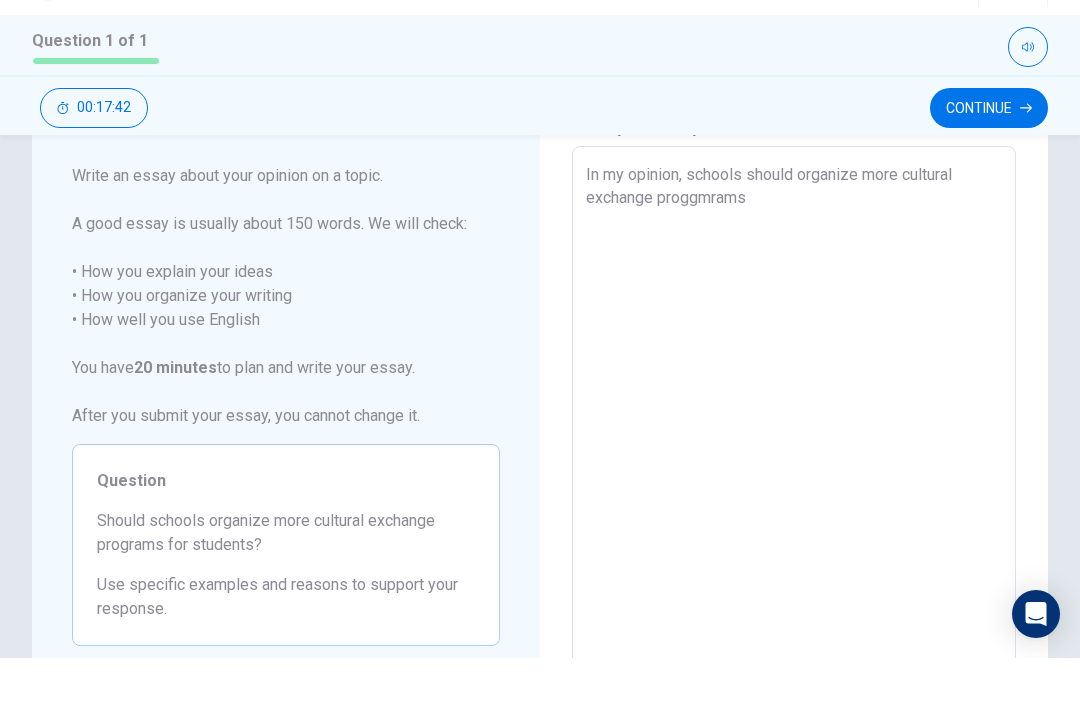 type on "In my opinion, schools should organize more cultural exchange proggmrams" 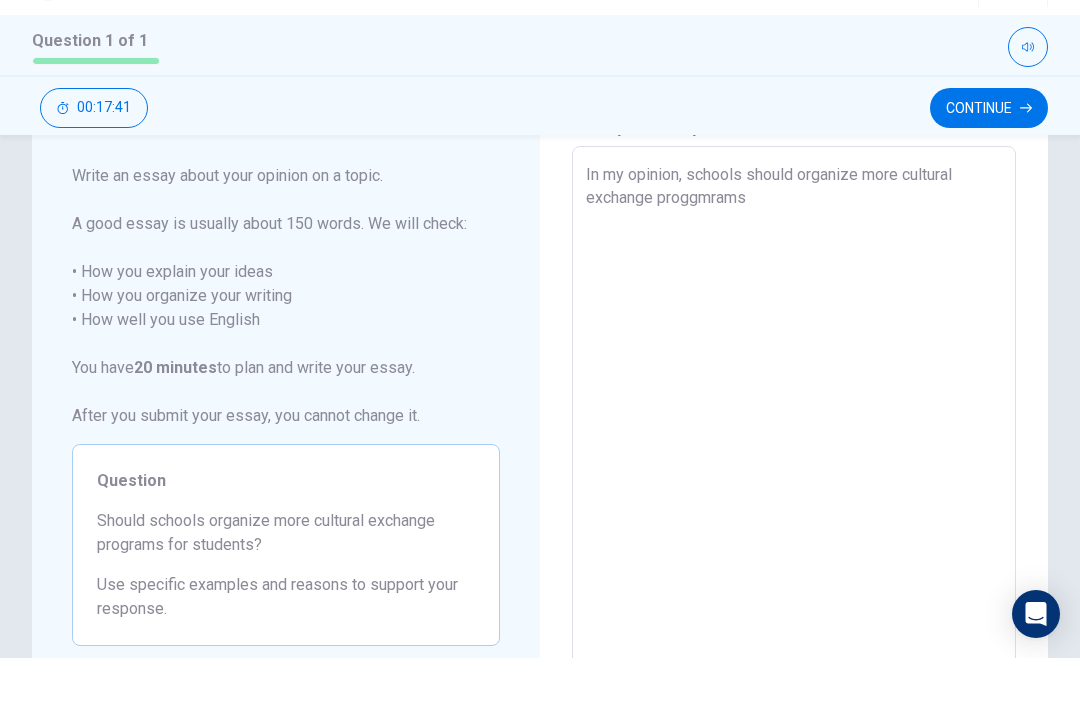 type on "x" 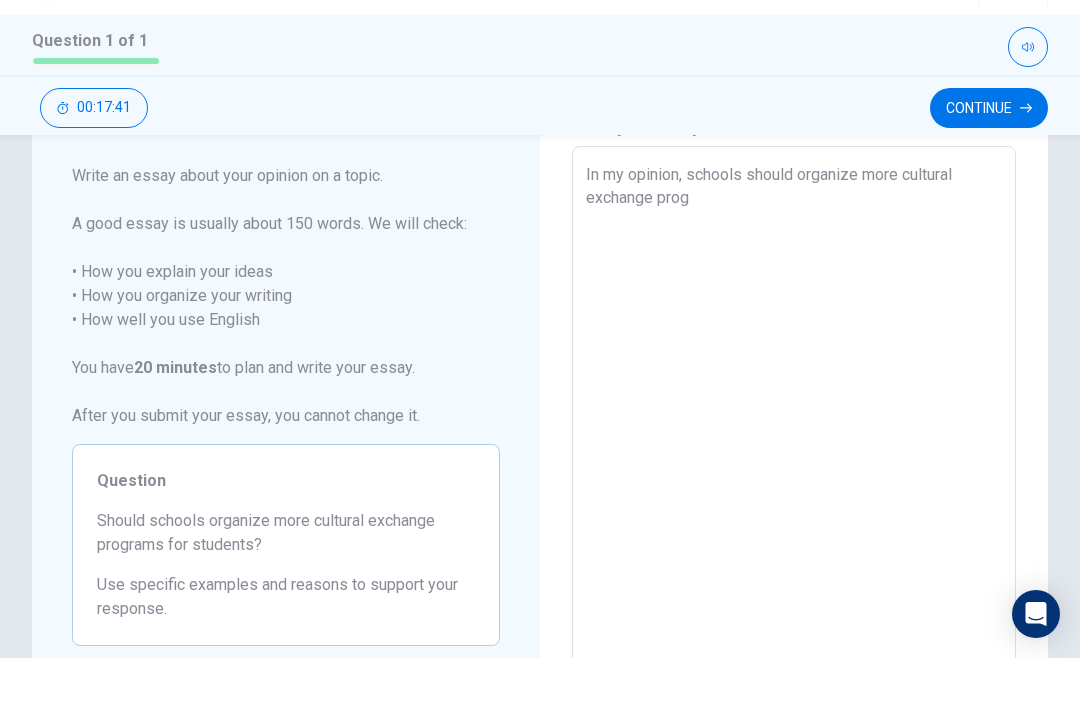 type on "x" 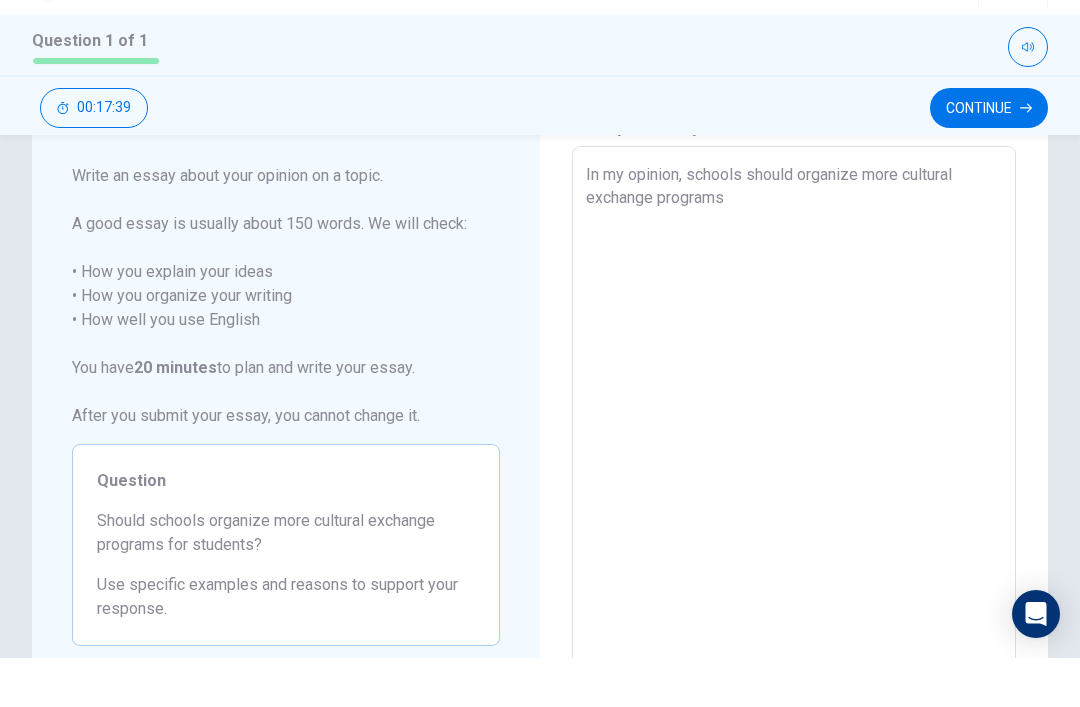 type on "x" 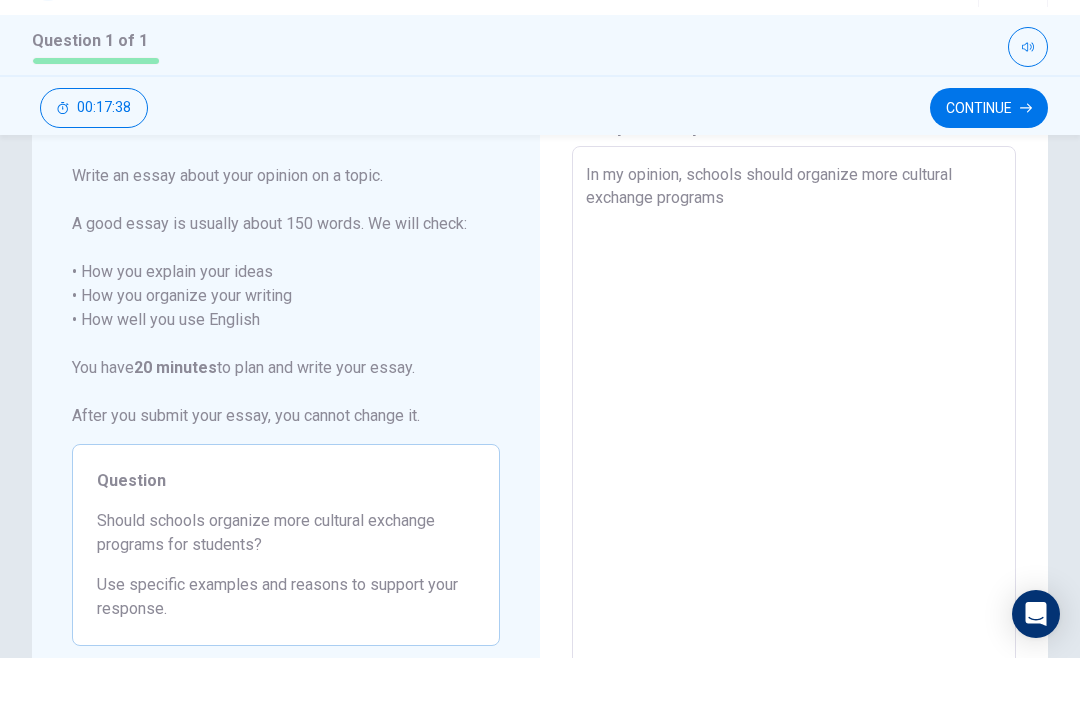 type on "In my opinion, schools should organize more cultural exchange programms" 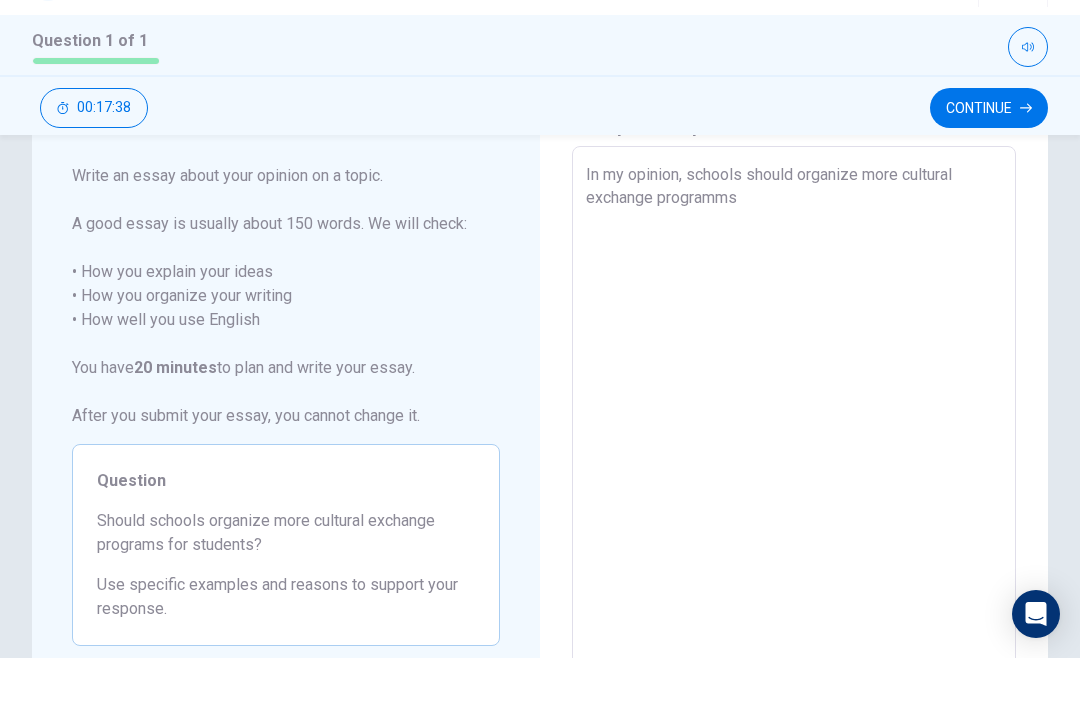 type on "x" 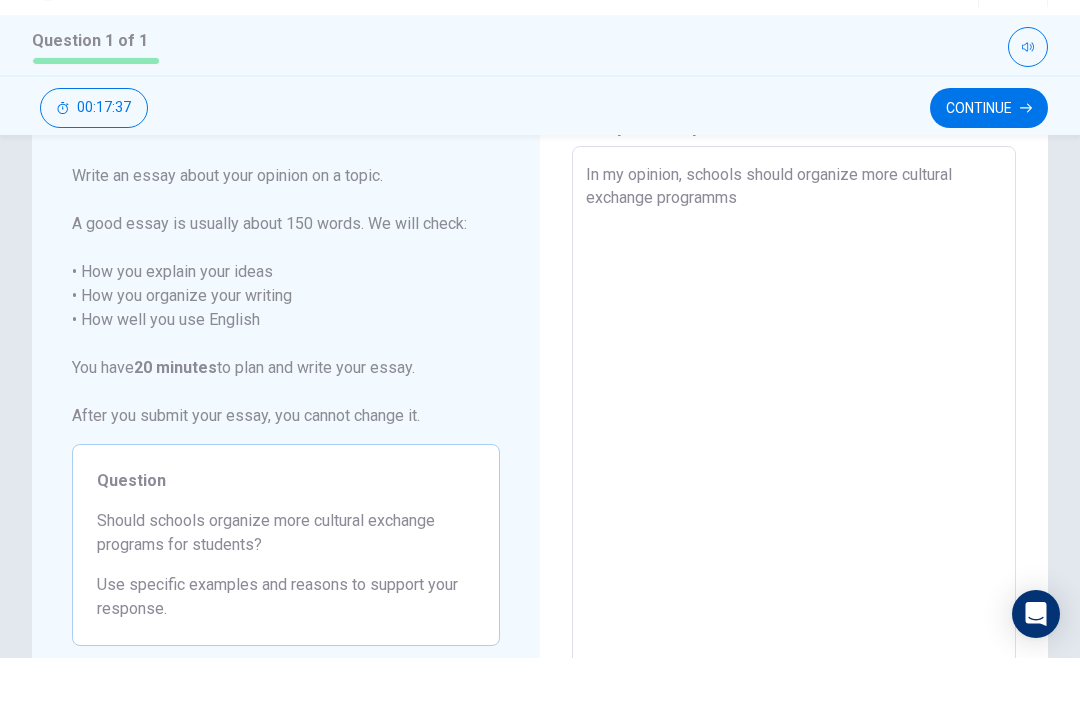 type on "In my opinion, schools should organize more cultural exchange programms." 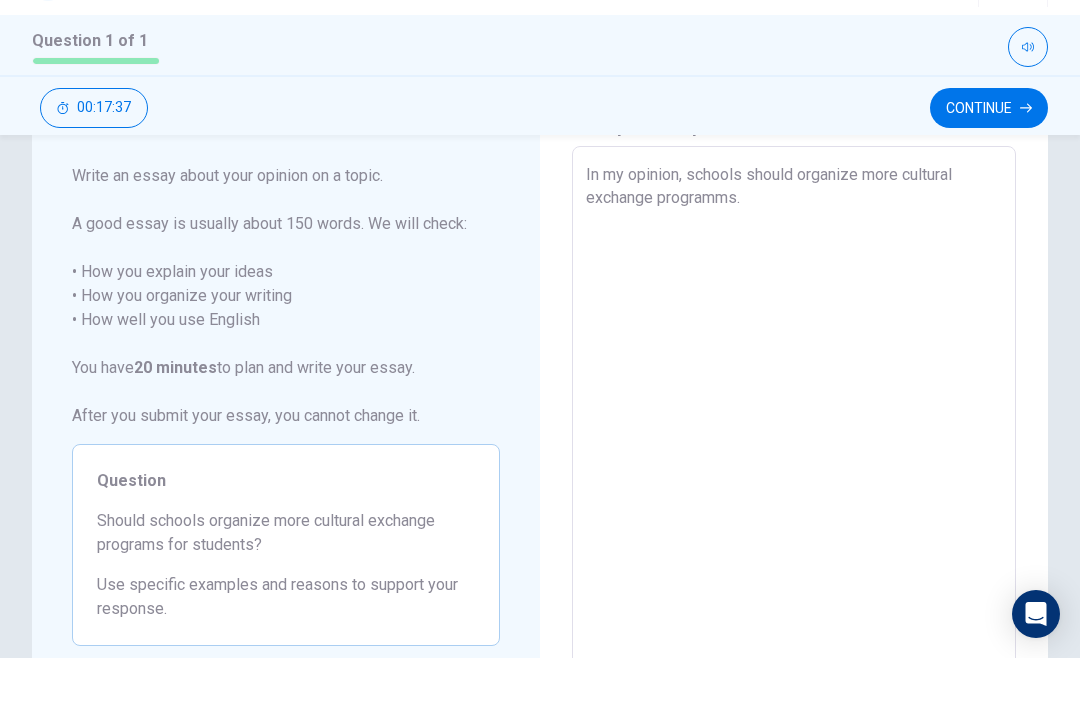 type on "x" 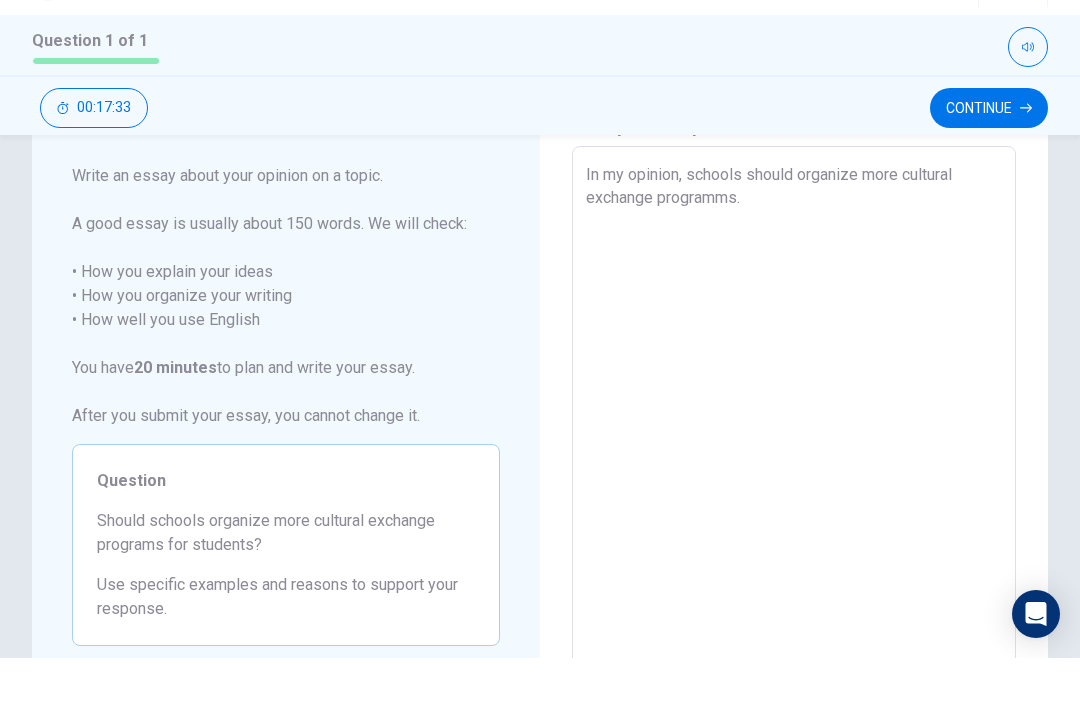 type on "x" 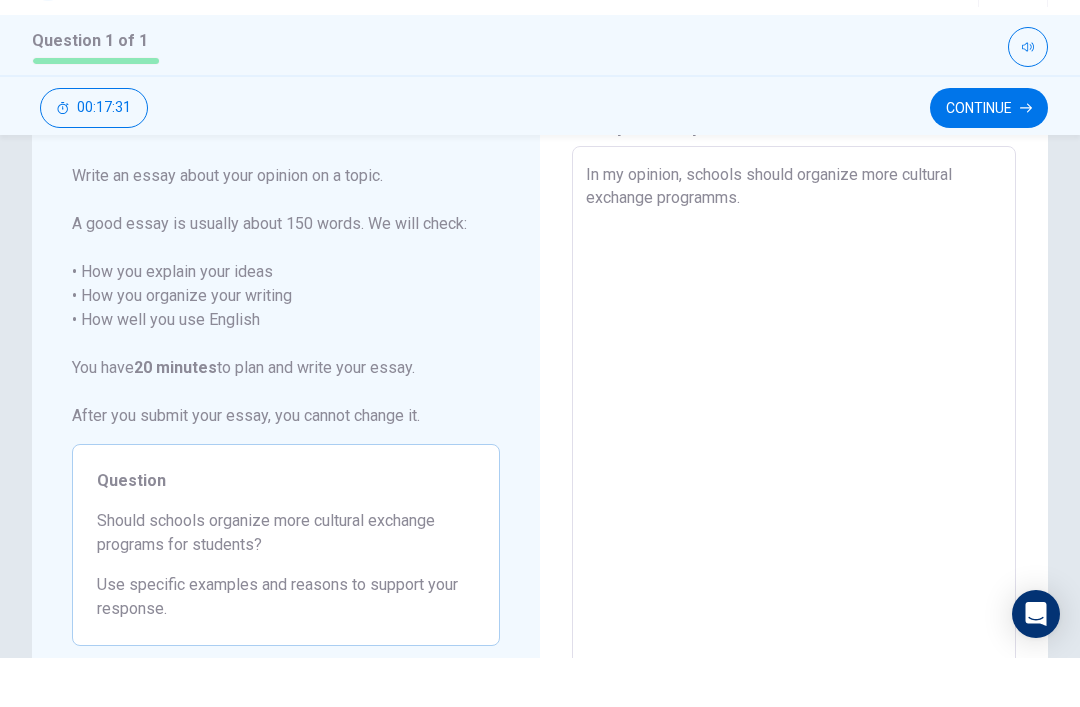 type on "In my opinion, schools should organize more cultural exchange programms. T" 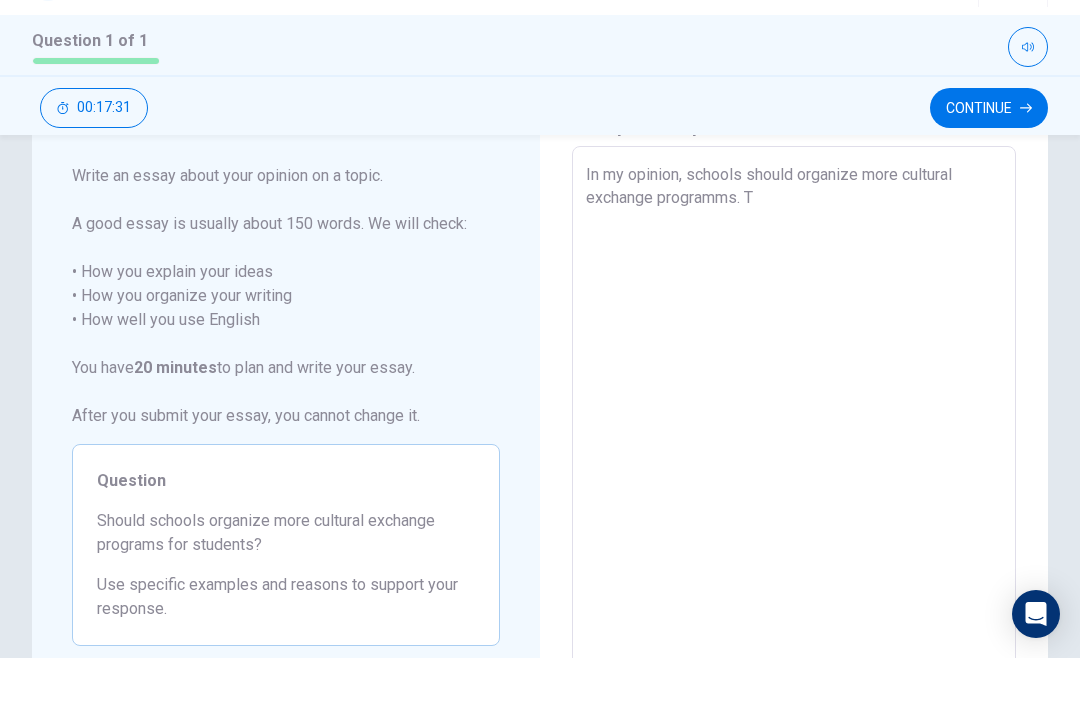 type on "x" 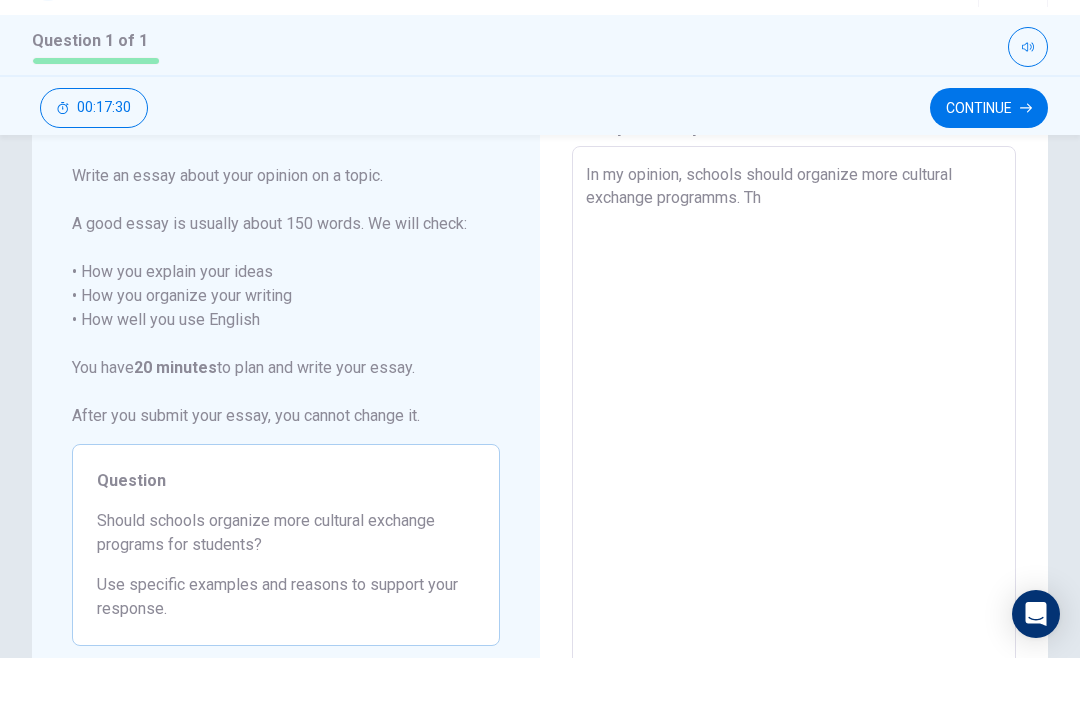 type on "x" 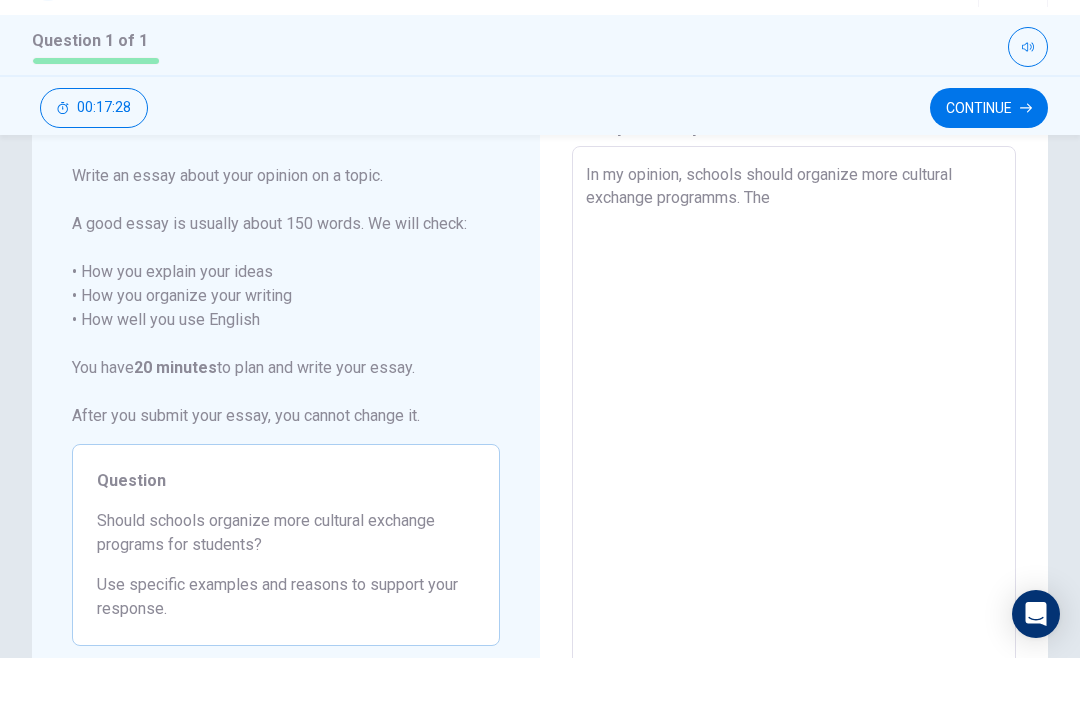 type on "x" 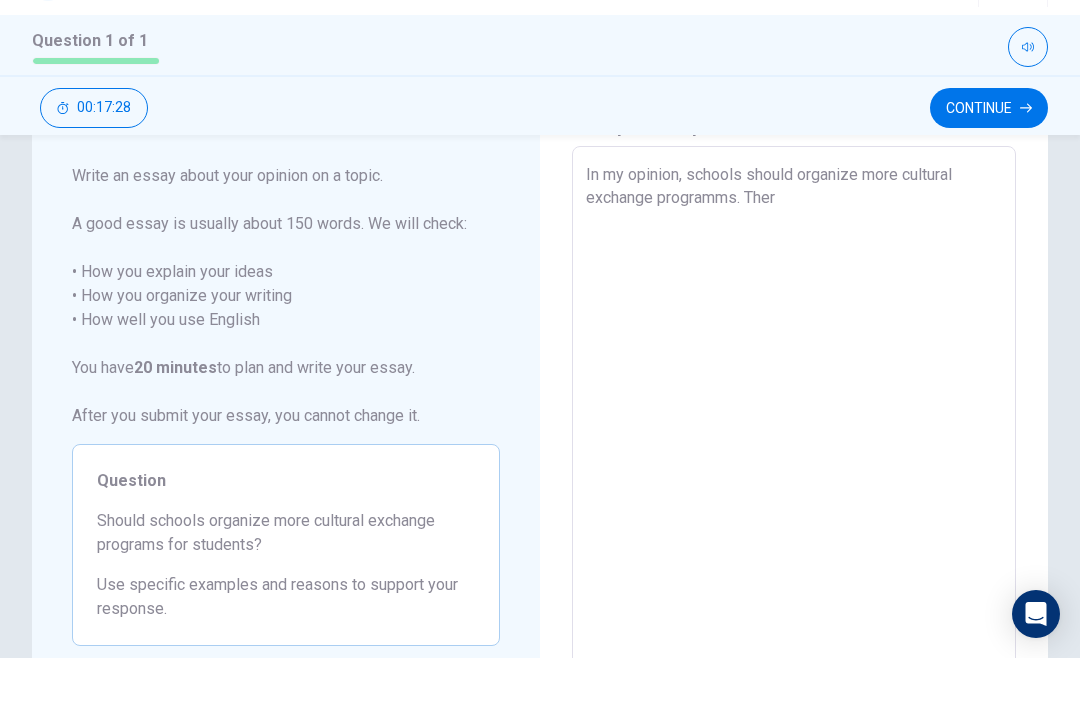 type on "x" 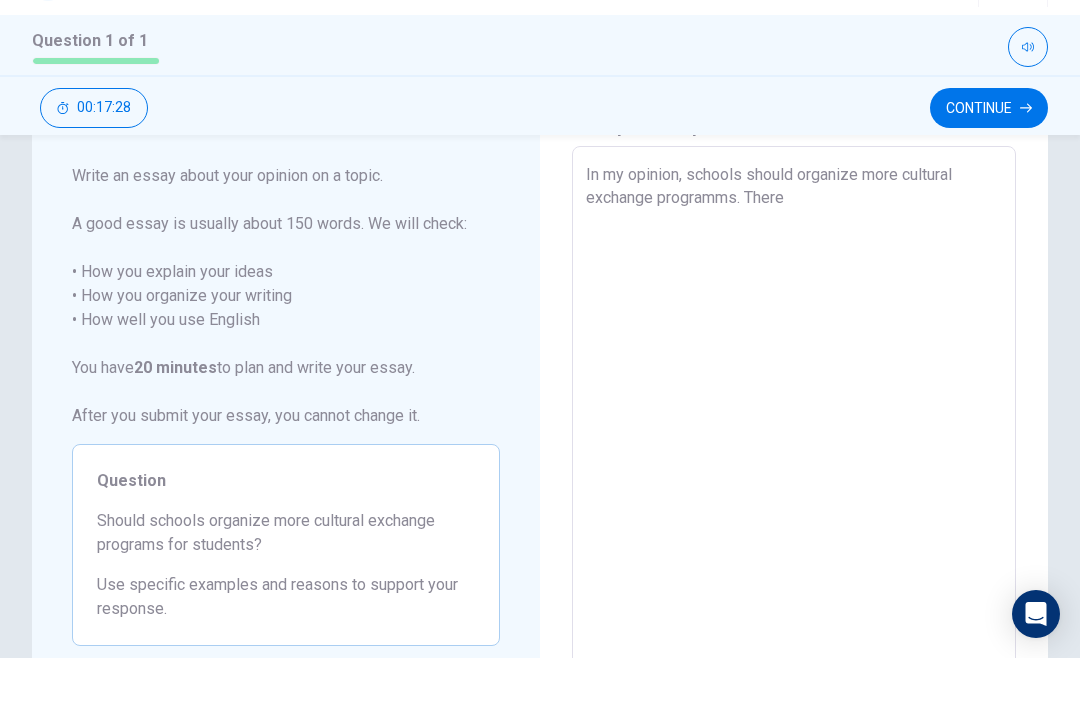type on "x" 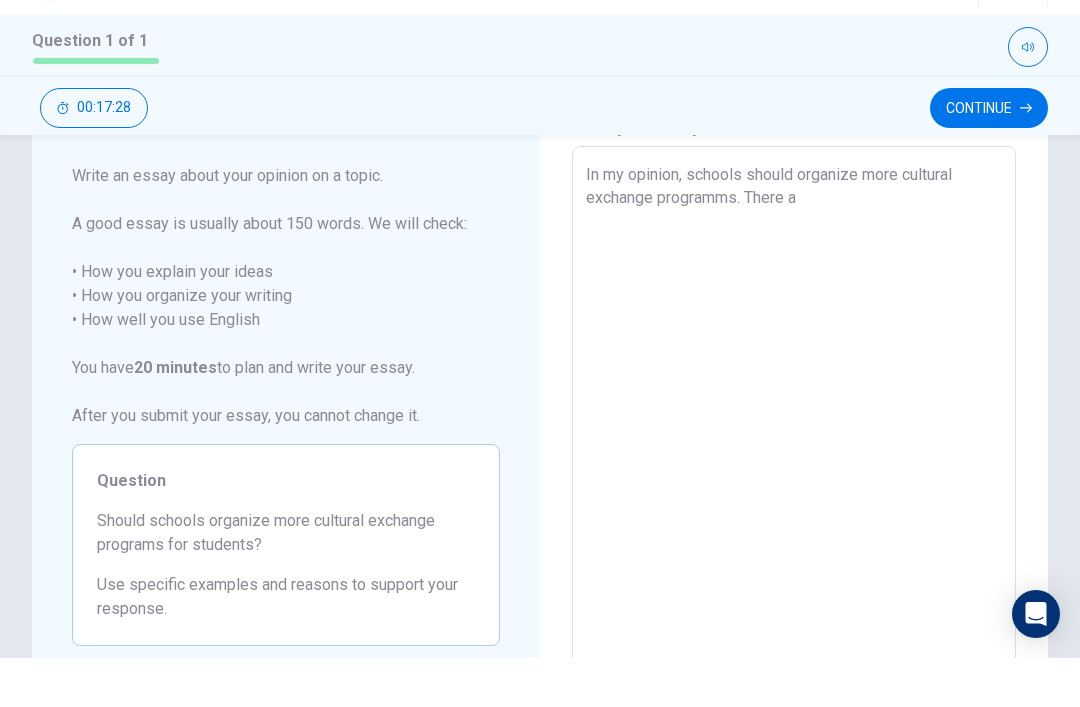 type on "x" 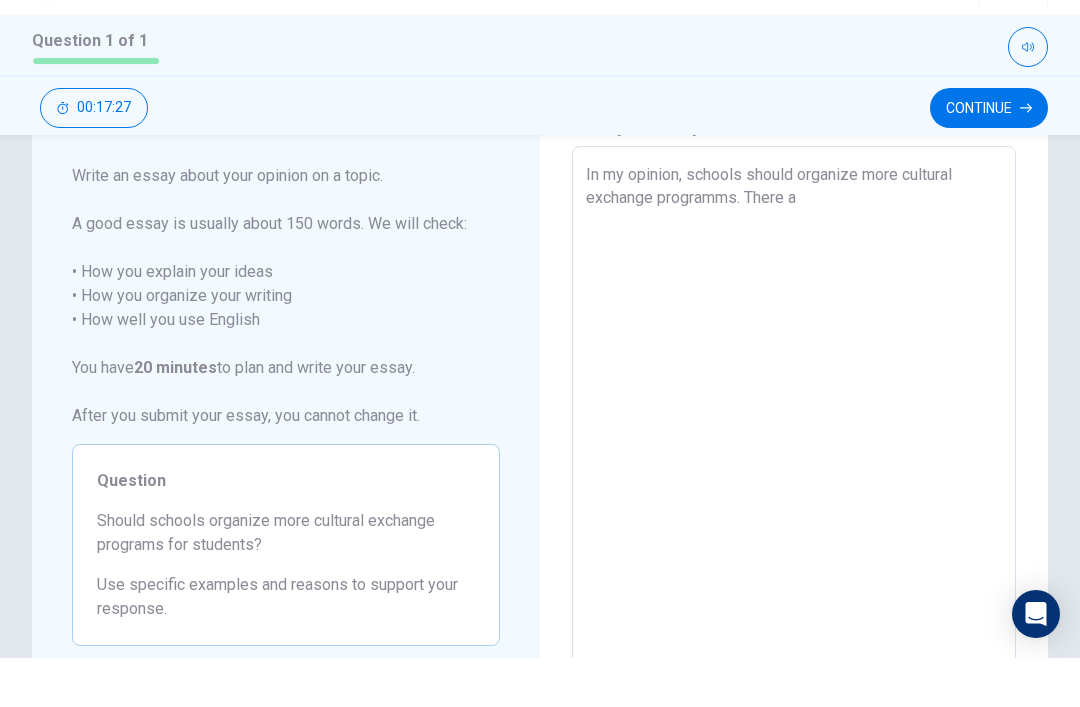 type on "In my opinion, schools should organize more cultural exchange programms. There ar" 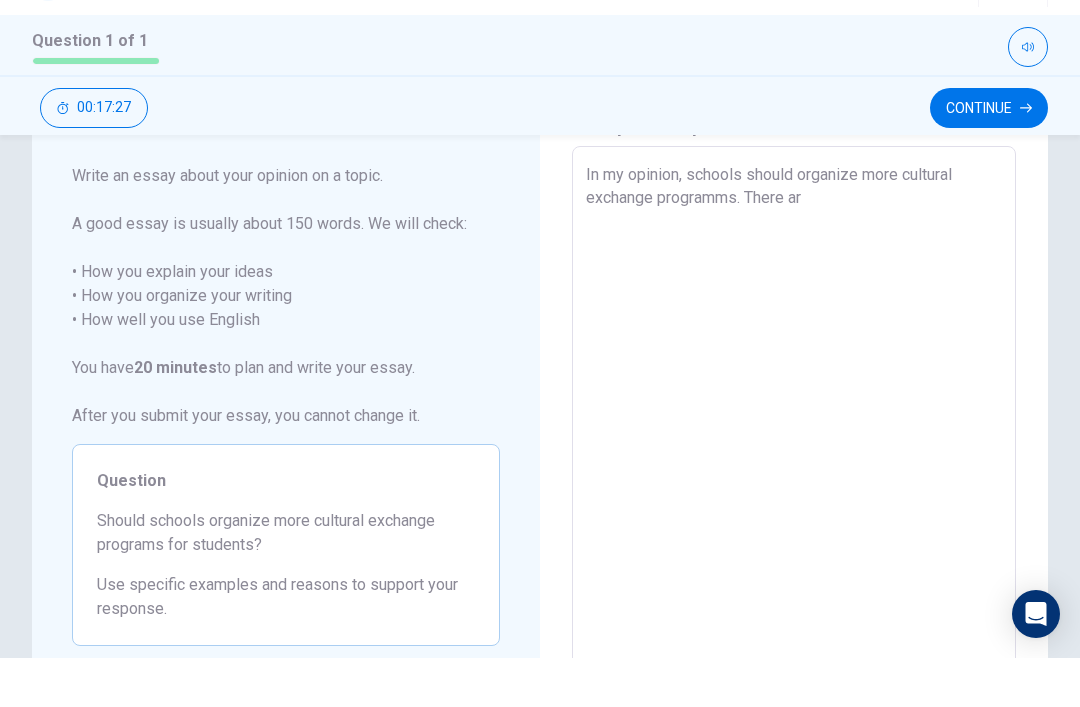 type on "x" 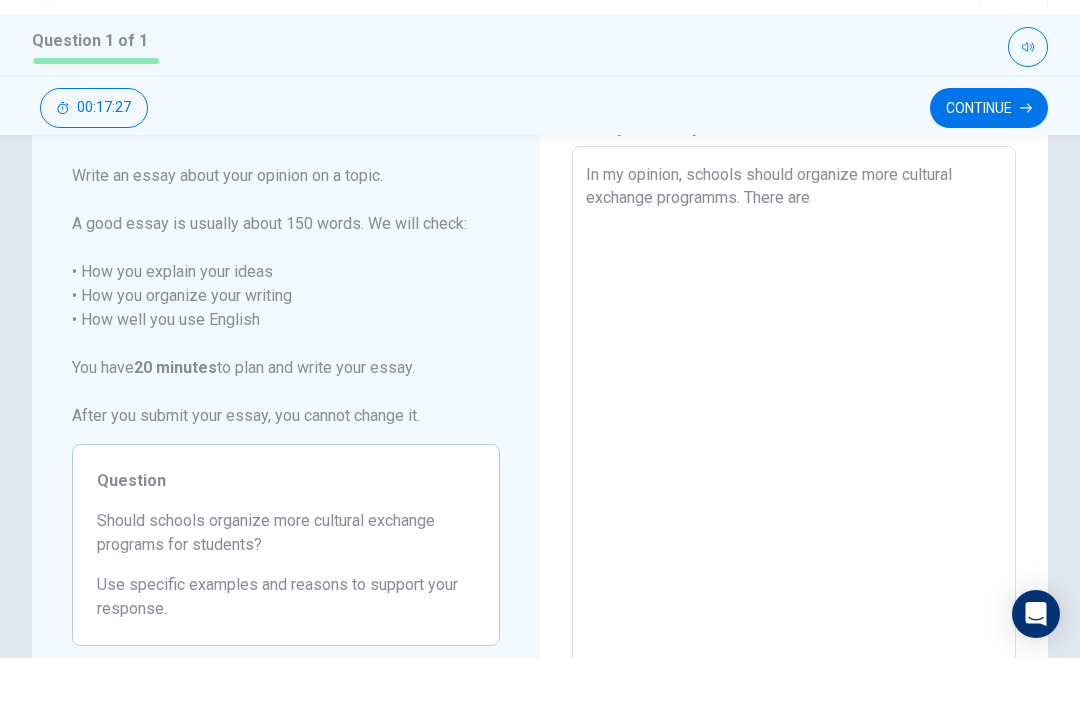 type on "x" 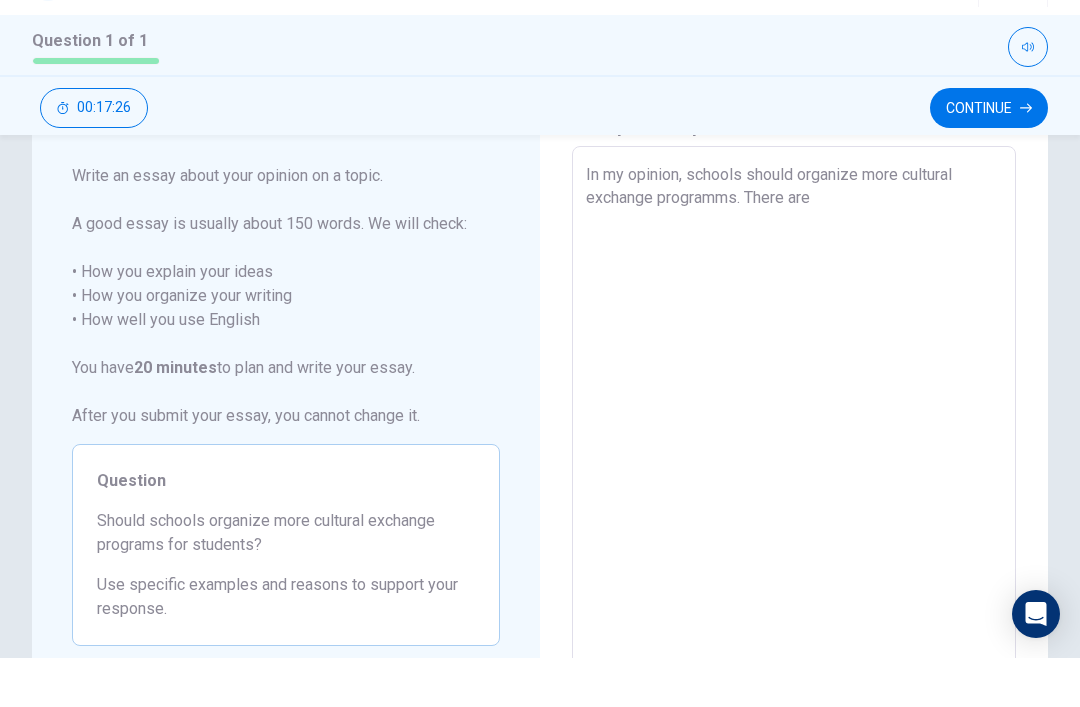 type on "x" 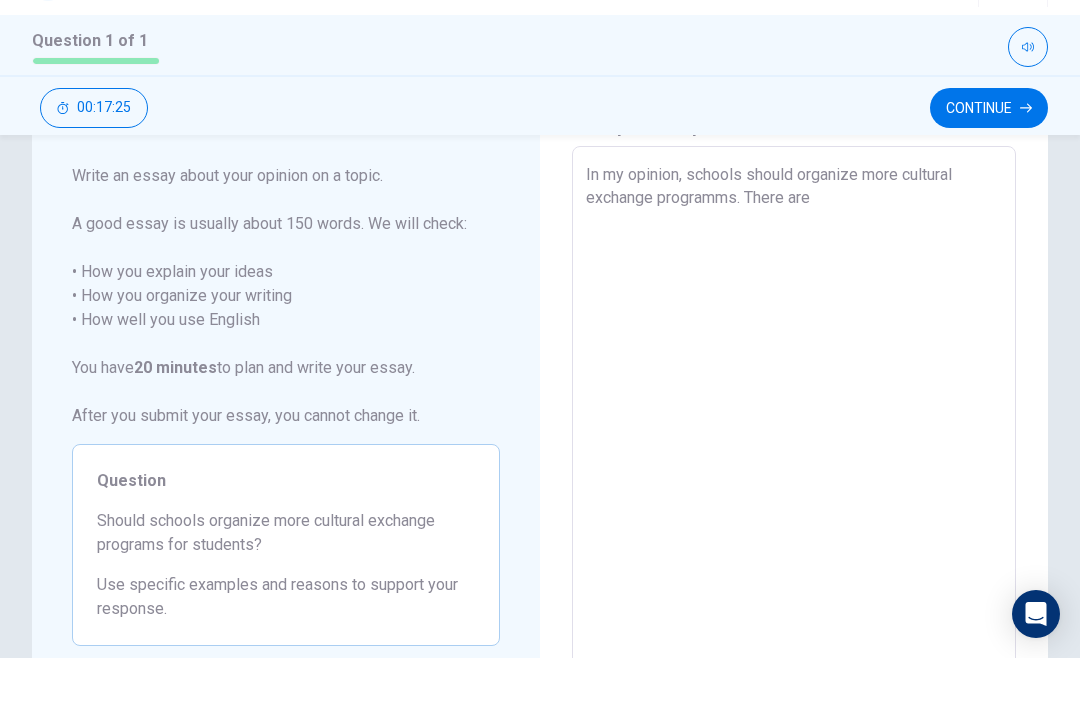type on "In my opinion, schools should organize more cultural exchange programms. There are m" 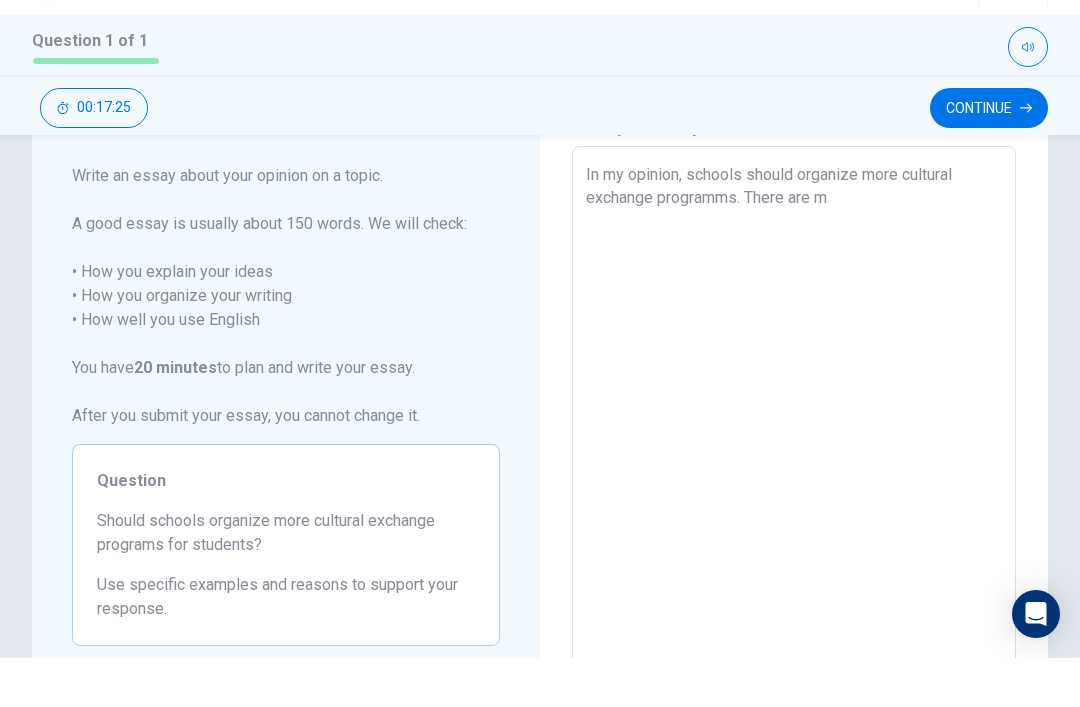 type on "x" 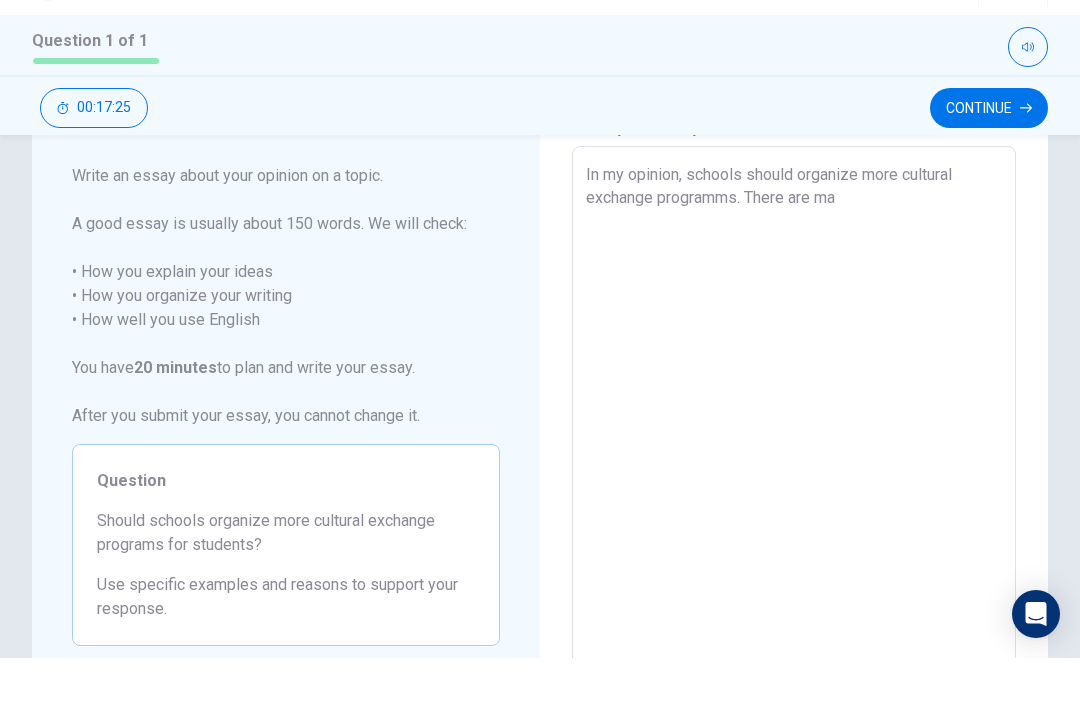 type on "x" 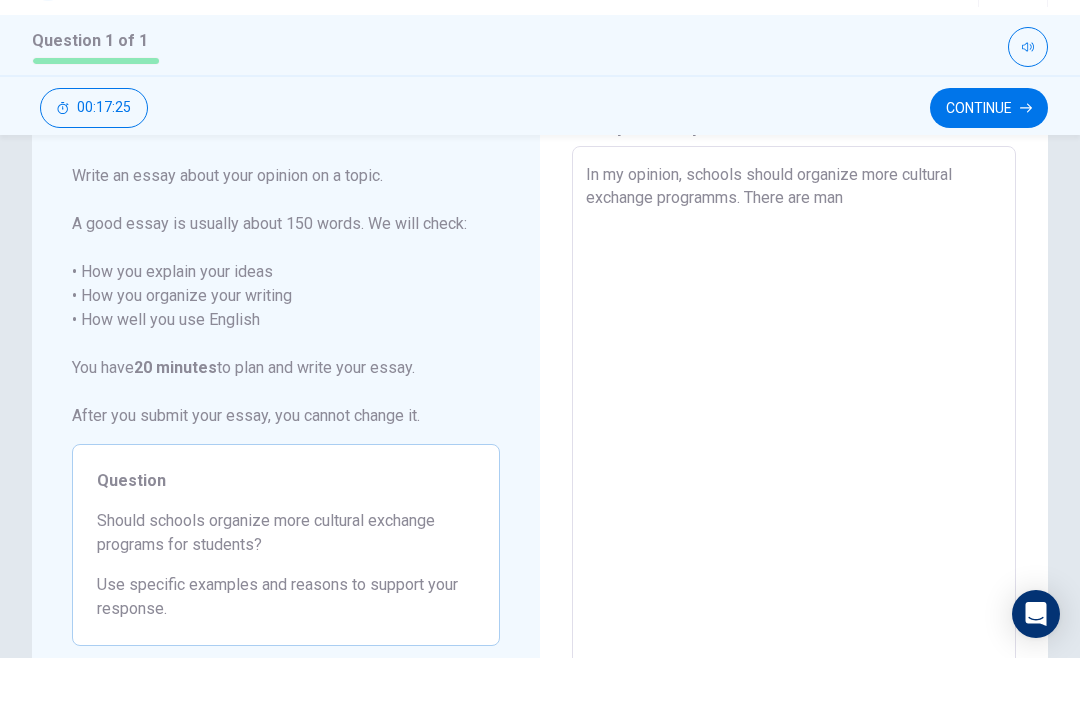 type on "x" 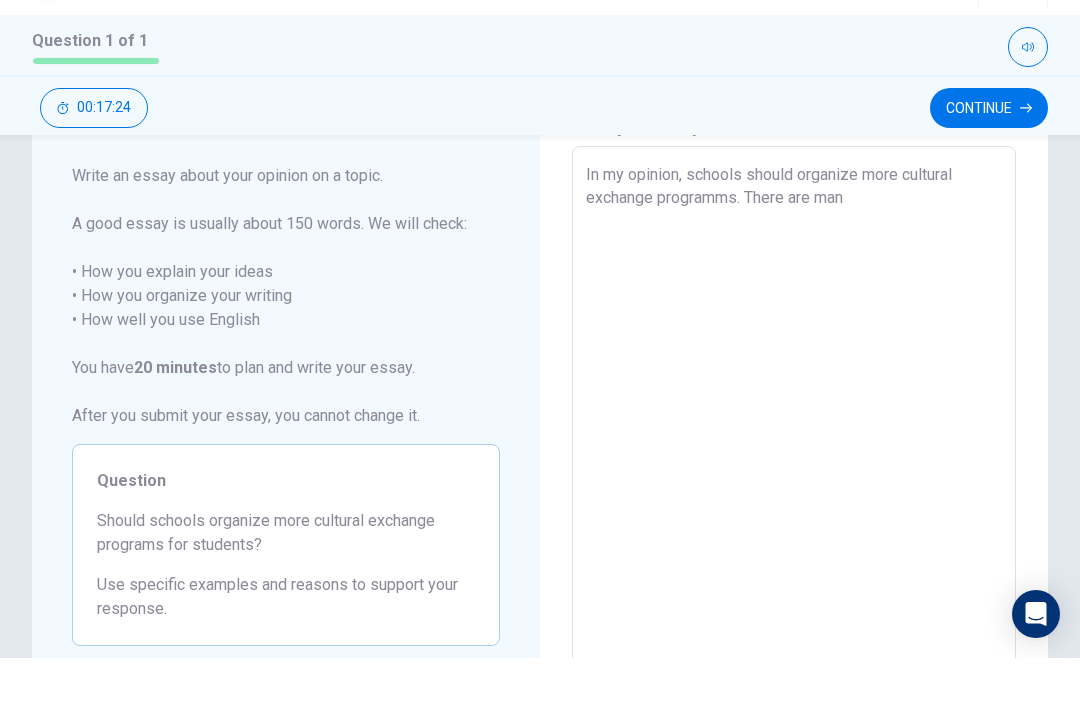 type on "In my opinion, schools should organize more cultural exchange programms. There are many" 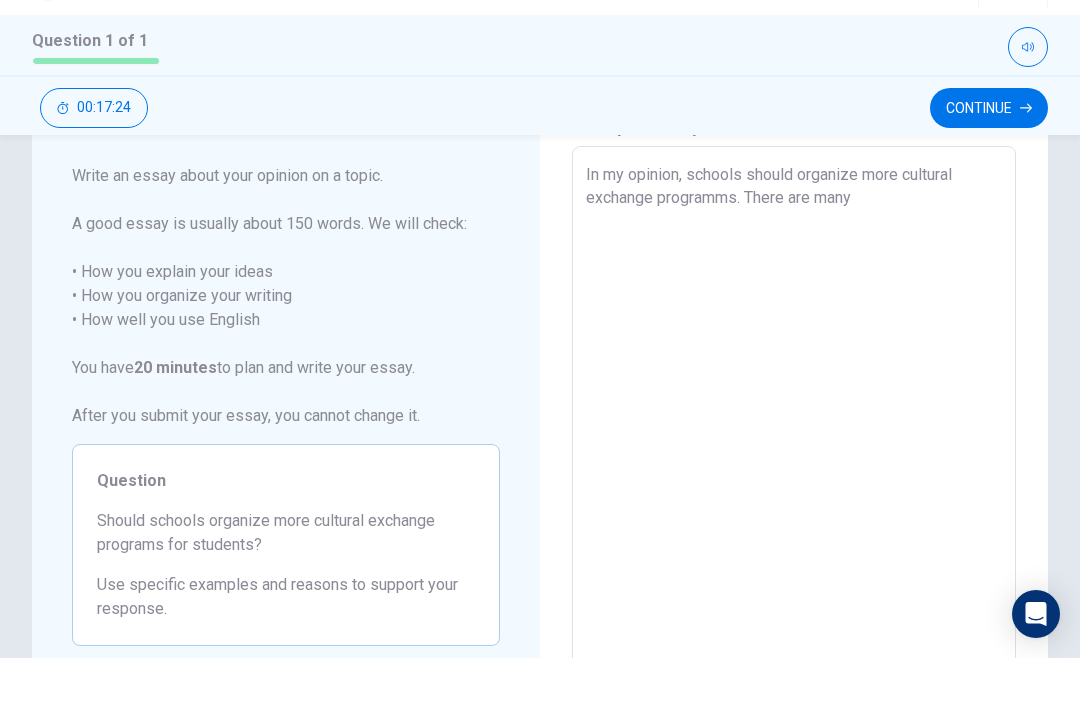 type on "x" 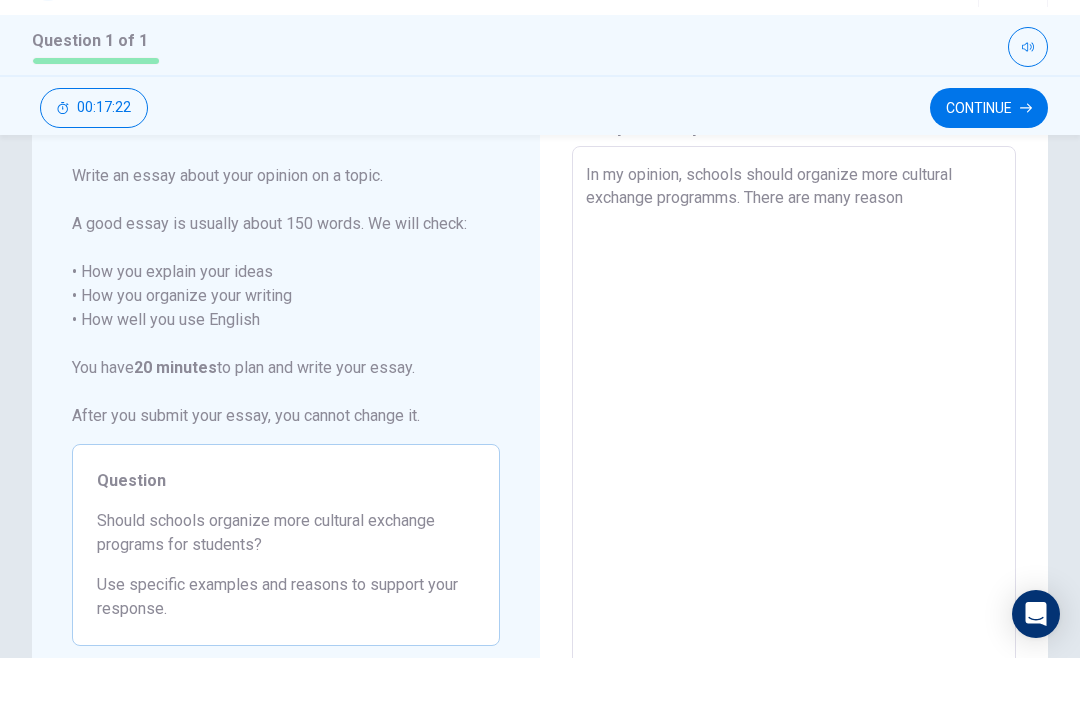 click on "In my opinion, schools should organize more cultural exchange programms. There are many reason" at bounding box center (794, 472) 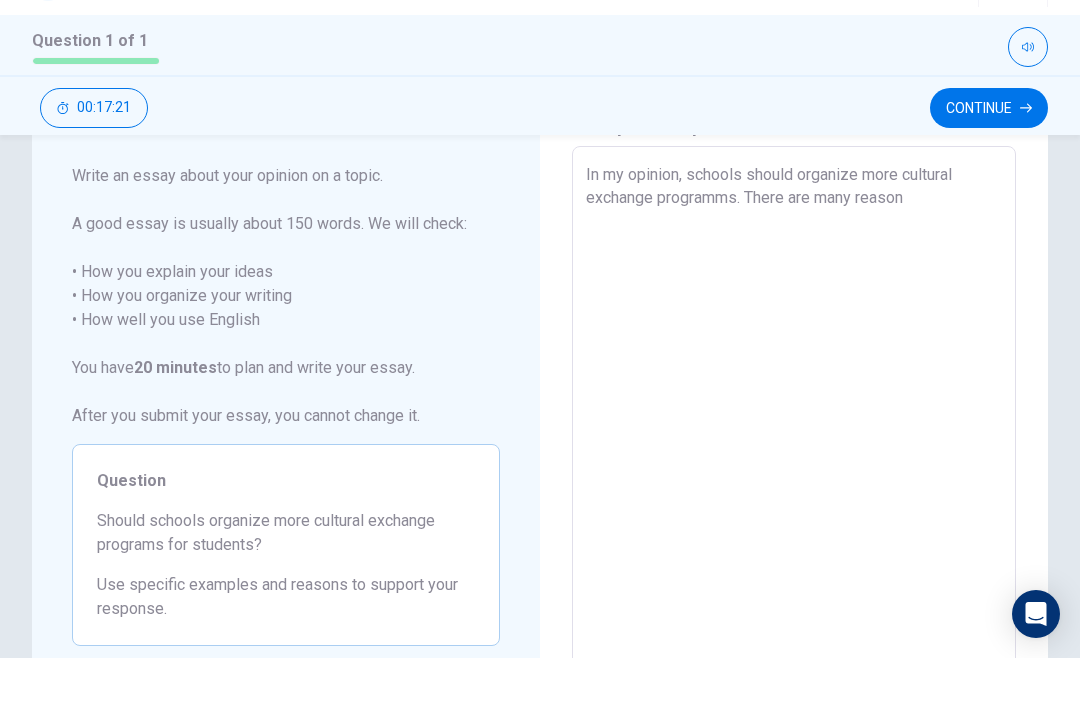 click on "In my opinion, schools should organize more cultural exchange programms. There are many reason" at bounding box center (794, 472) 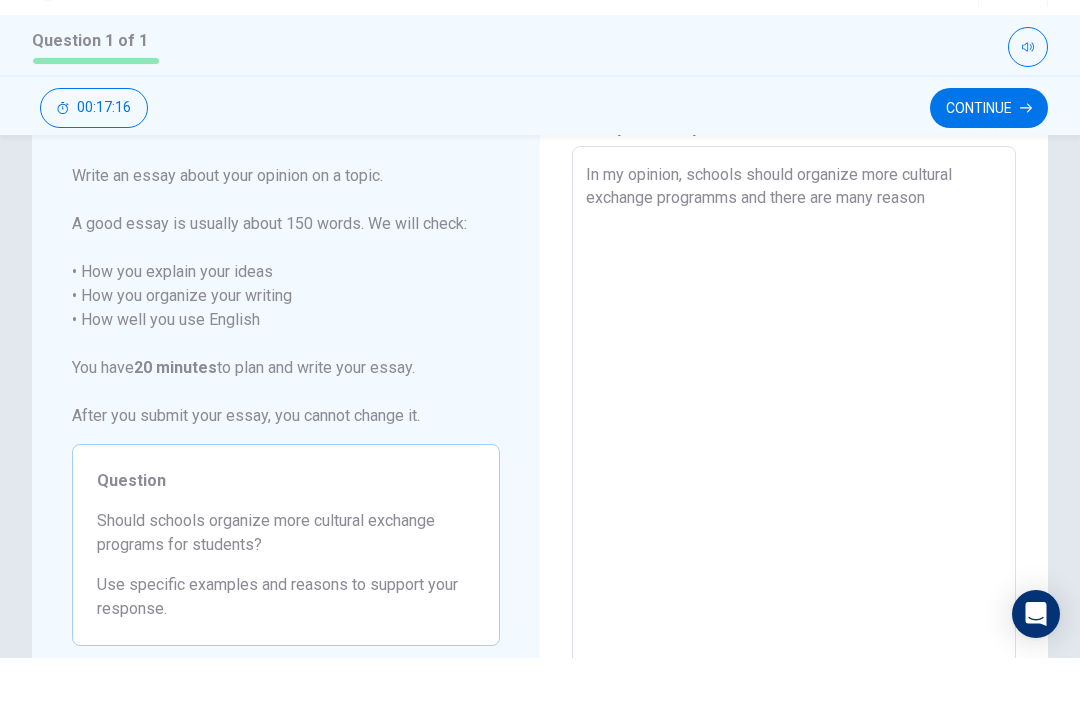 click on "In my opinion, schools should organize more cultural exchange programms and there are many reason" at bounding box center (794, 472) 